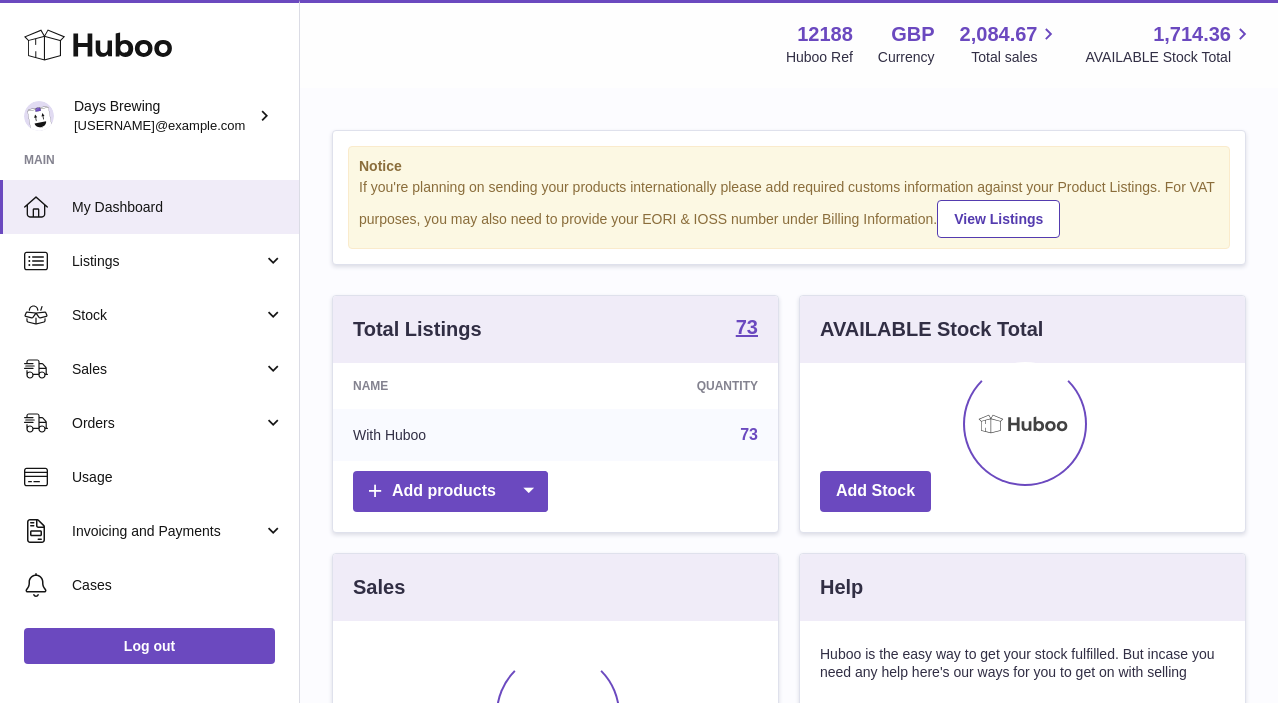 scroll, scrollTop: 0, scrollLeft: 0, axis: both 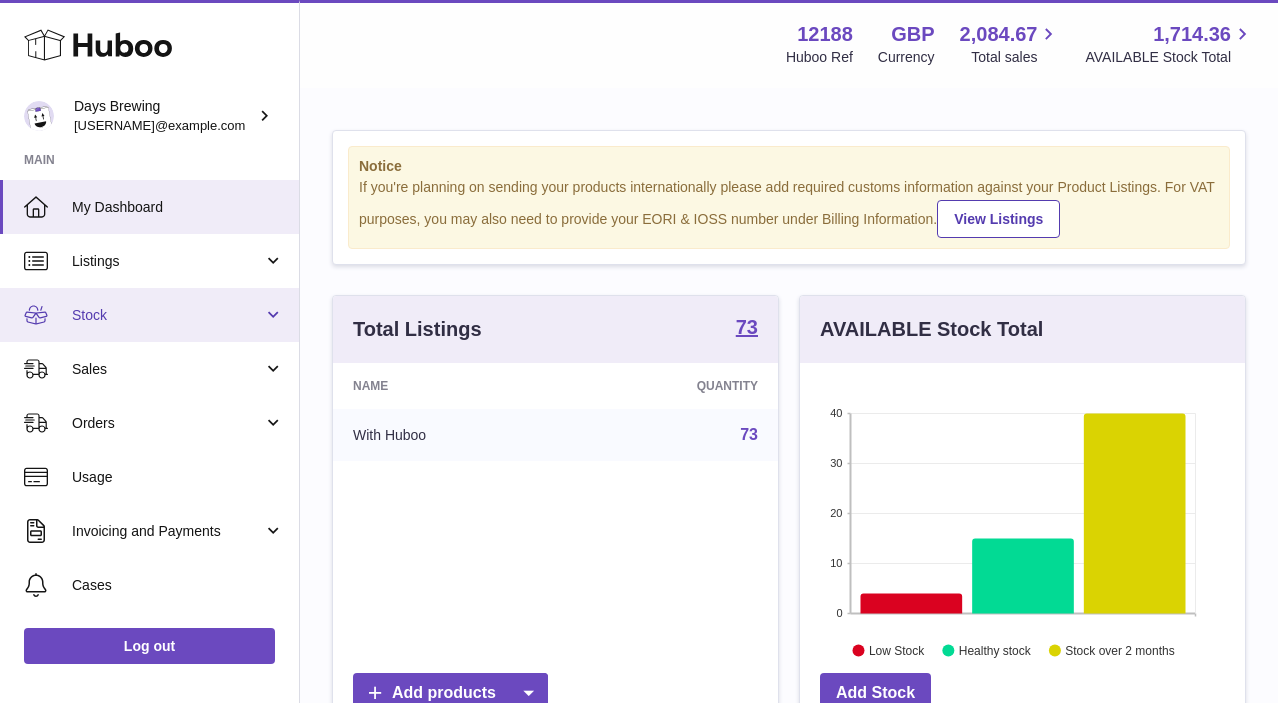 click on "Stock" at bounding box center [167, 315] 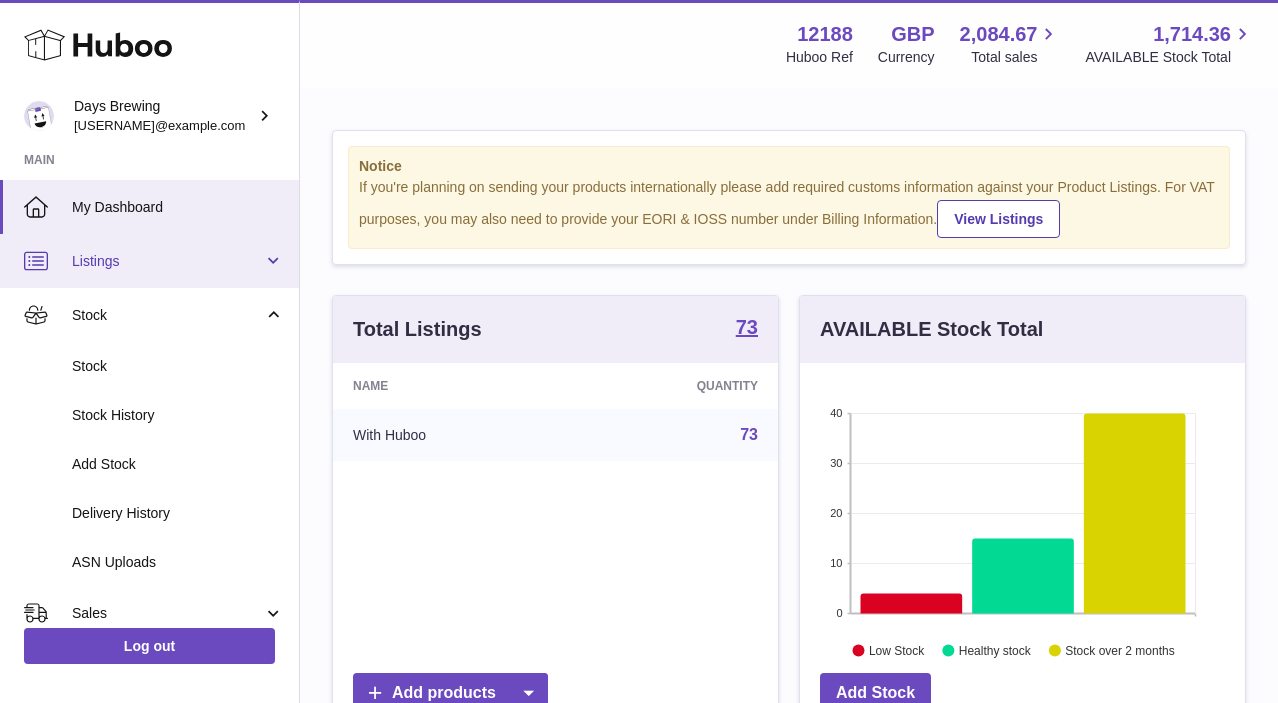 click on "Listings" at bounding box center [167, 261] 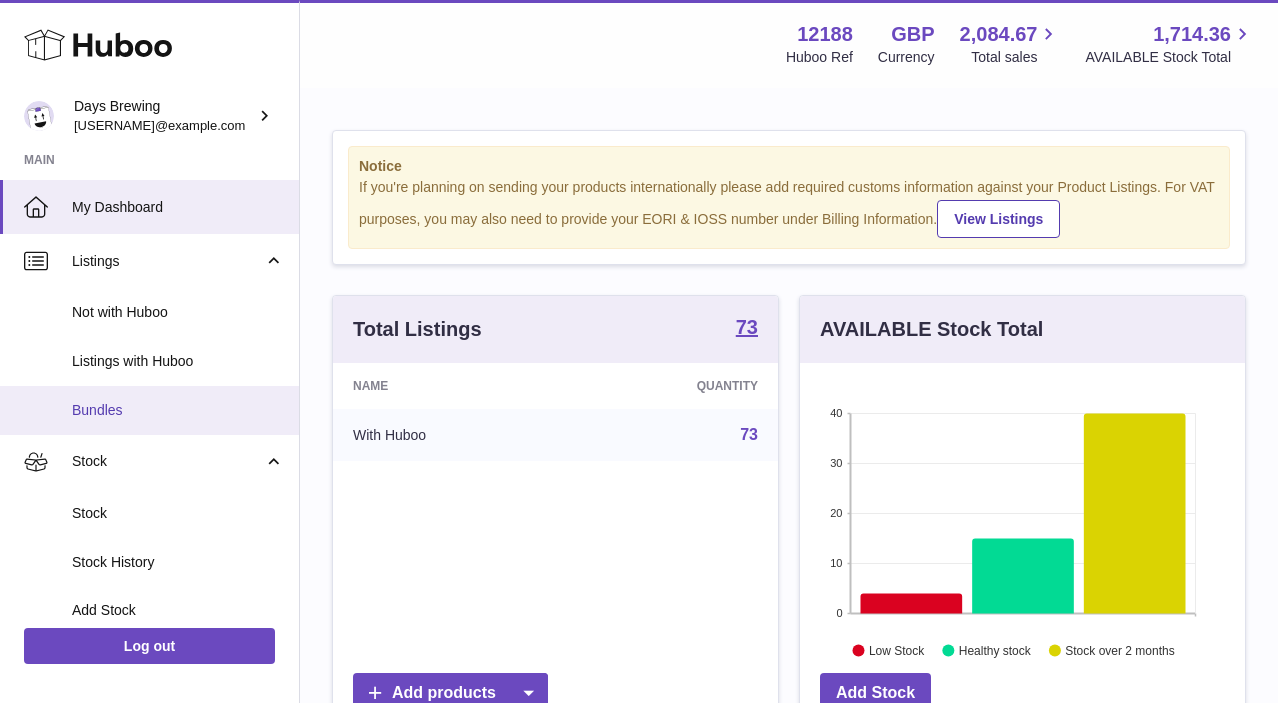 click on "Bundles" at bounding box center [149, 410] 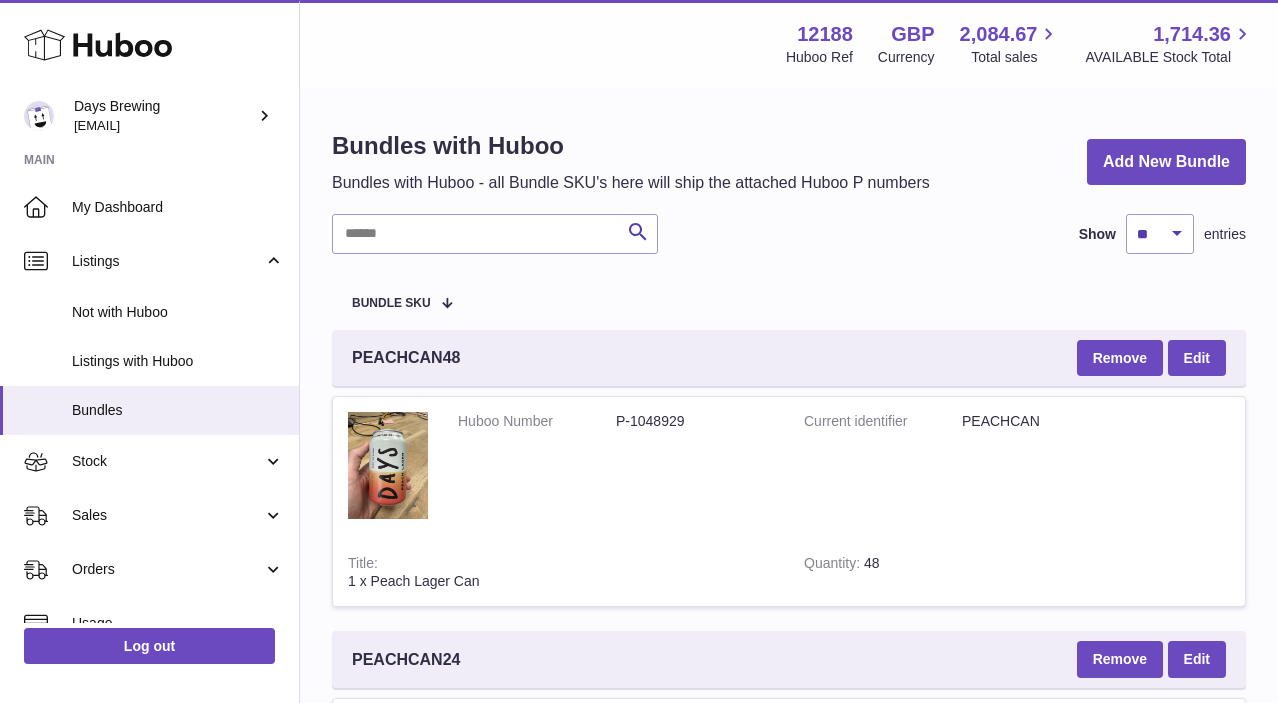 scroll, scrollTop: 0, scrollLeft: 0, axis: both 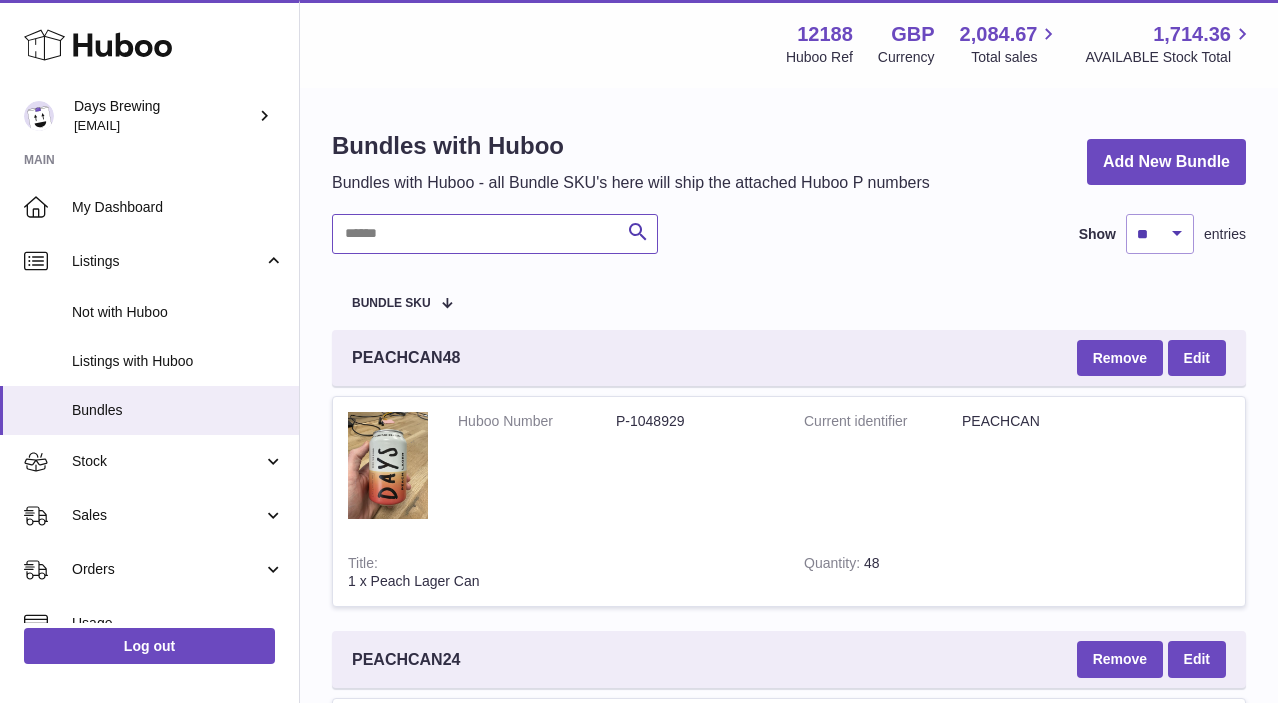 click at bounding box center (495, 234) 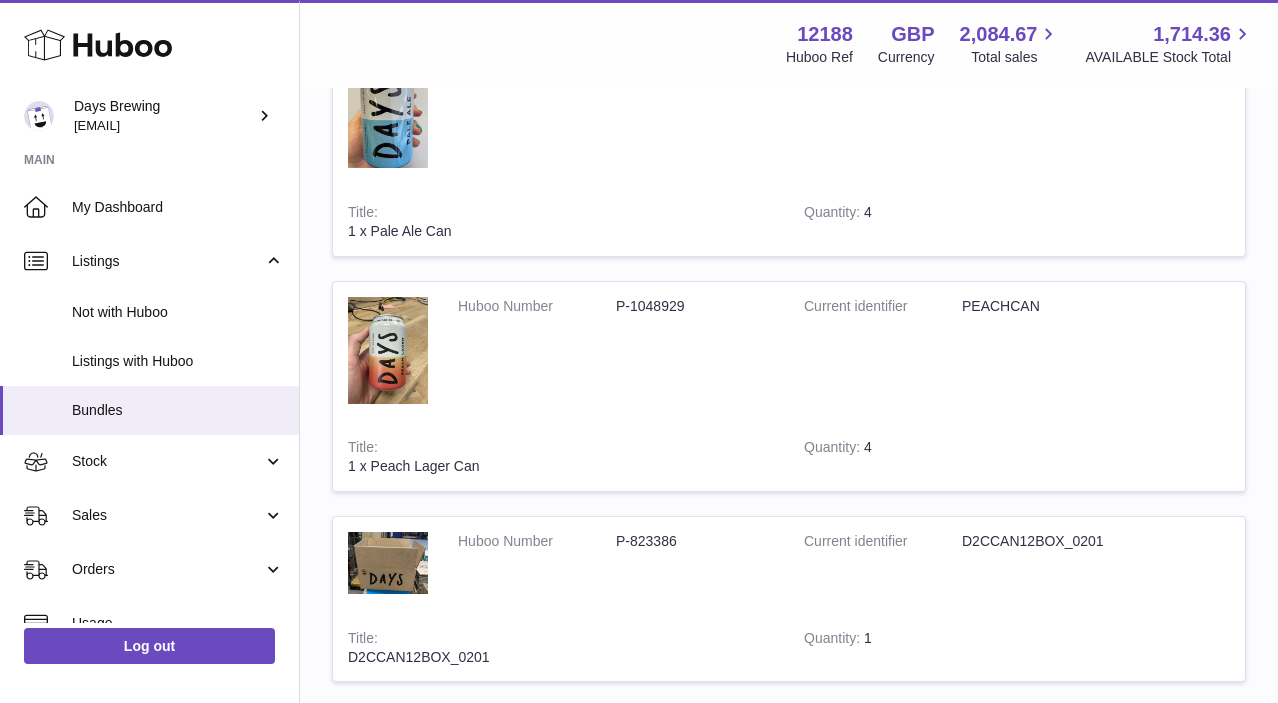 scroll, scrollTop: 1966, scrollLeft: 0, axis: vertical 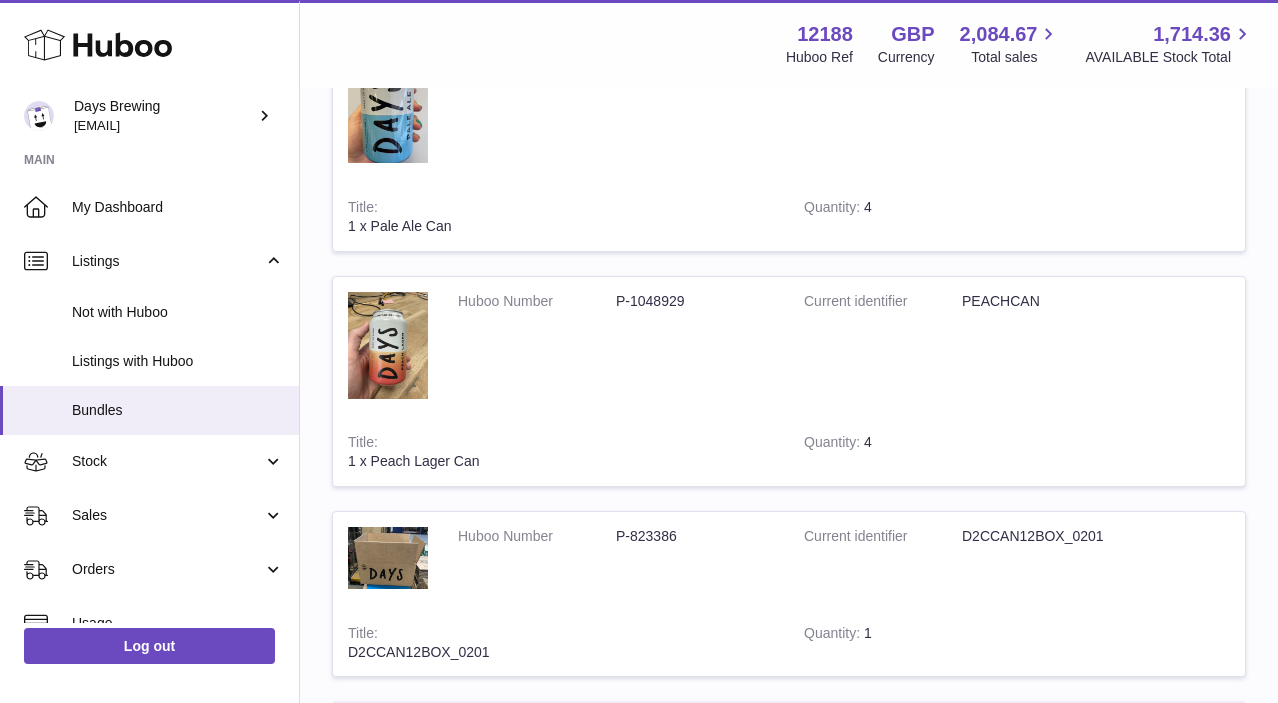 type on "****" 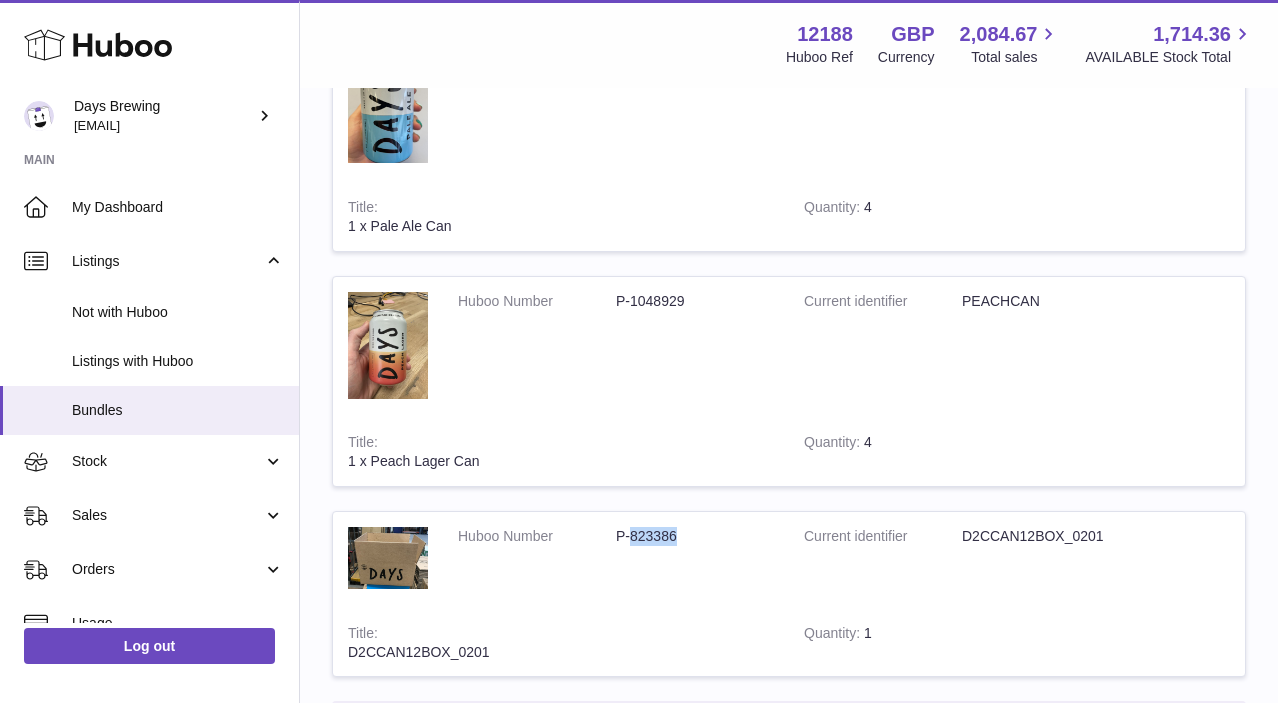 click on "P-823386" at bounding box center (695, 536) 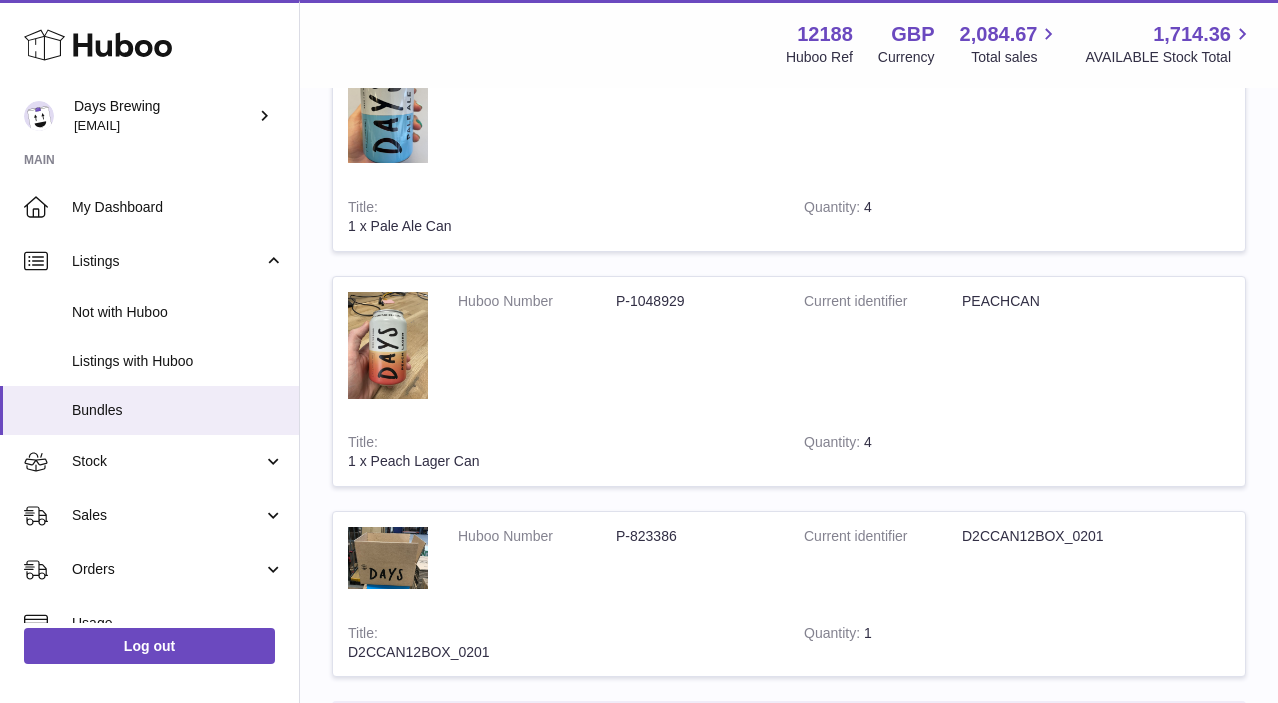 click on "P-1048929" at bounding box center (695, 301) 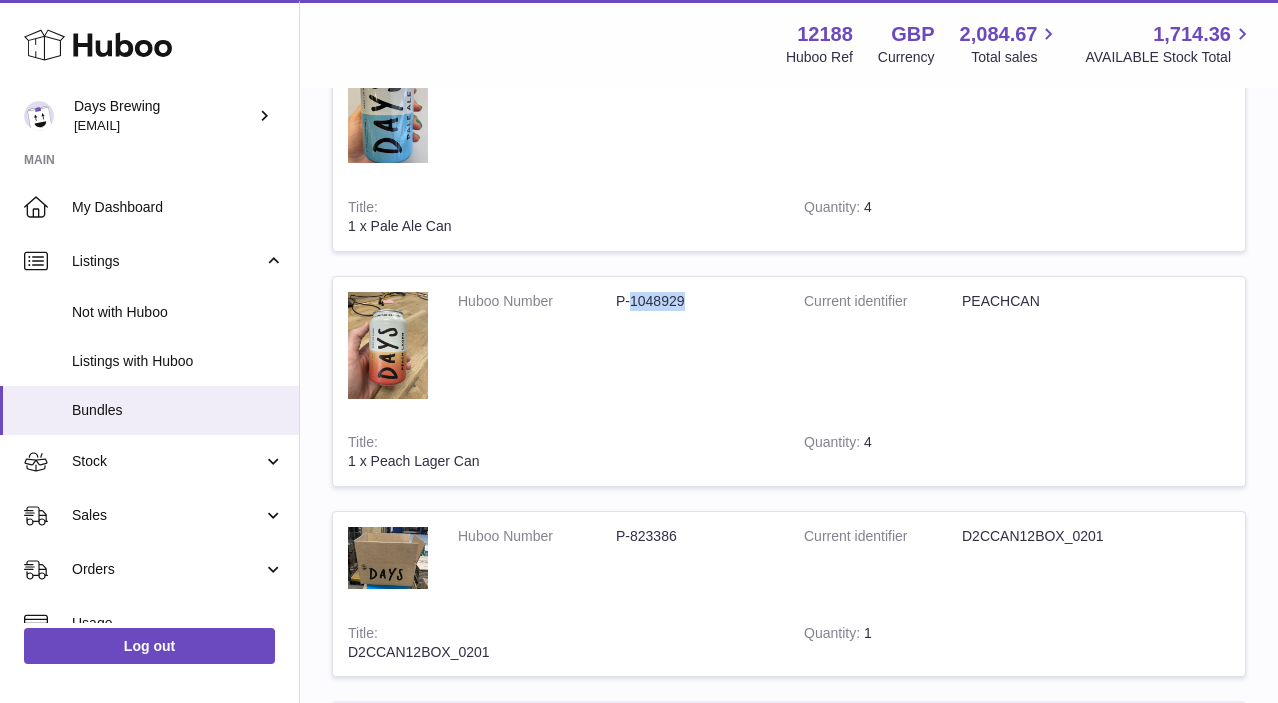 click on "P-1048929" at bounding box center [695, 301] 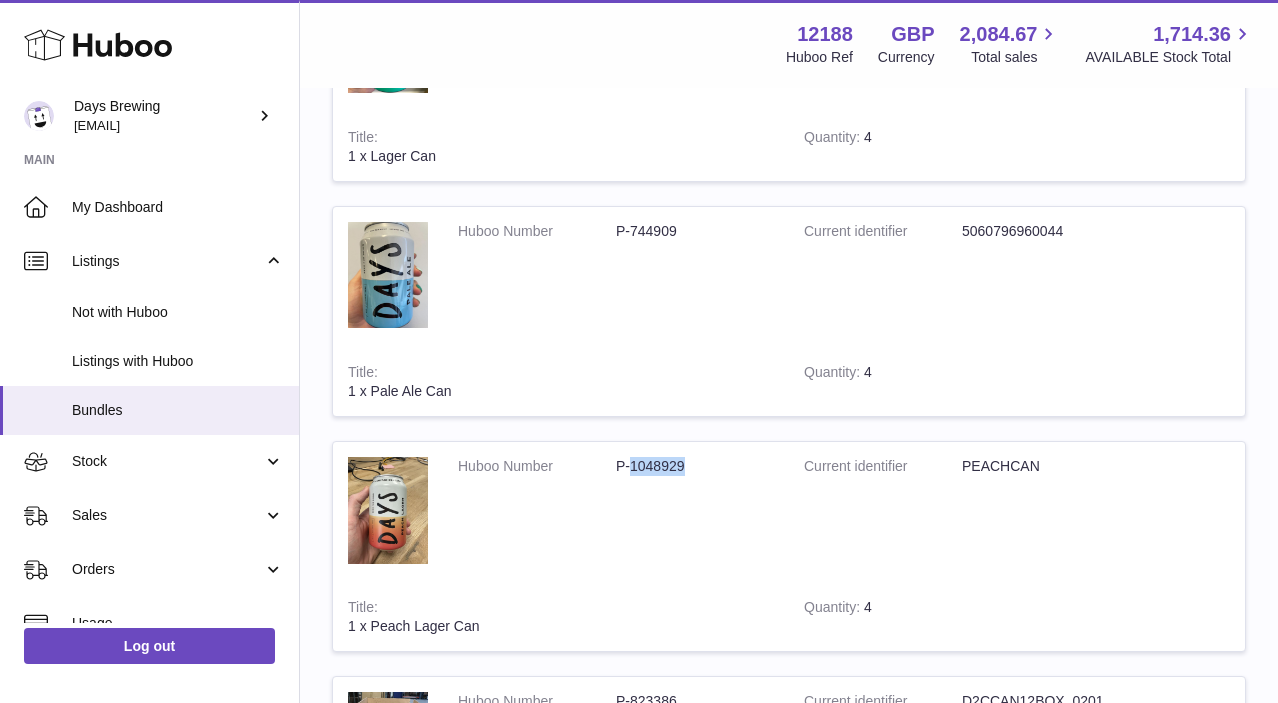 scroll, scrollTop: 1797, scrollLeft: 0, axis: vertical 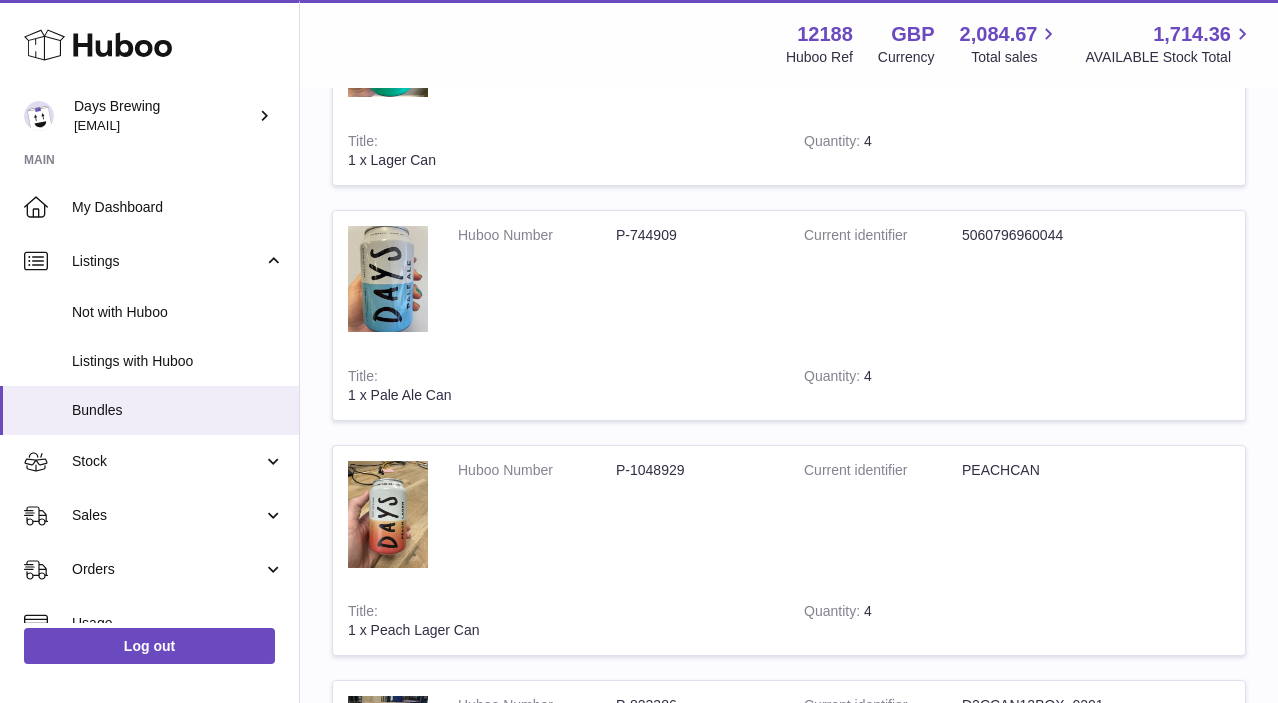click on "P-744909" at bounding box center (695, 235) 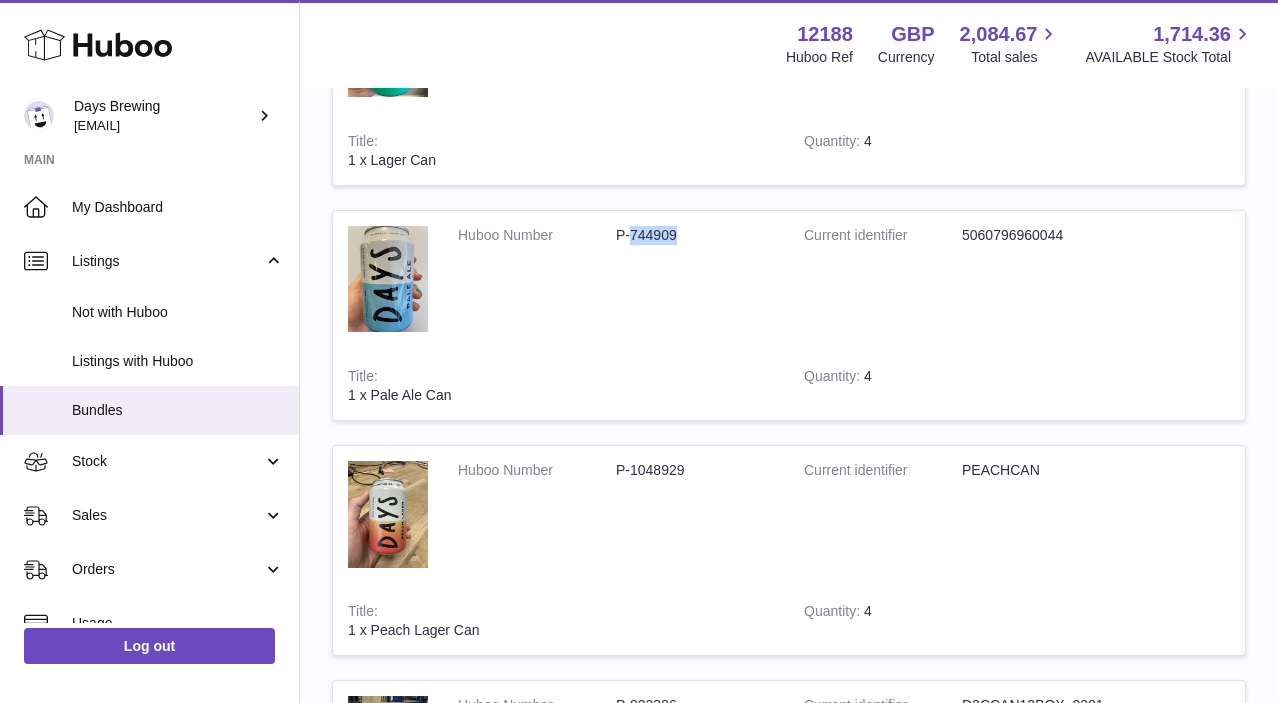click on "P-744909" at bounding box center [695, 235] 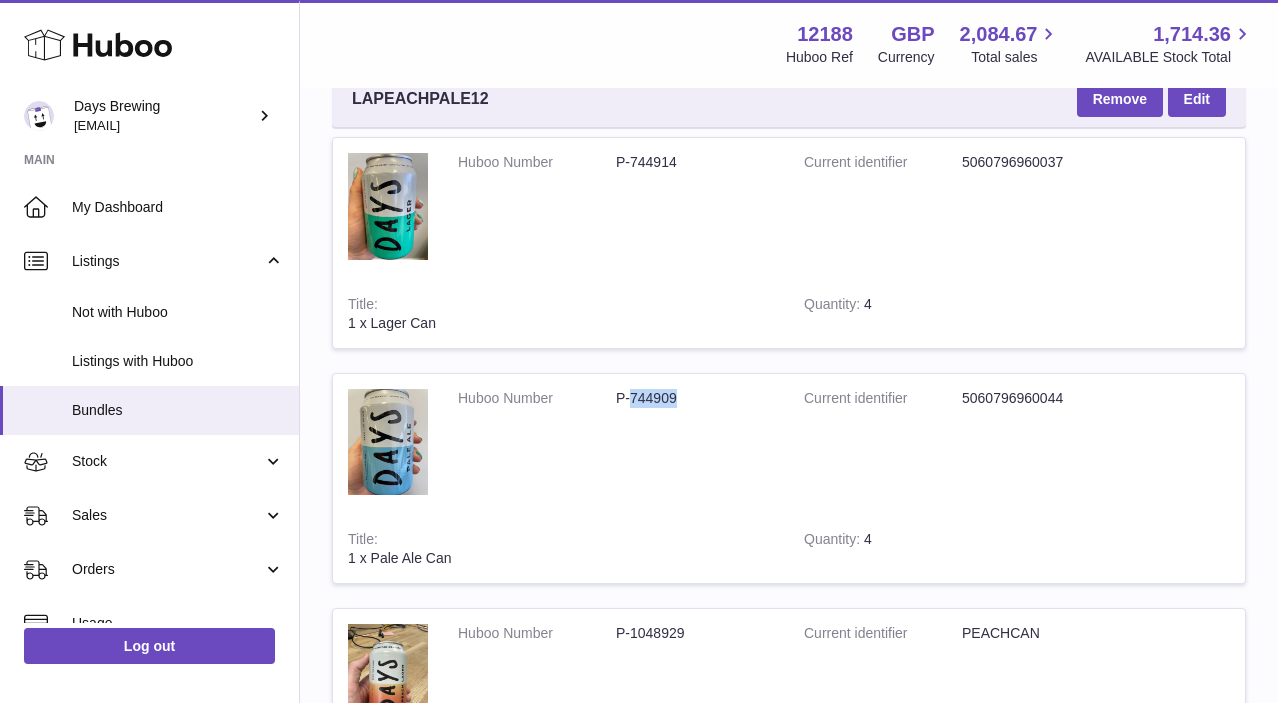 scroll, scrollTop: 1559, scrollLeft: 0, axis: vertical 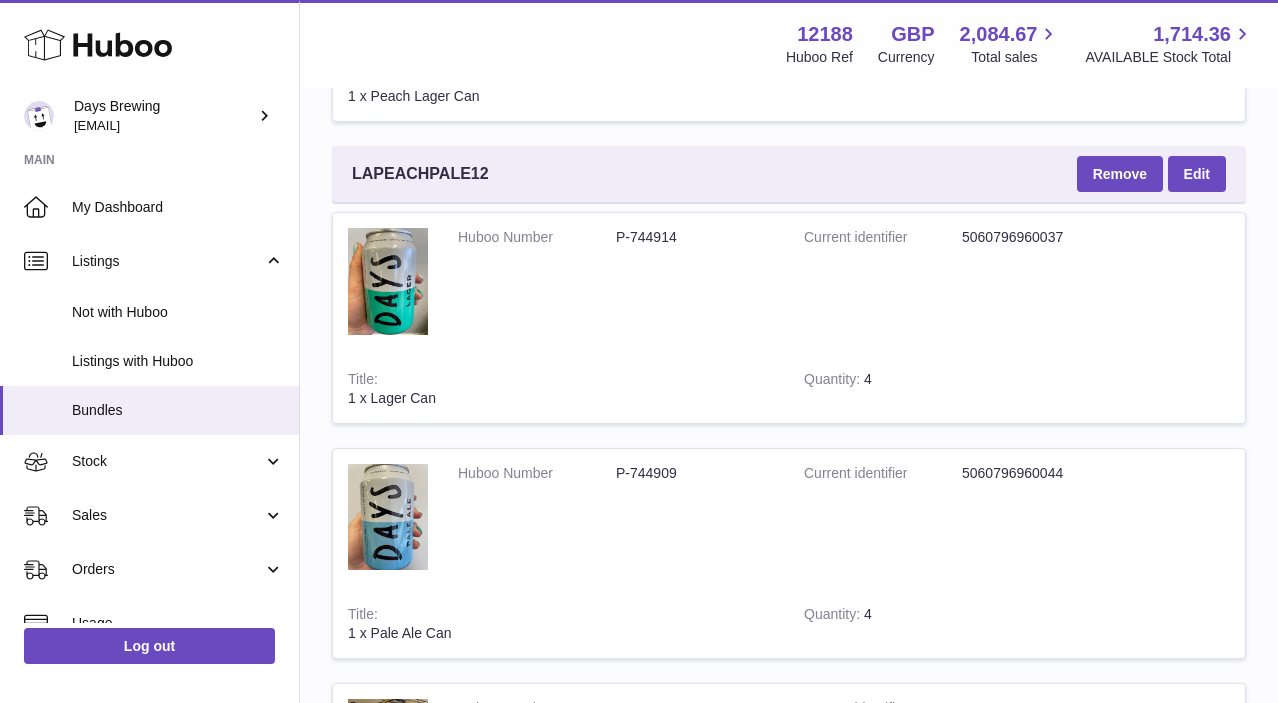 click on "P-744914" at bounding box center [695, 237] 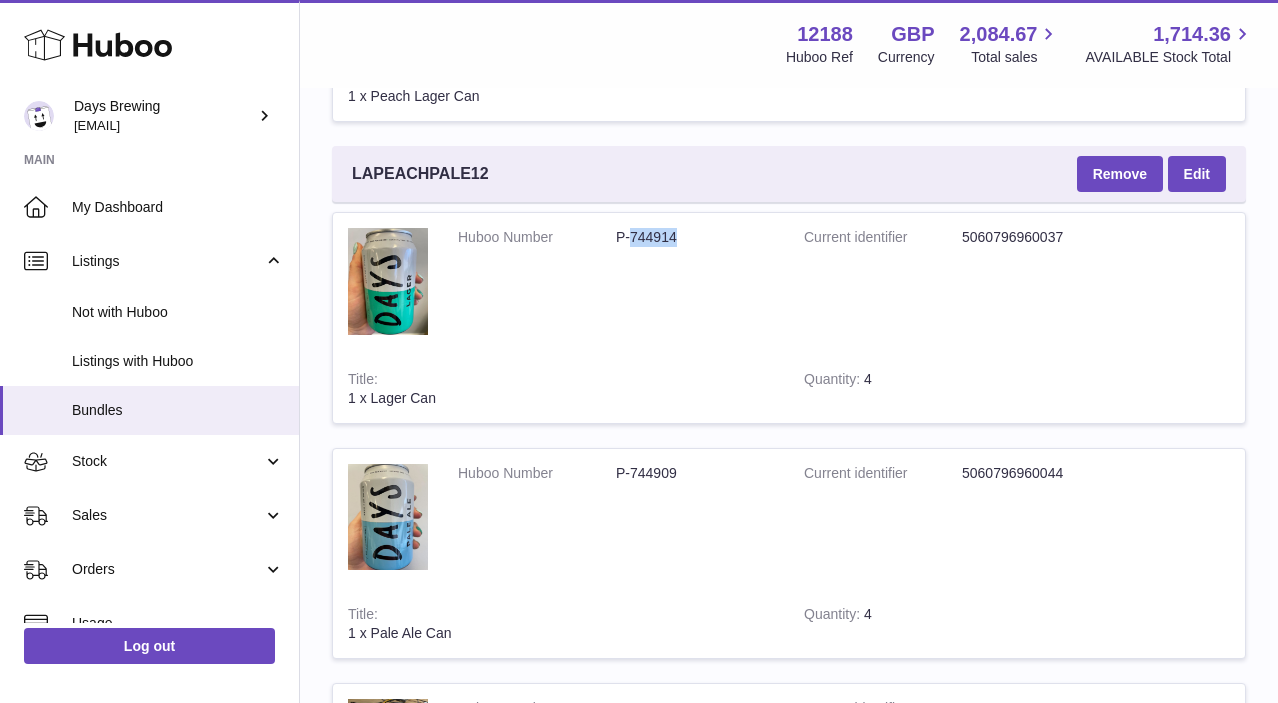 click on "P-744914" at bounding box center [695, 237] 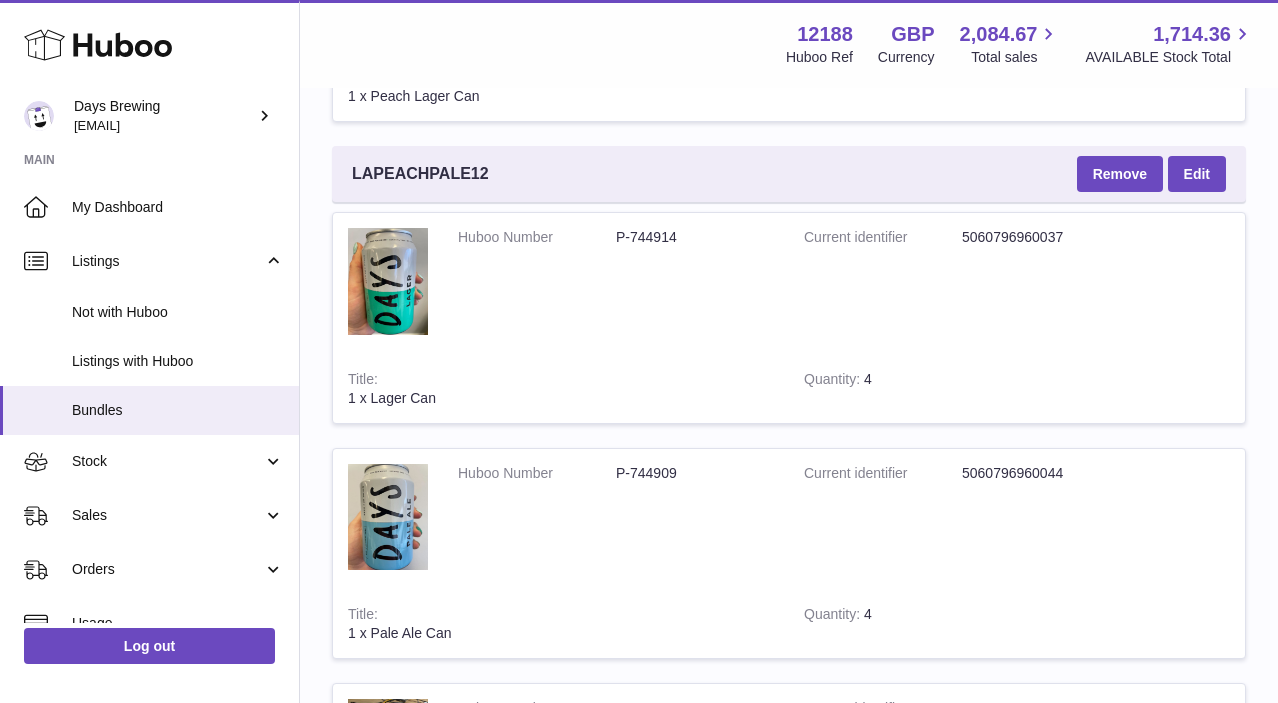 click on "P-744909" at bounding box center [695, 473] 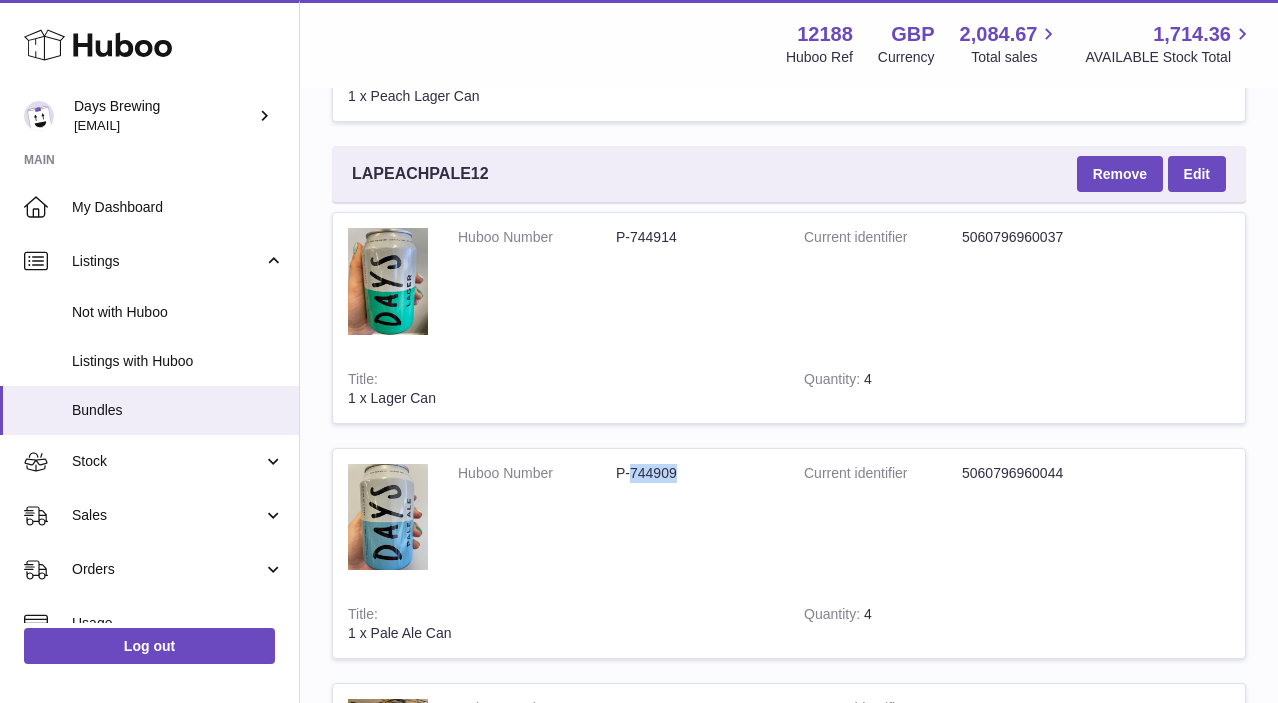 click on "P-744909" at bounding box center [695, 473] 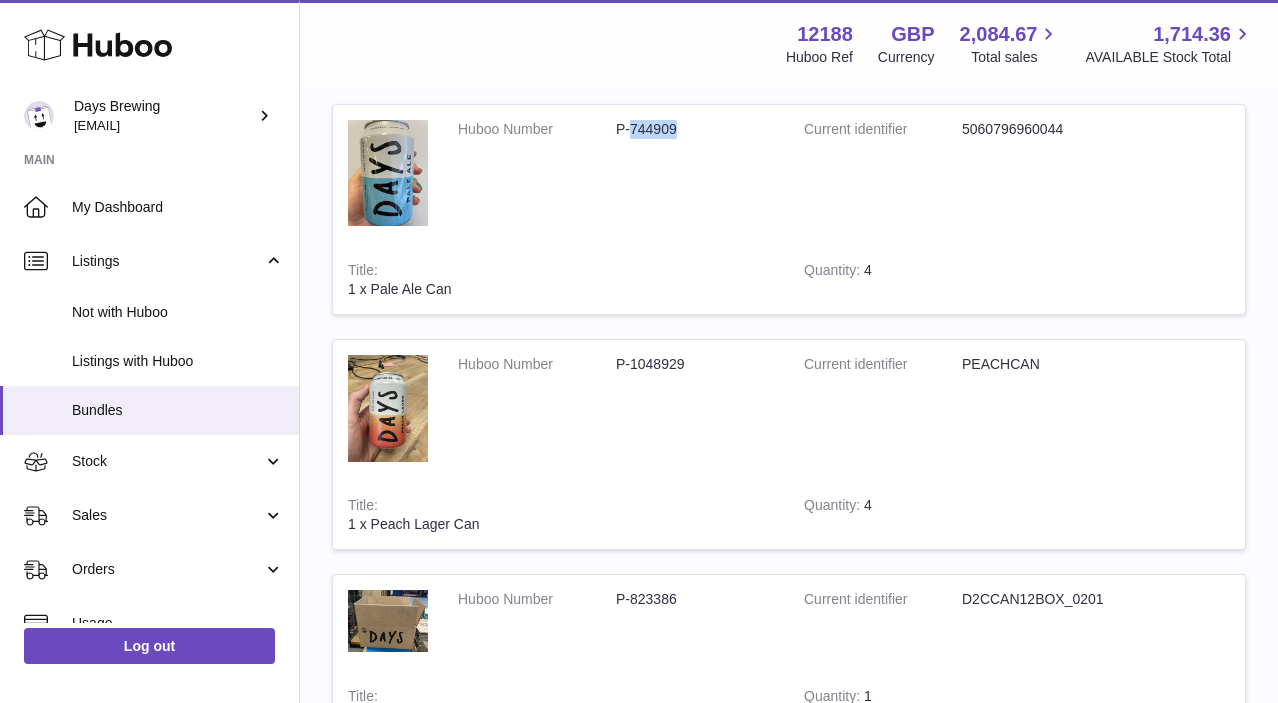 scroll, scrollTop: 1907, scrollLeft: 0, axis: vertical 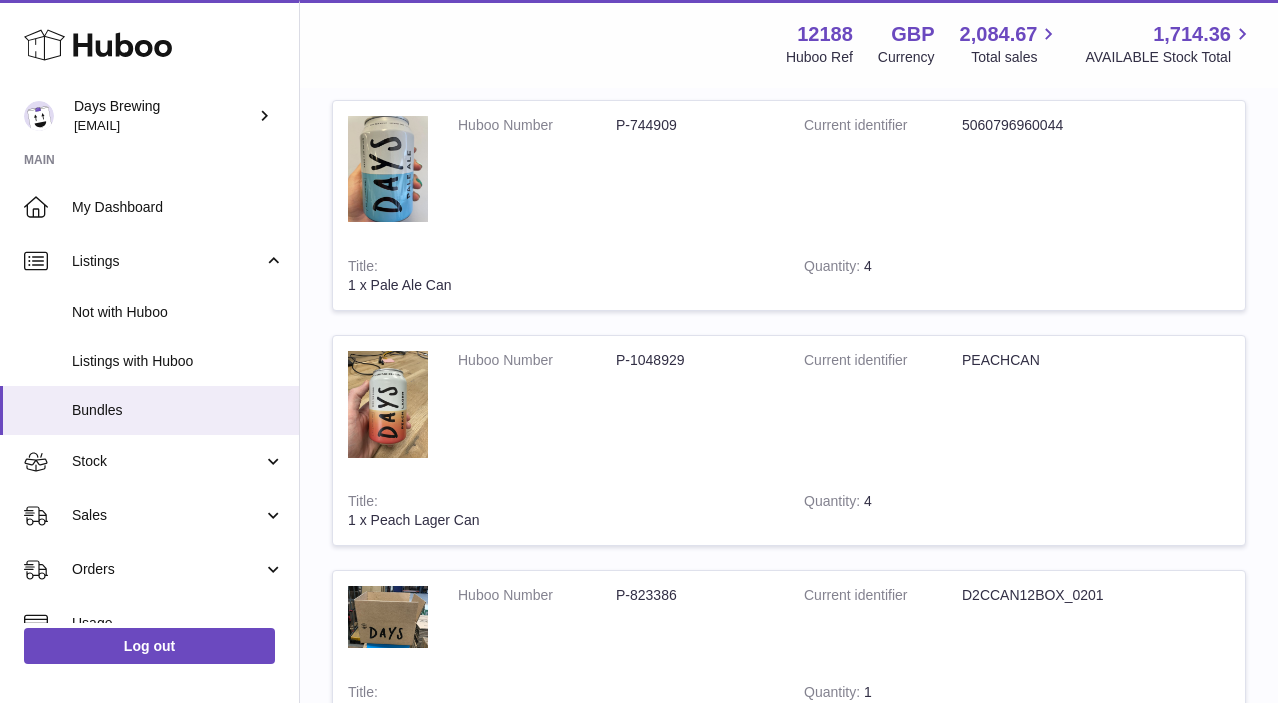 click on "Huboo Number   P-[NUMBER]" at bounding box center [616, 407] 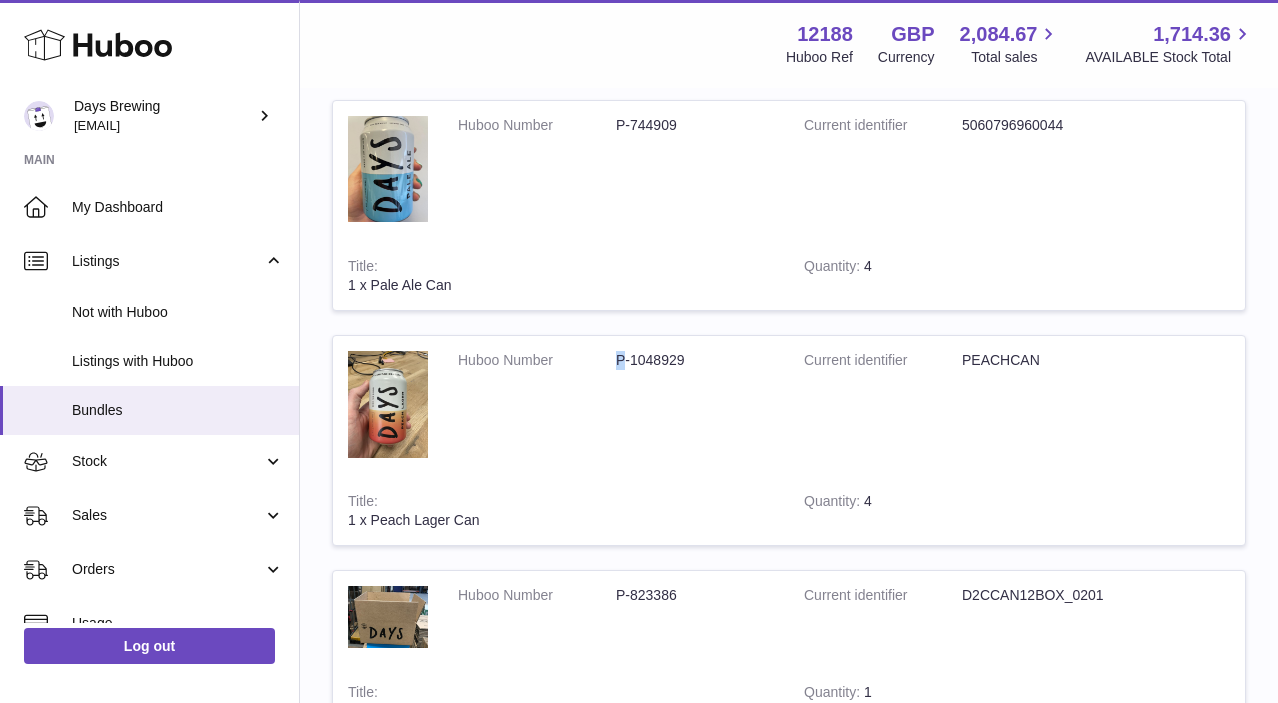 click on "Huboo Number   P-[NUMBER]" at bounding box center (616, 407) 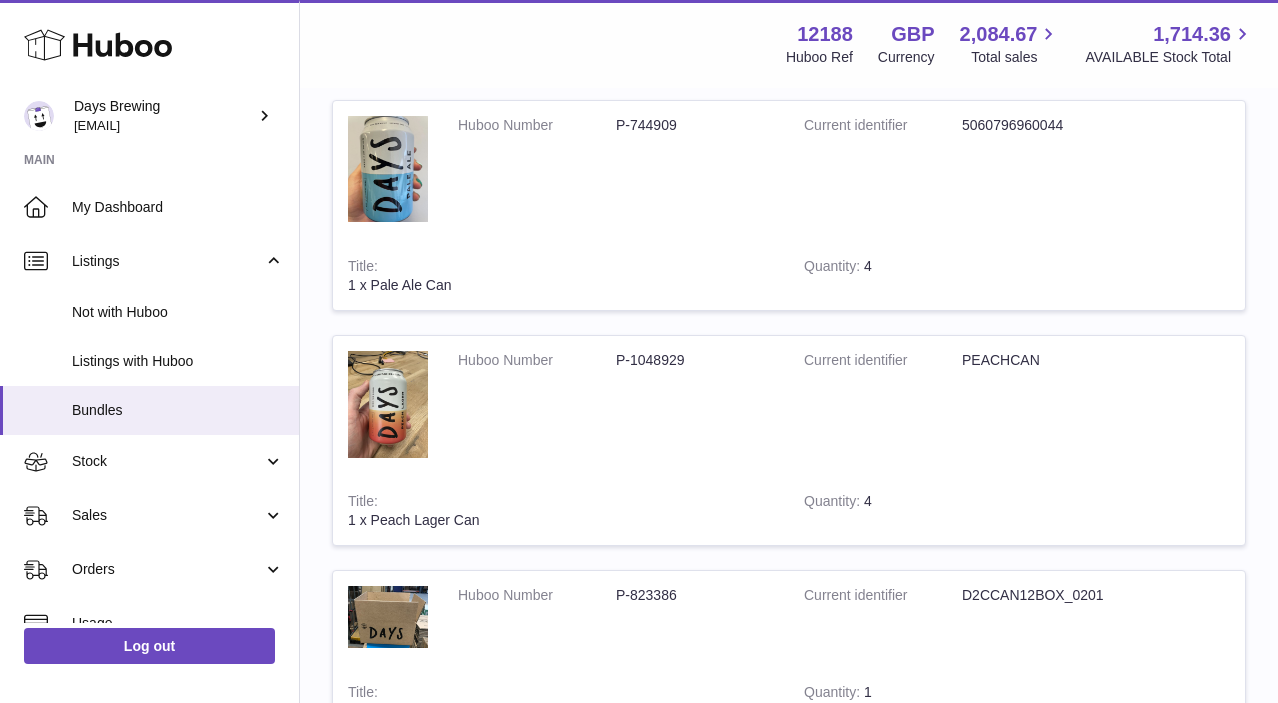 click on "P-1048929" at bounding box center (695, 360) 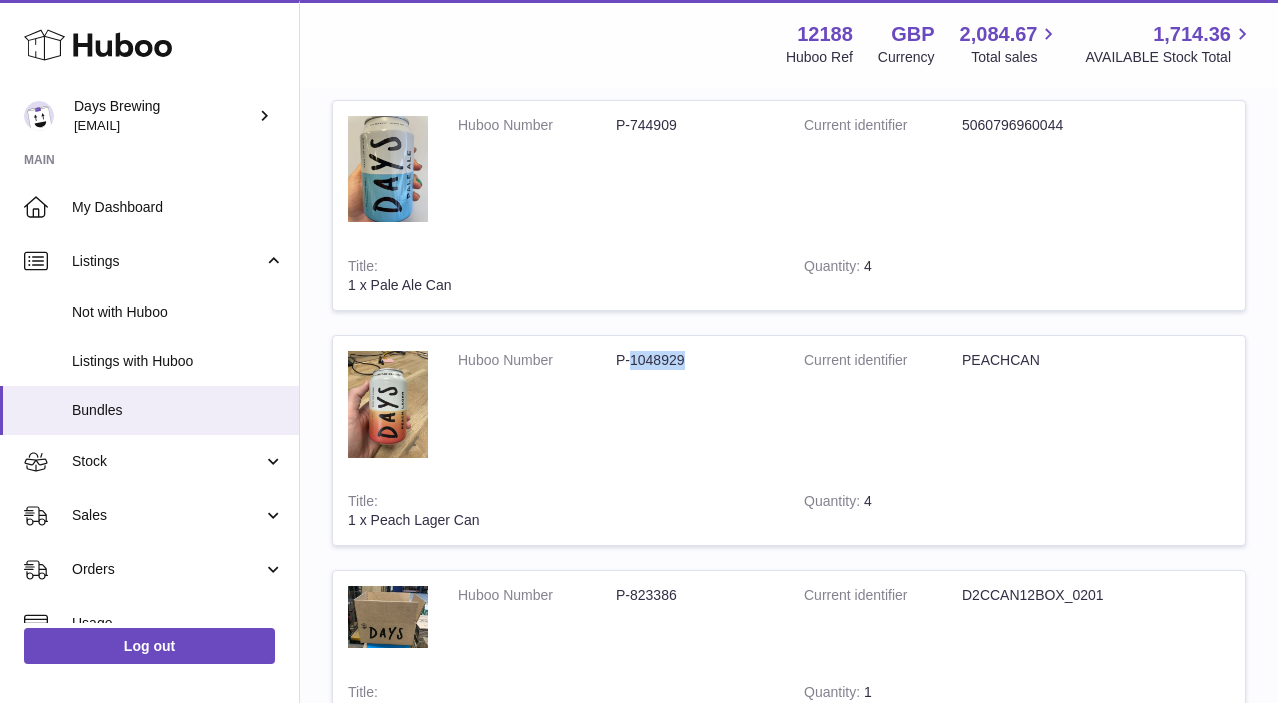 click on "P-1048929" at bounding box center [695, 360] 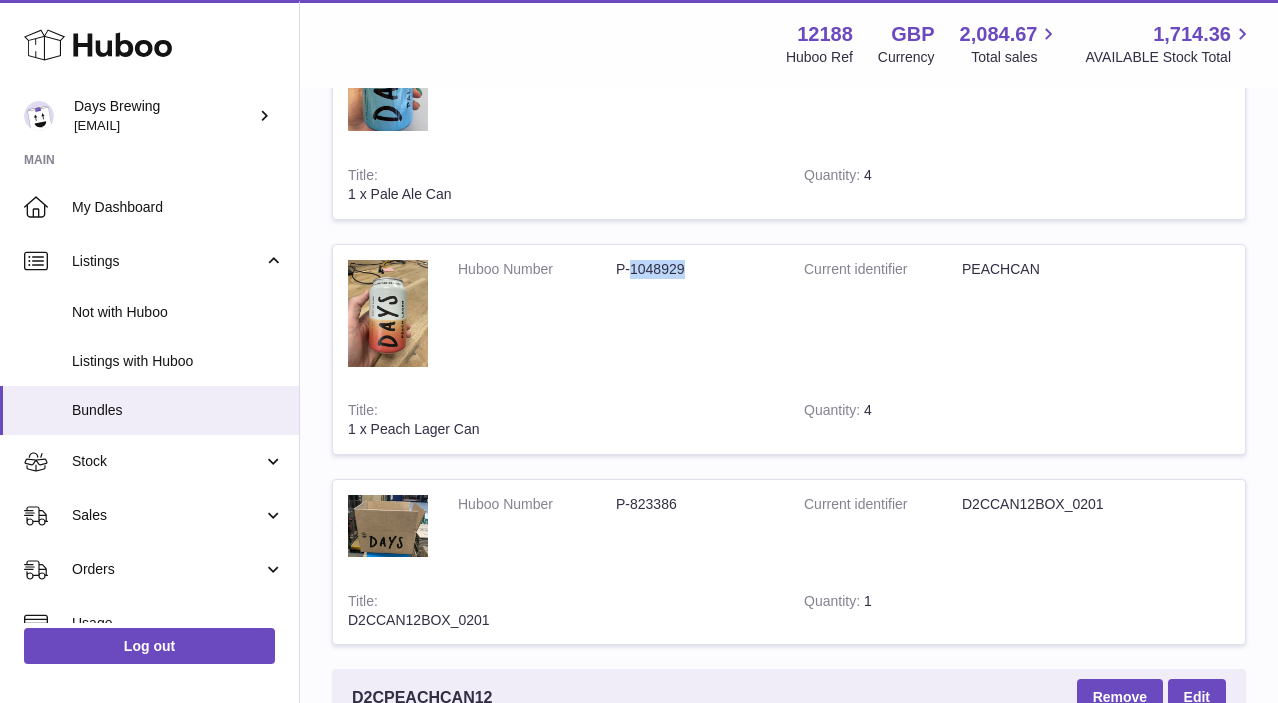 scroll, scrollTop: 2044, scrollLeft: 0, axis: vertical 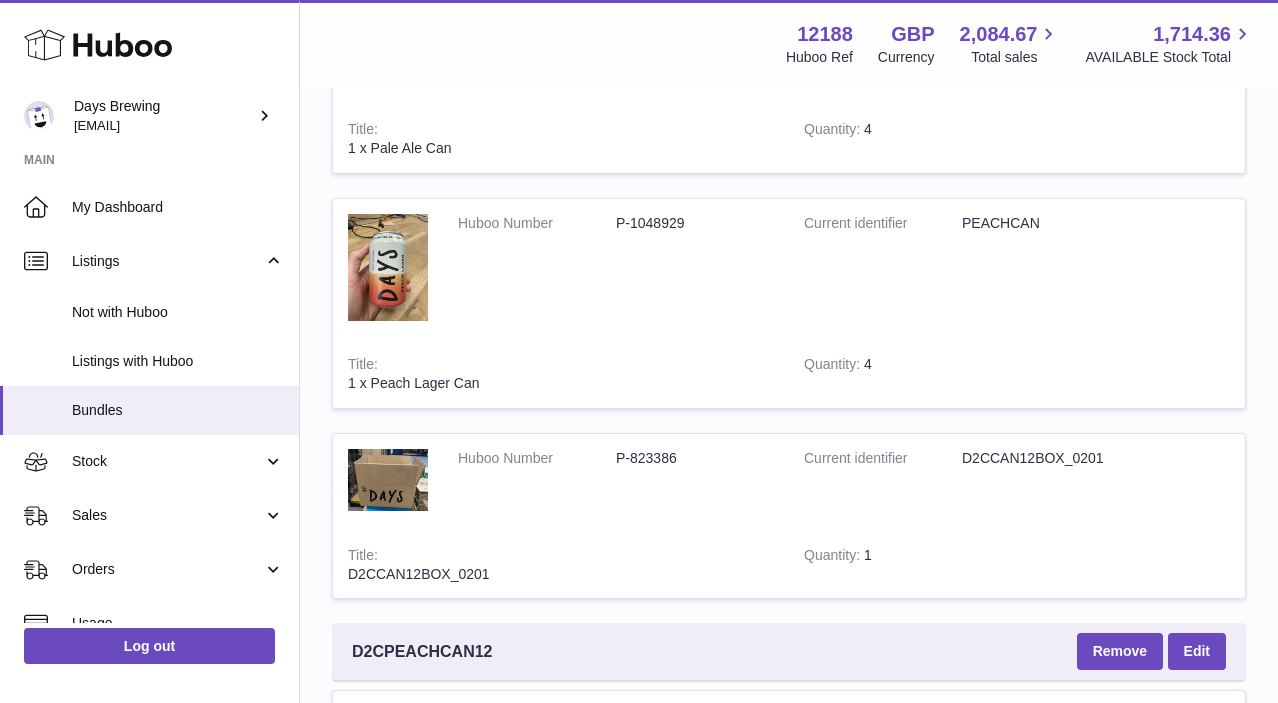 click on "Huboo Number   P-[NUMBER]" at bounding box center [616, 482] 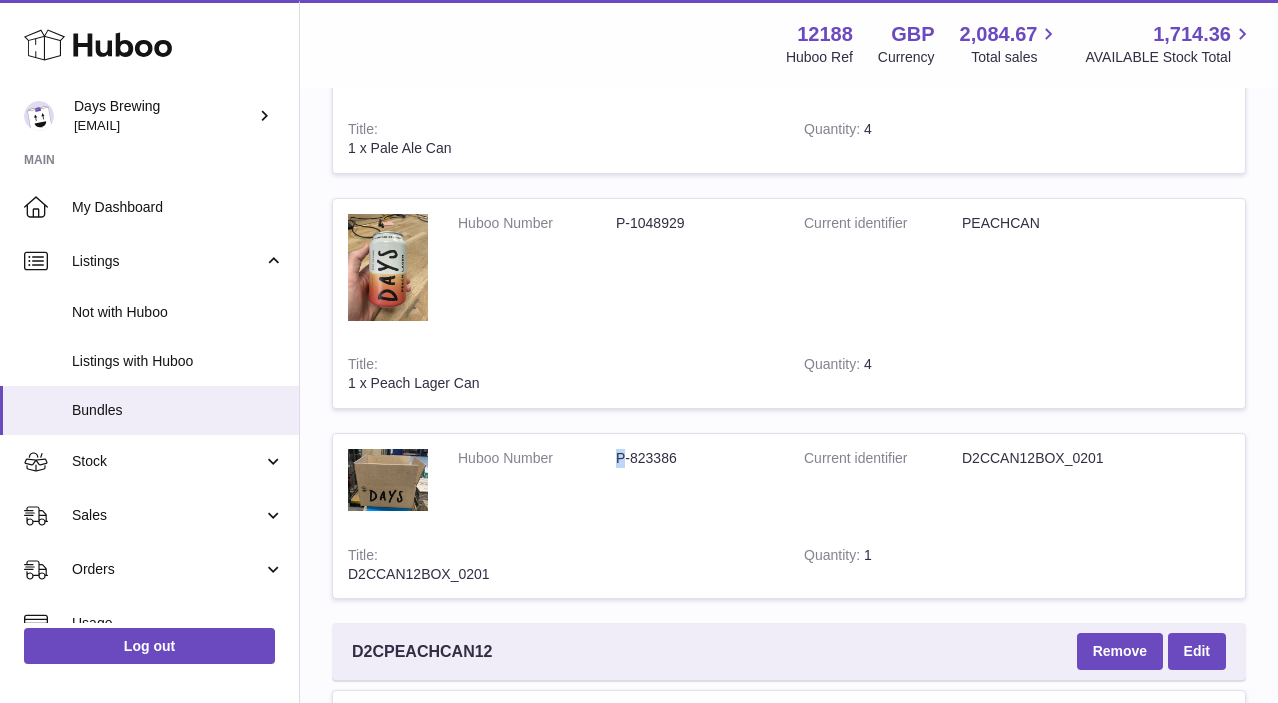 click on "Huboo Number   P-[NUMBER]" at bounding box center (616, 482) 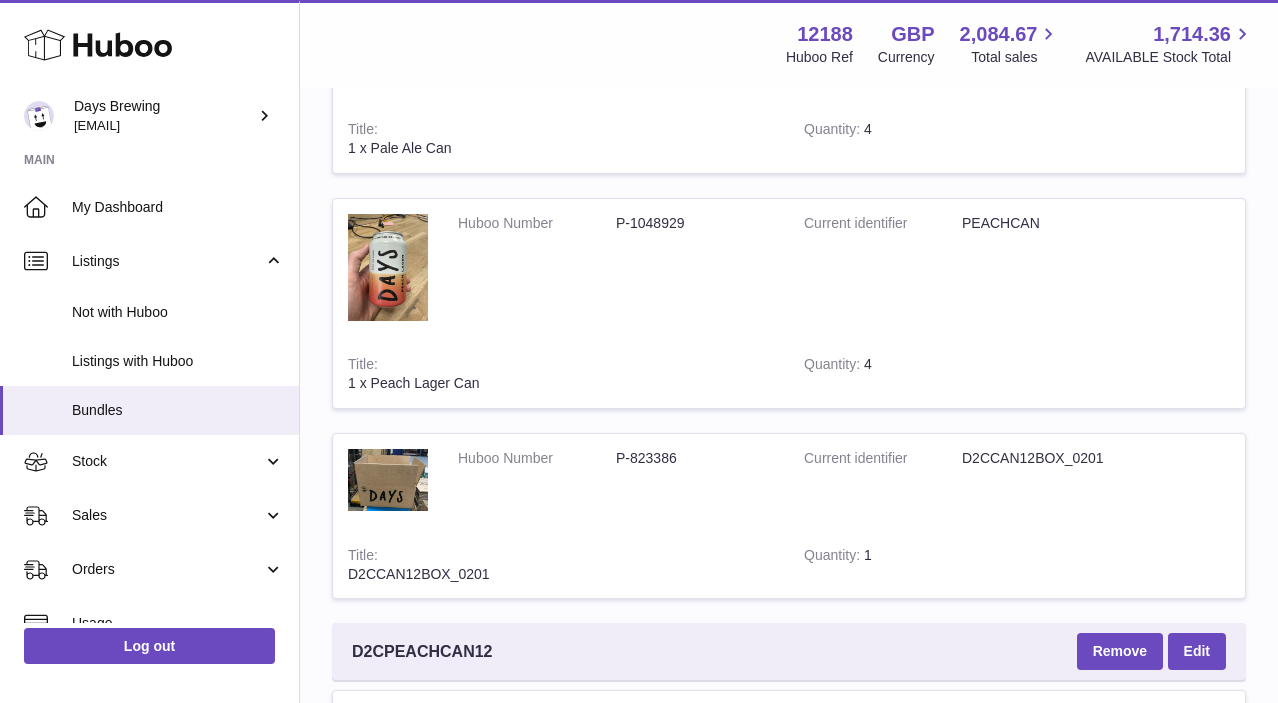 click on "P-823386" at bounding box center [695, 458] 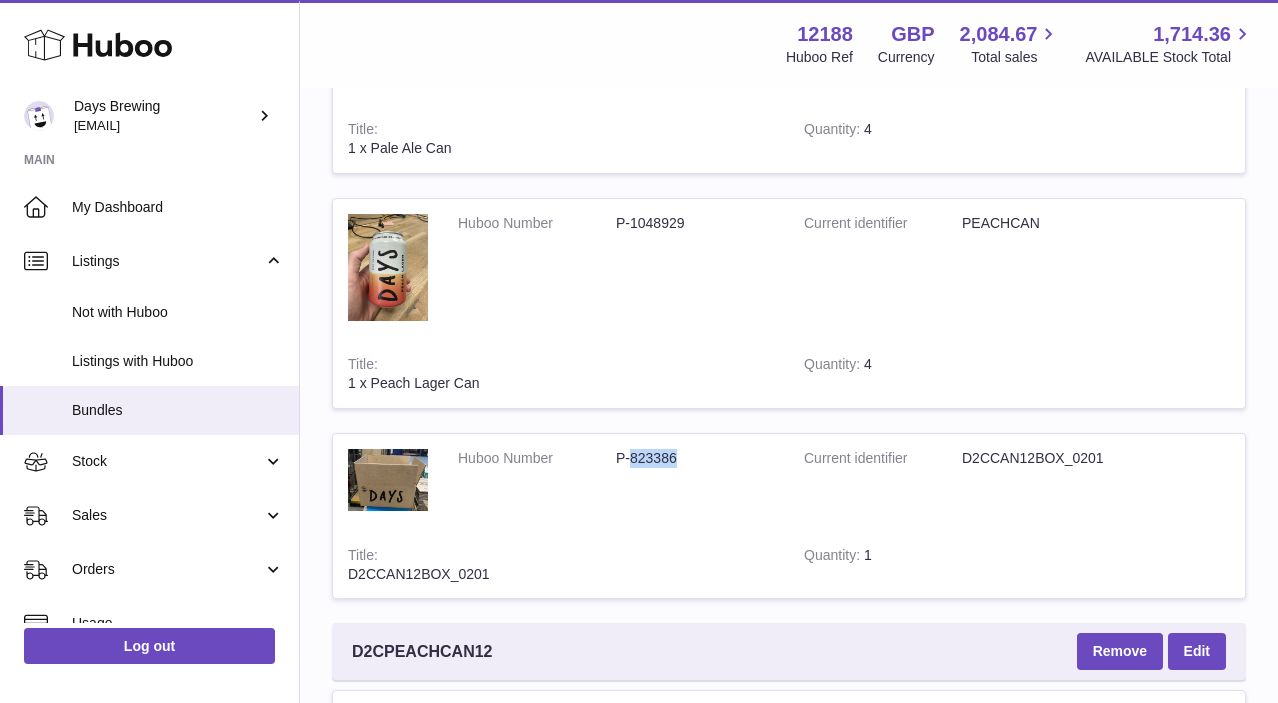 click on "P-823386" at bounding box center (695, 458) 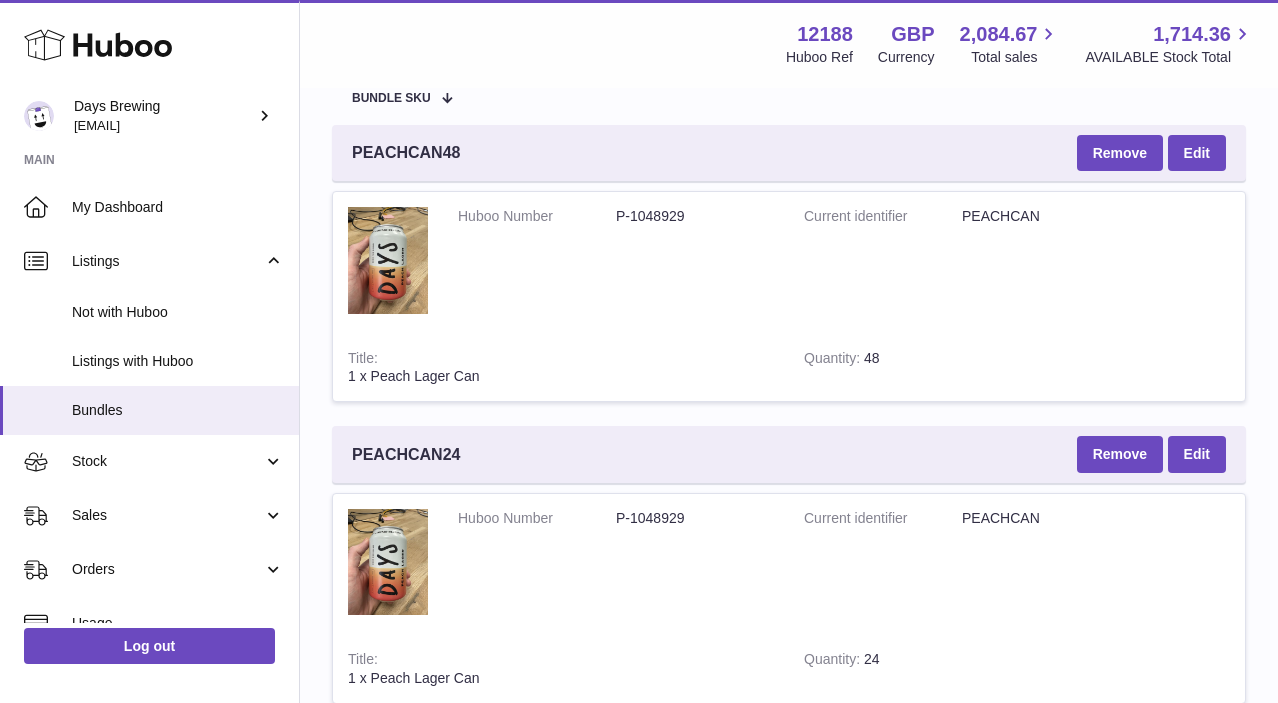 scroll, scrollTop: 218, scrollLeft: 0, axis: vertical 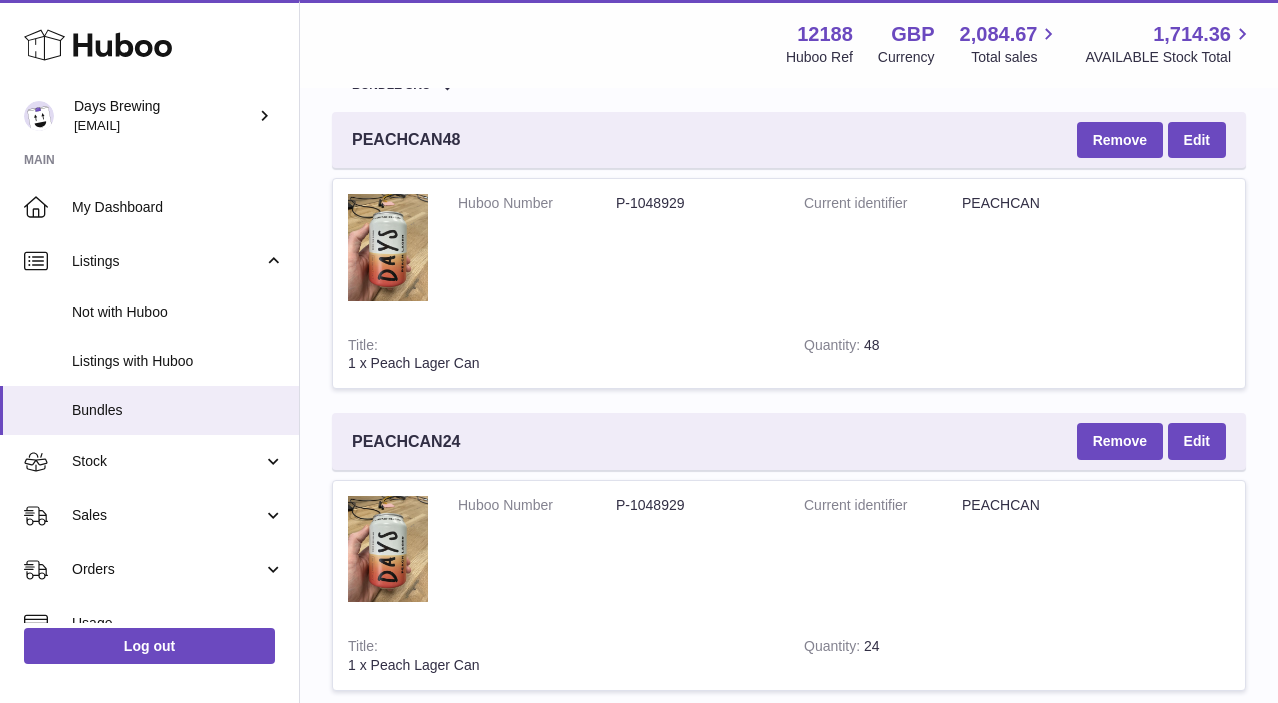 click on "Huboo Number   P-[NUMBER]" at bounding box center (616, 552) 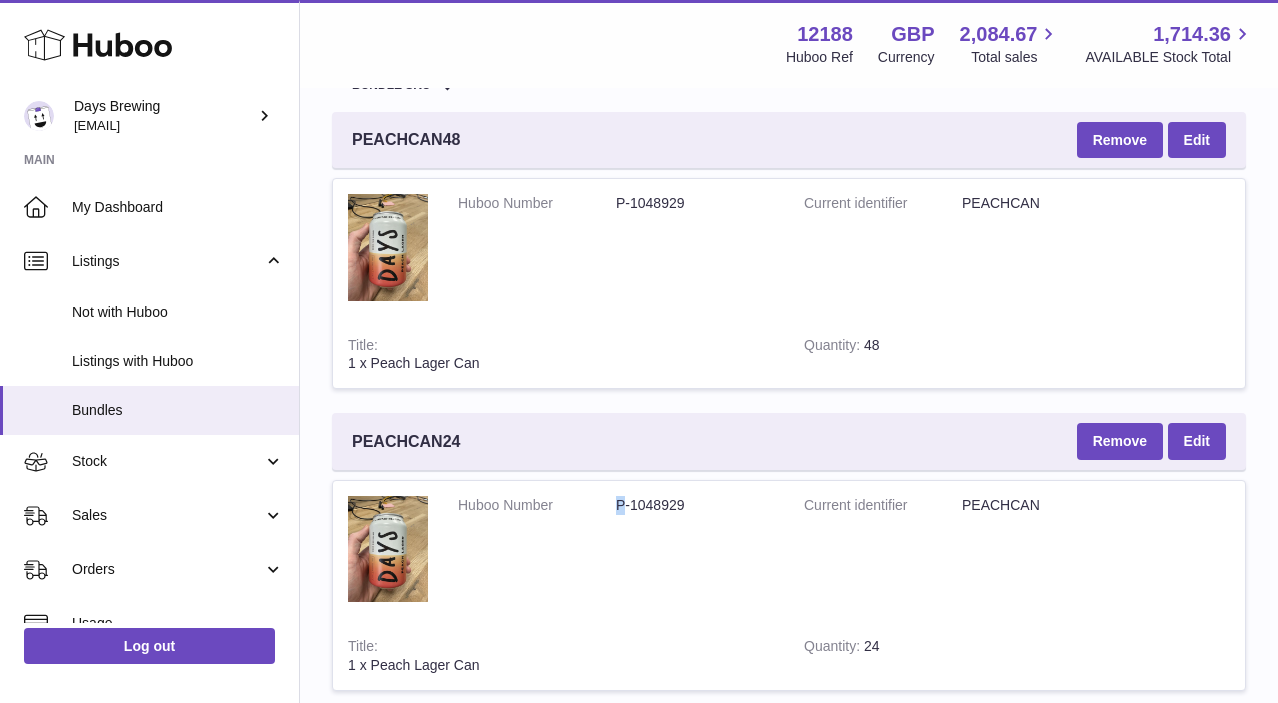 click on "Huboo Number   P-[NUMBER]" at bounding box center [616, 552] 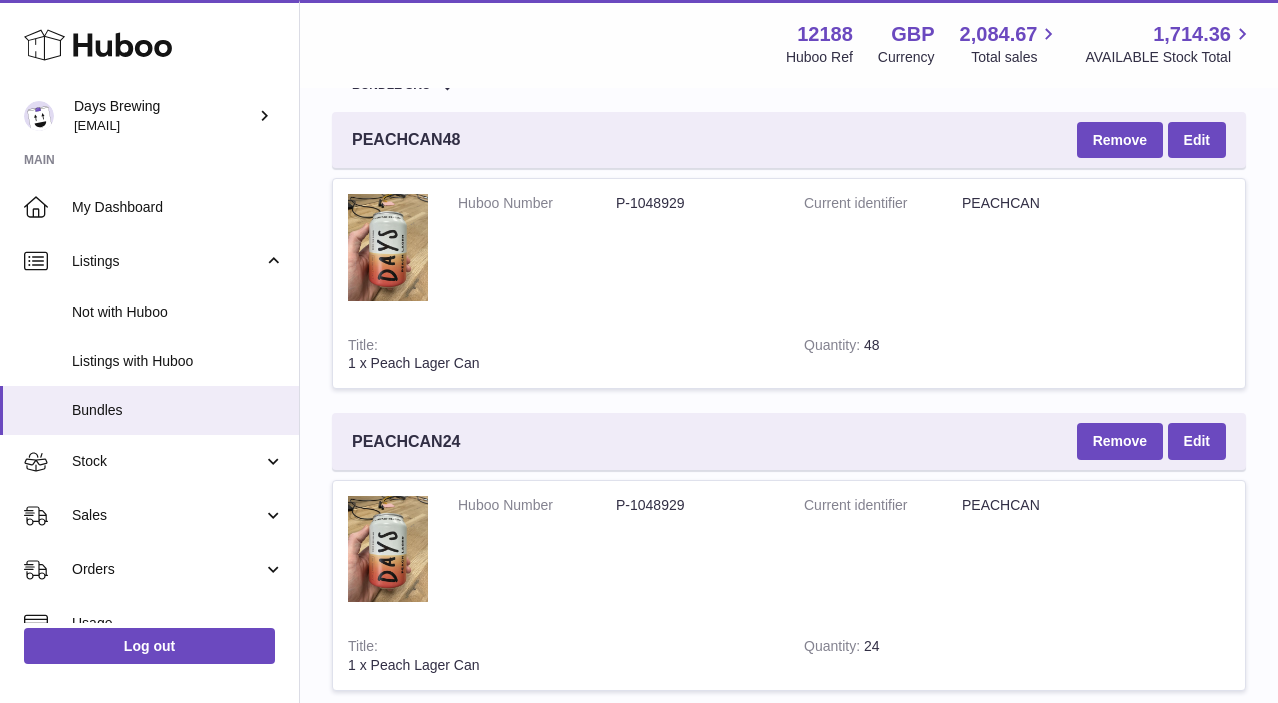 click on "P-1048929" at bounding box center [695, 505] 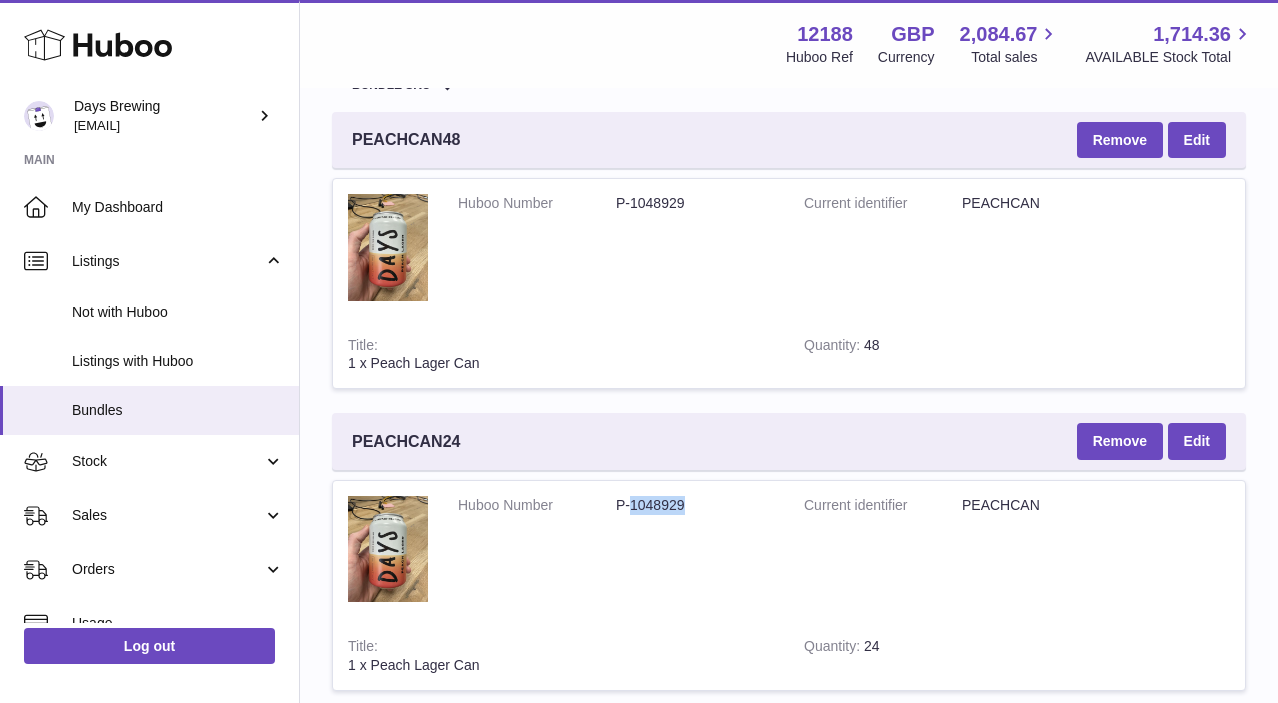 click on "P-1048929" at bounding box center [695, 505] 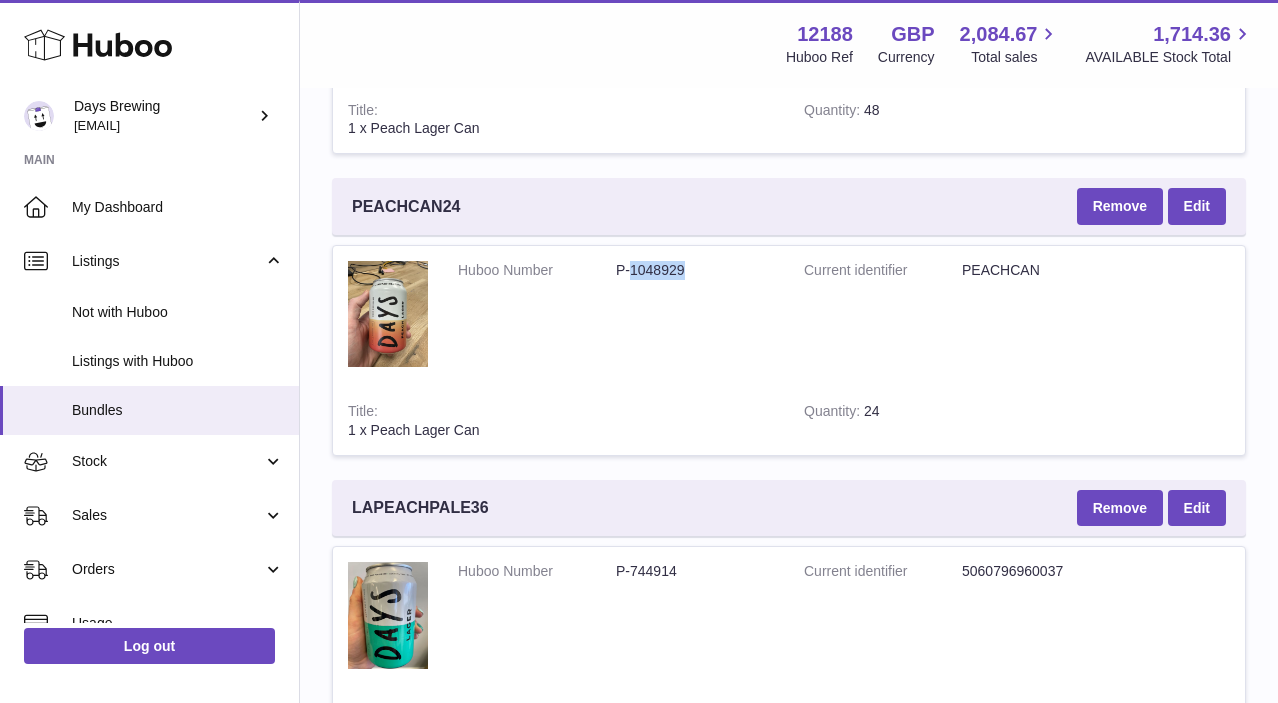 scroll, scrollTop: 455, scrollLeft: 0, axis: vertical 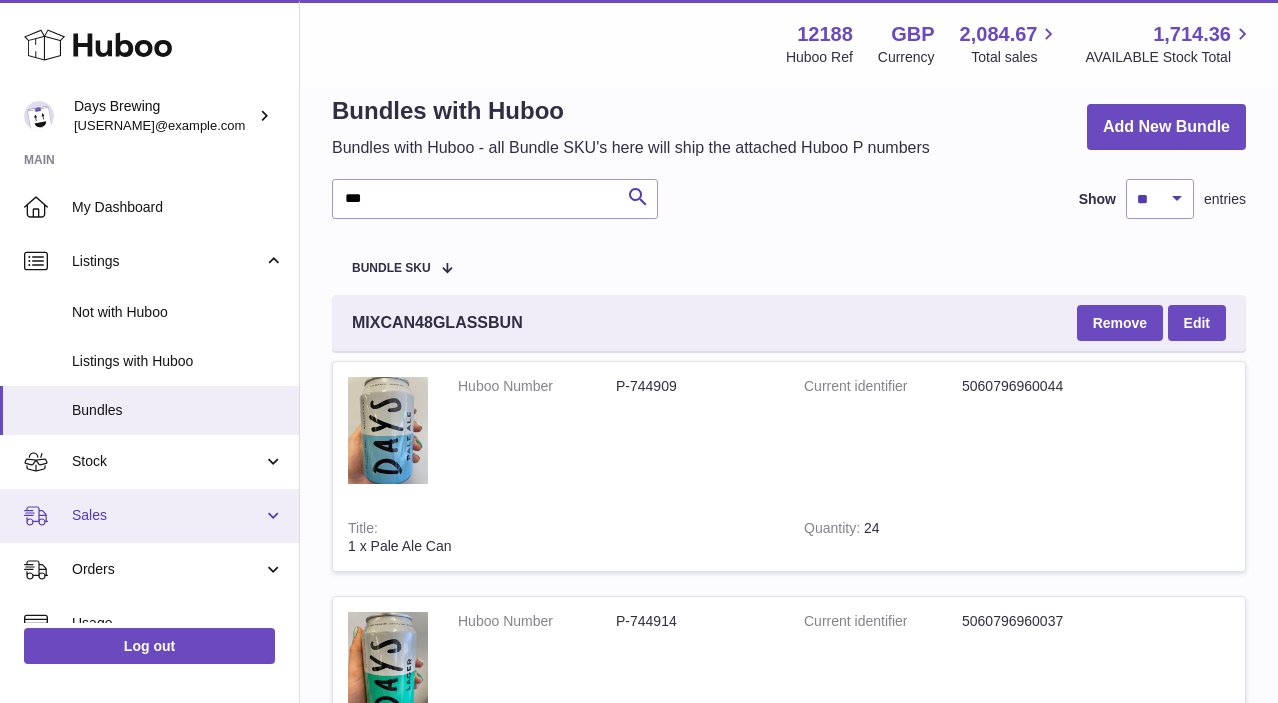 click on "Sales" at bounding box center (167, 515) 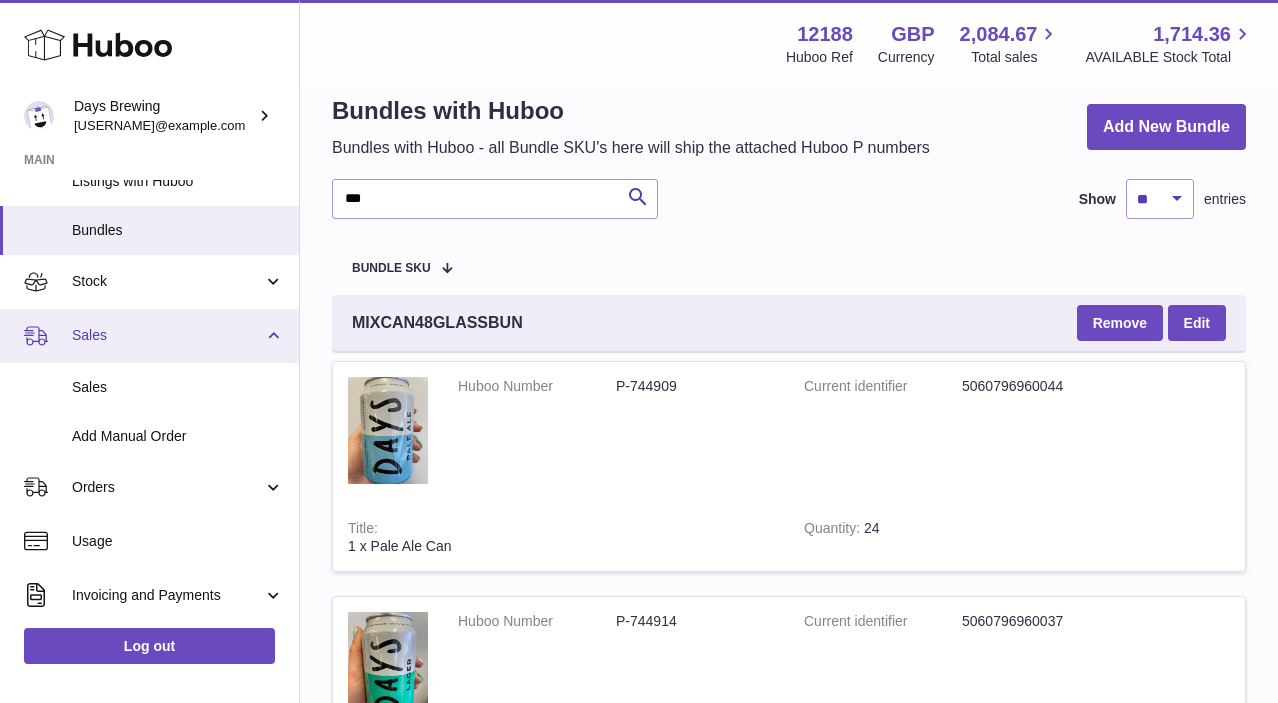scroll, scrollTop: 185, scrollLeft: 0, axis: vertical 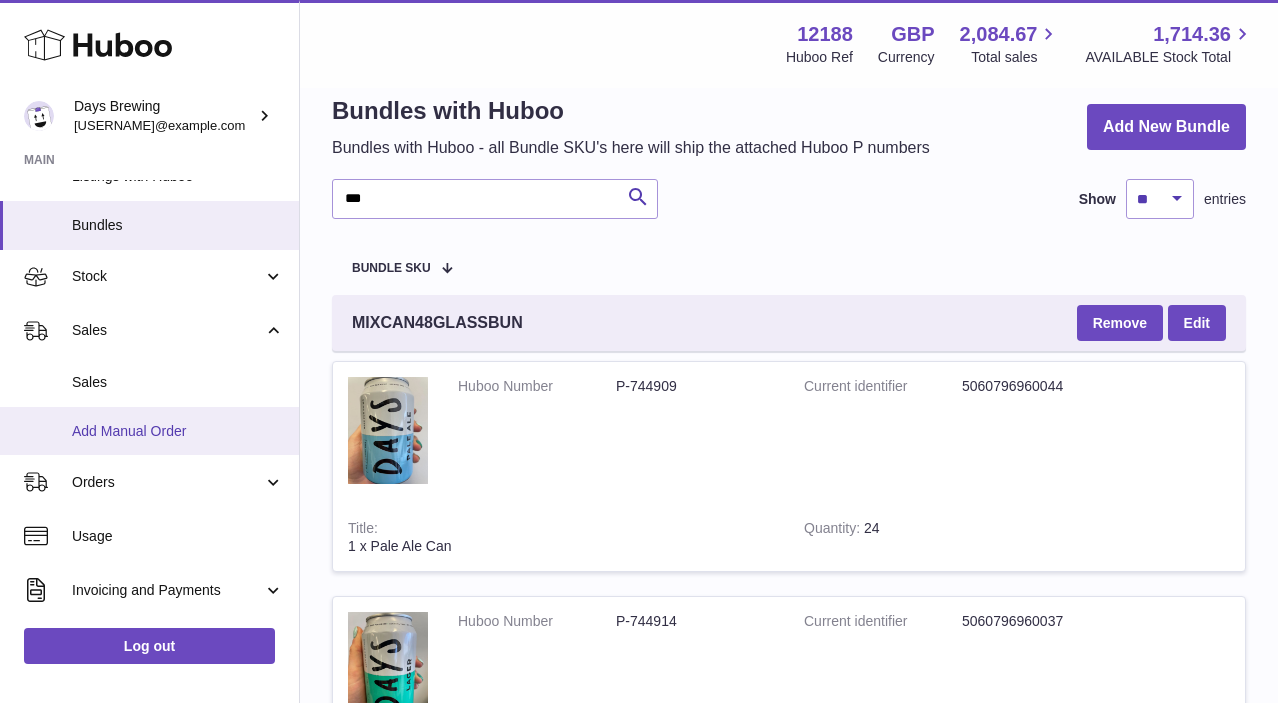 click on "Add Manual Order" at bounding box center (178, 431) 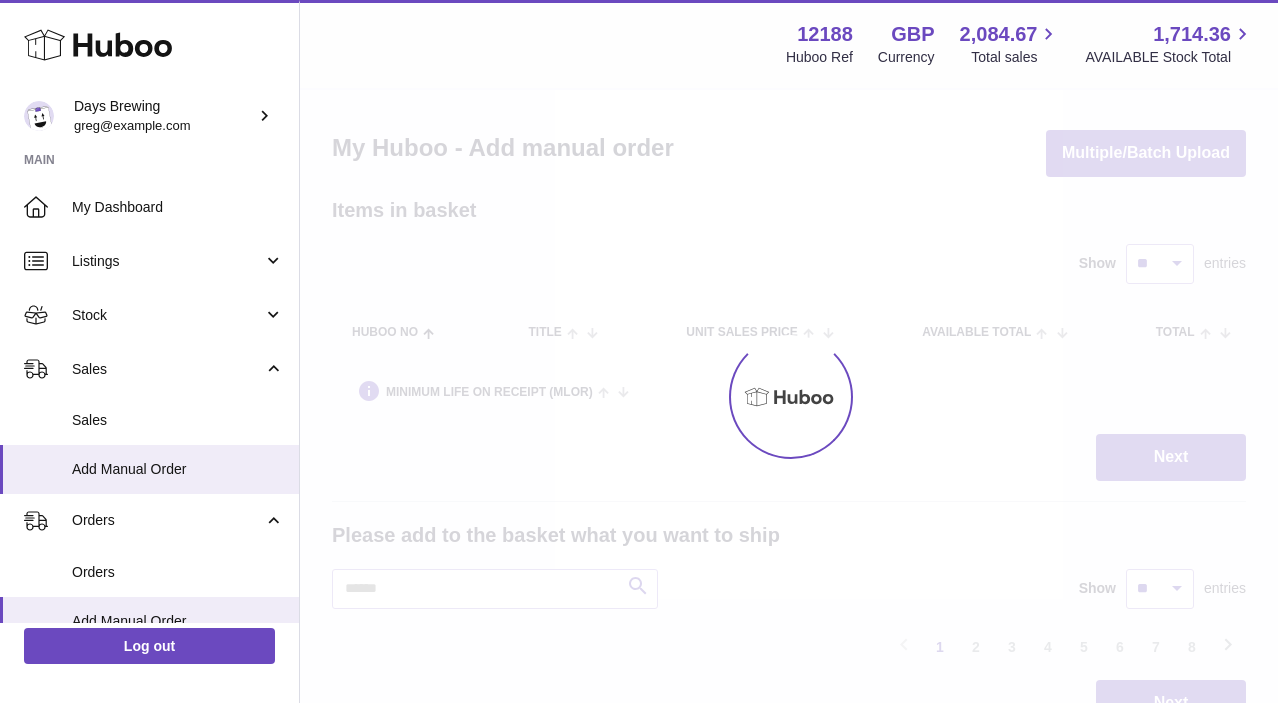 scroll, scrollTop: 0, scrollLeft: 0, axis: both 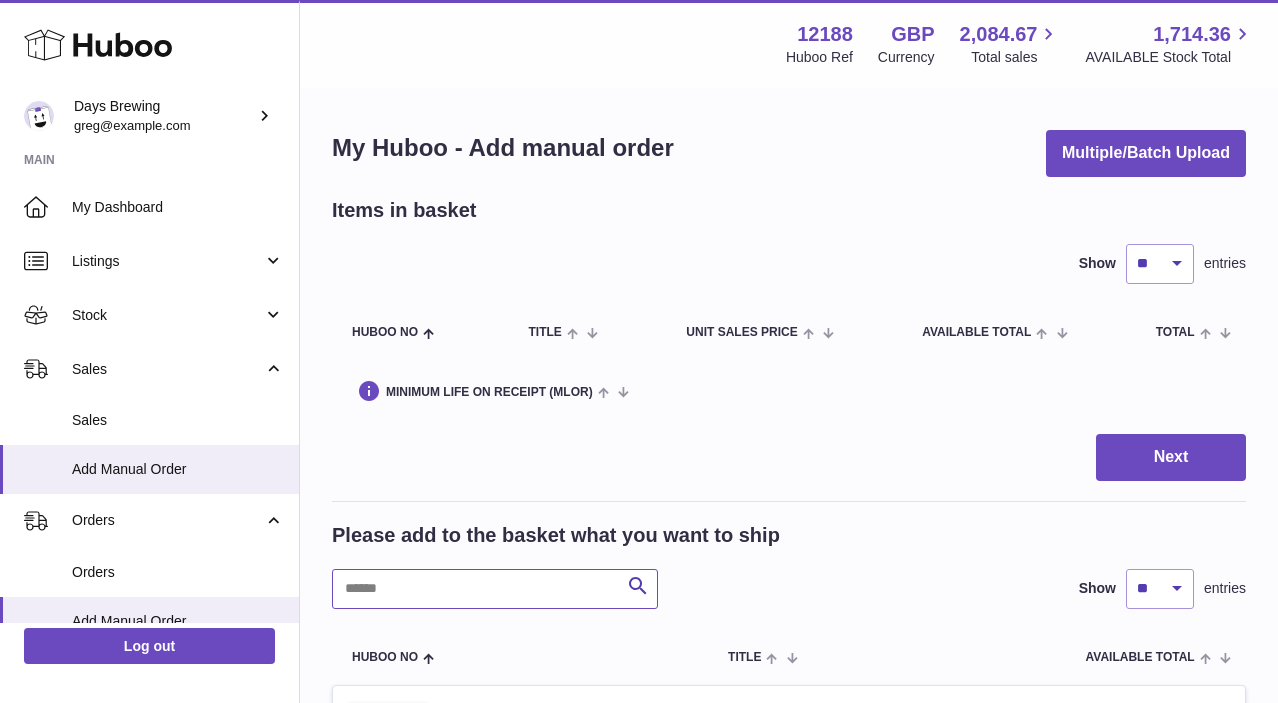 click at bounding box center [495, 589] 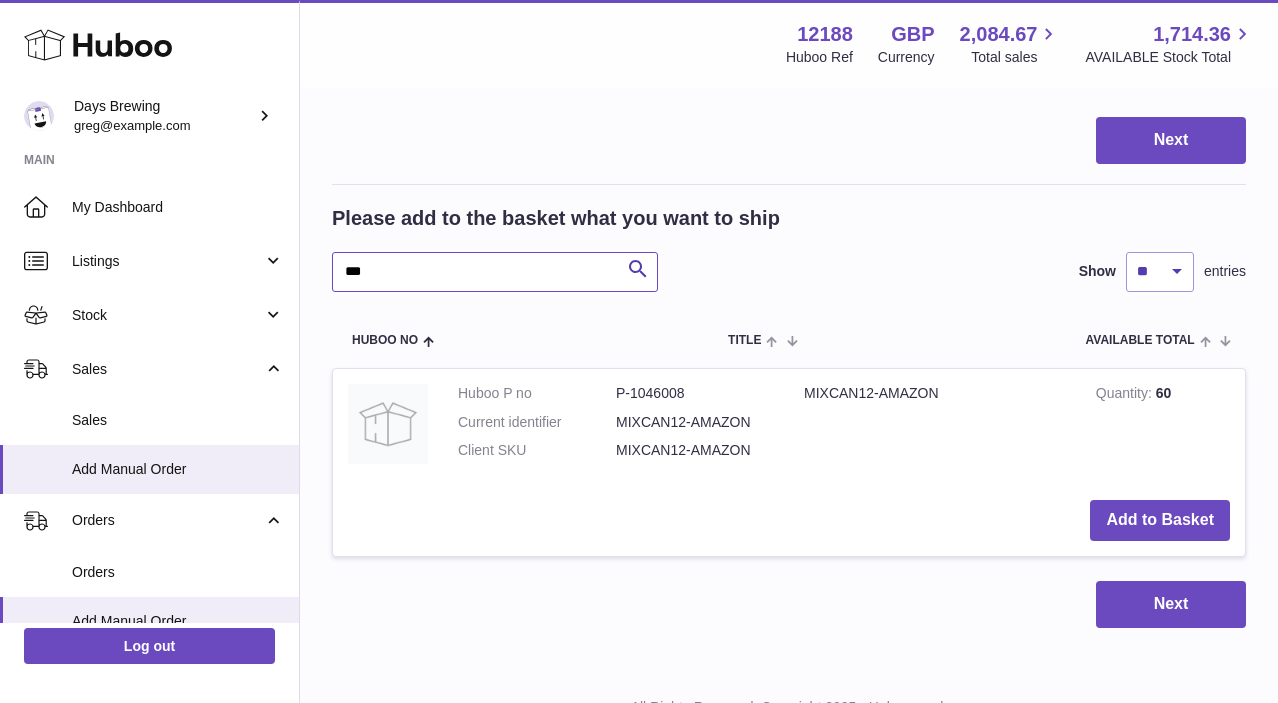 scroll, scrollTop: 370, scrollLeft: 0, axis: vertical 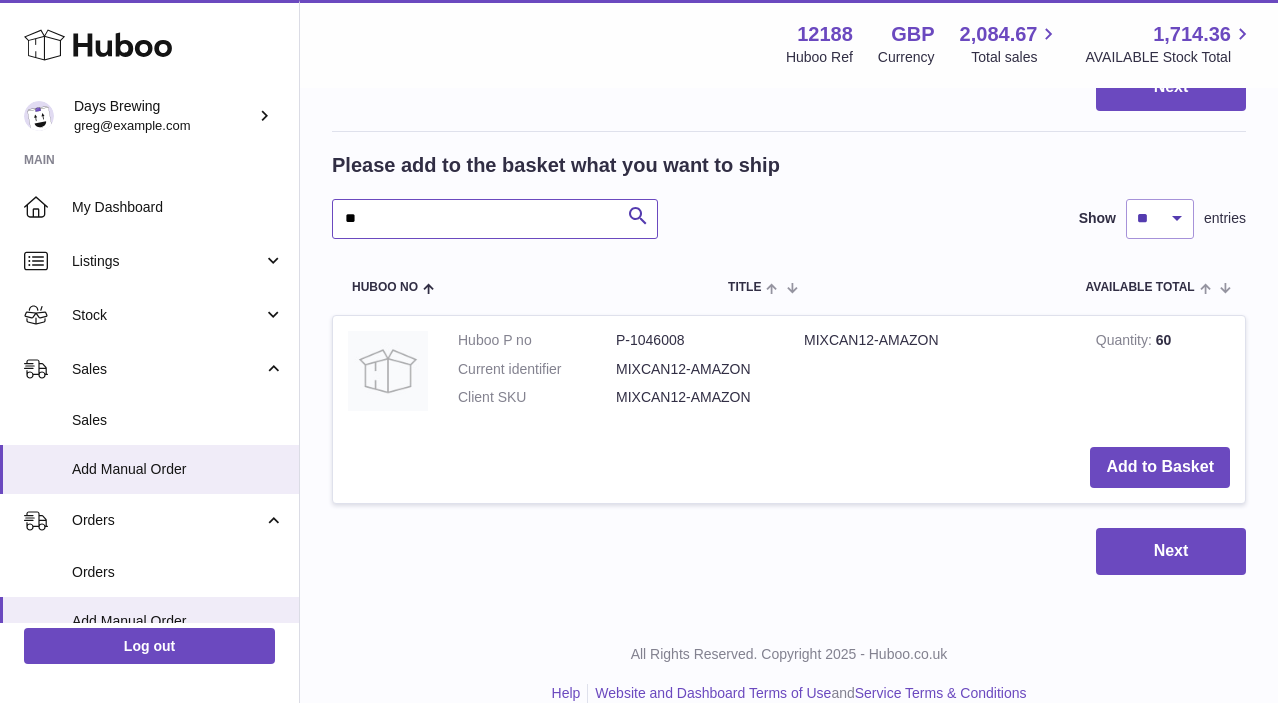 type on "*" 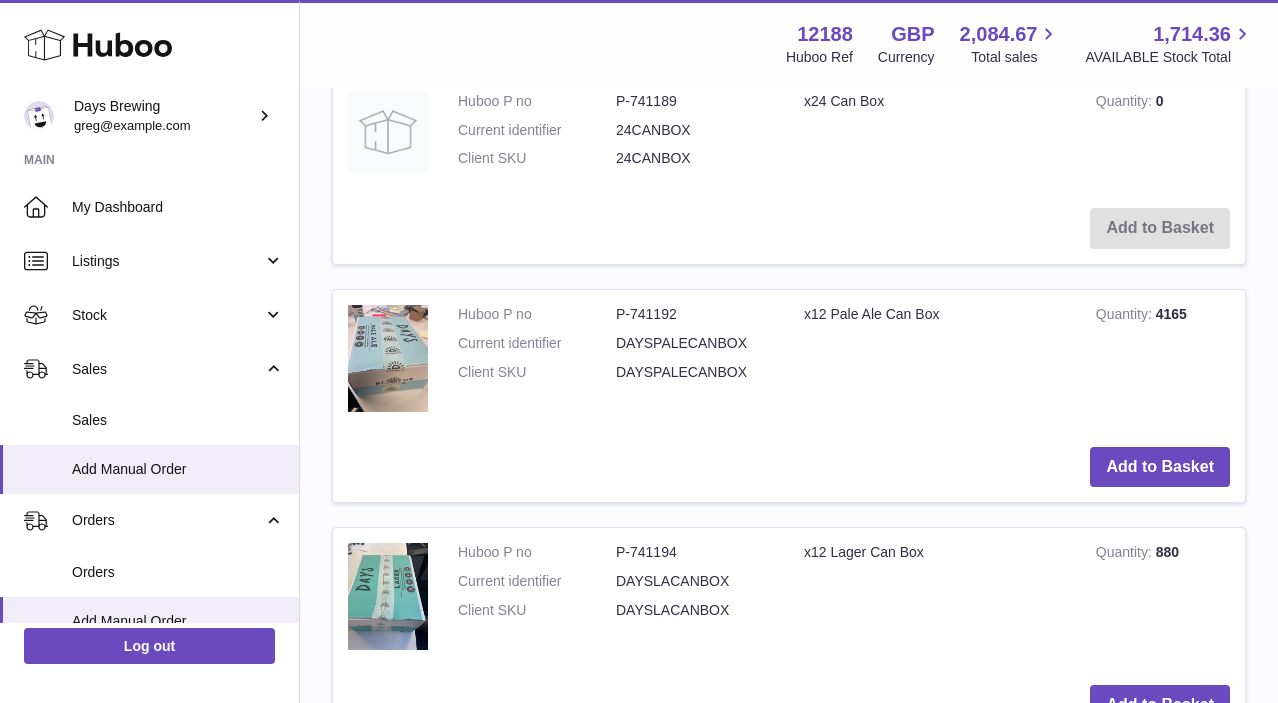 scroll, scrollTop: 786, scrollLeft: 0, axis: vertical 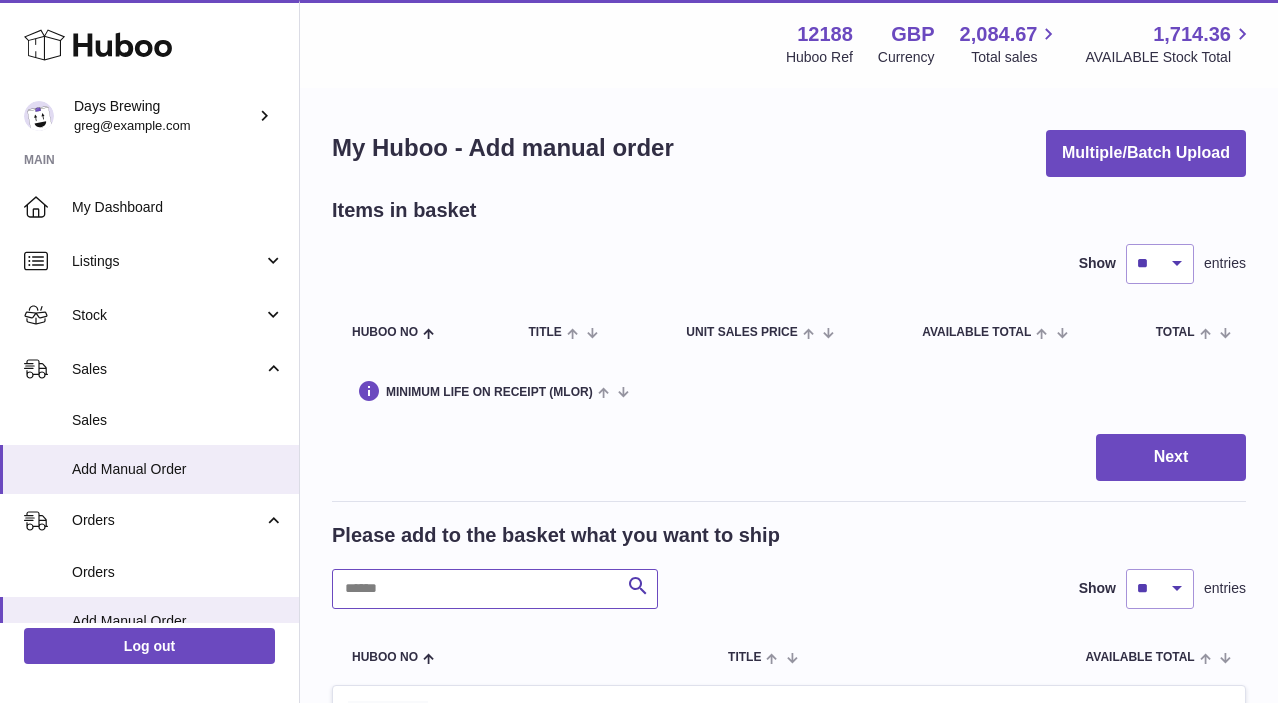 paste on "******" 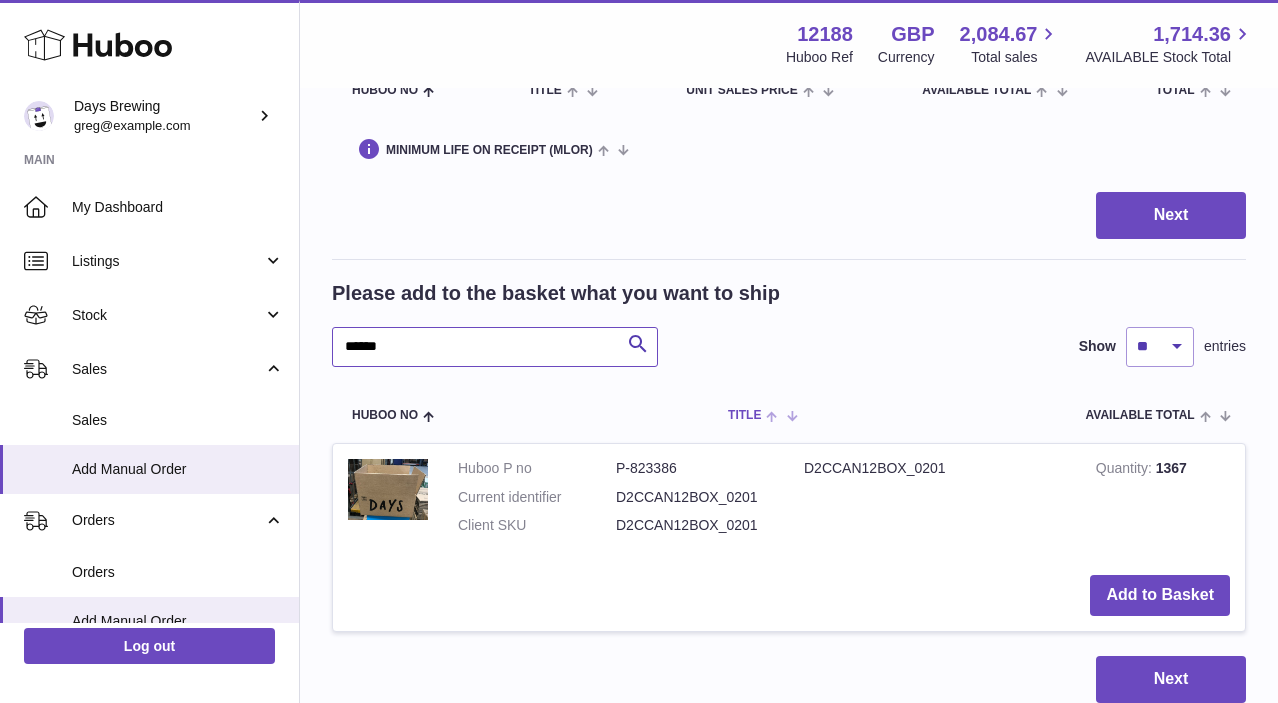 scroll, scrollTop: 248, scrollLeft: 0, axis: vertical 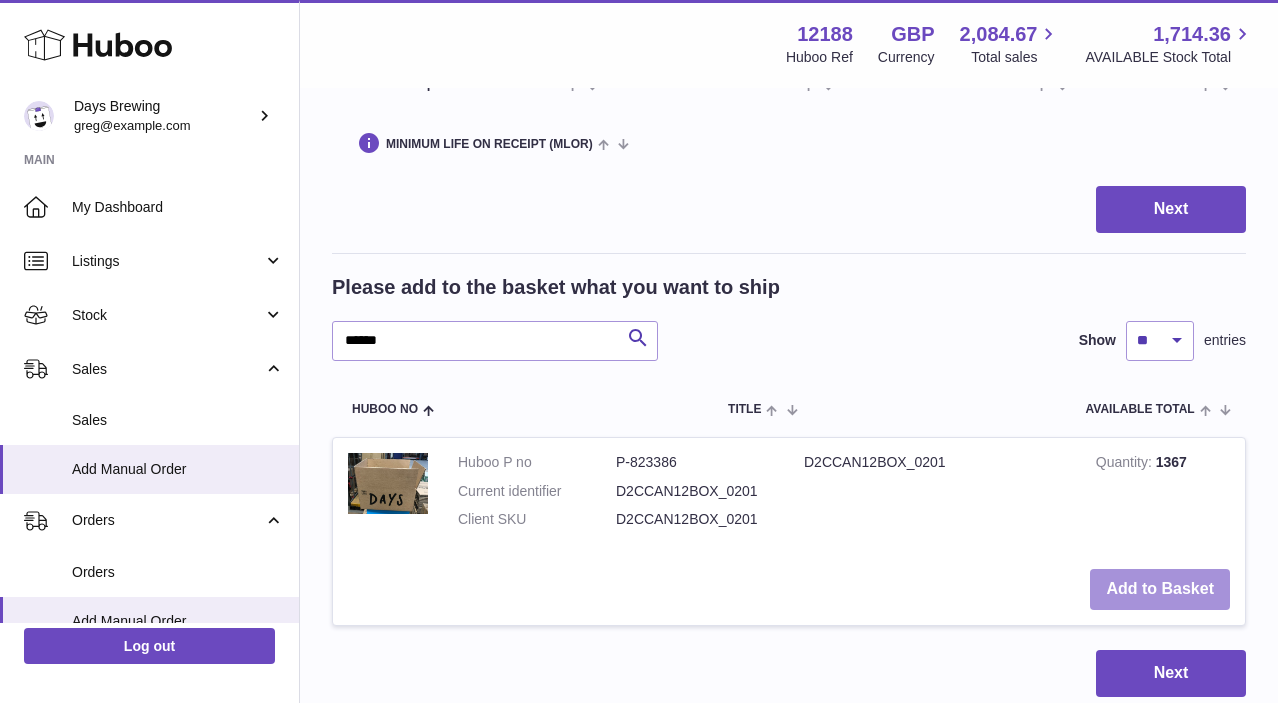 click on "Add to Basket" at bounding box center [1160, 589] 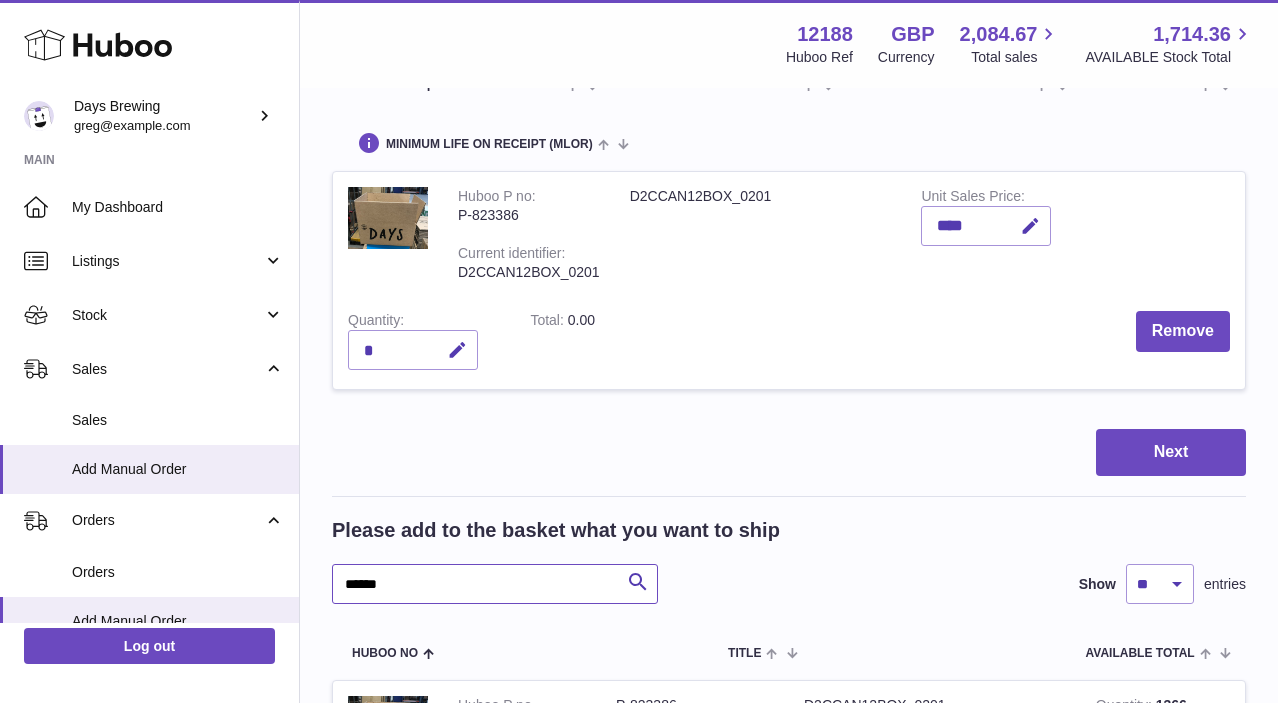 click on "******" at bounding box center (495, 584) 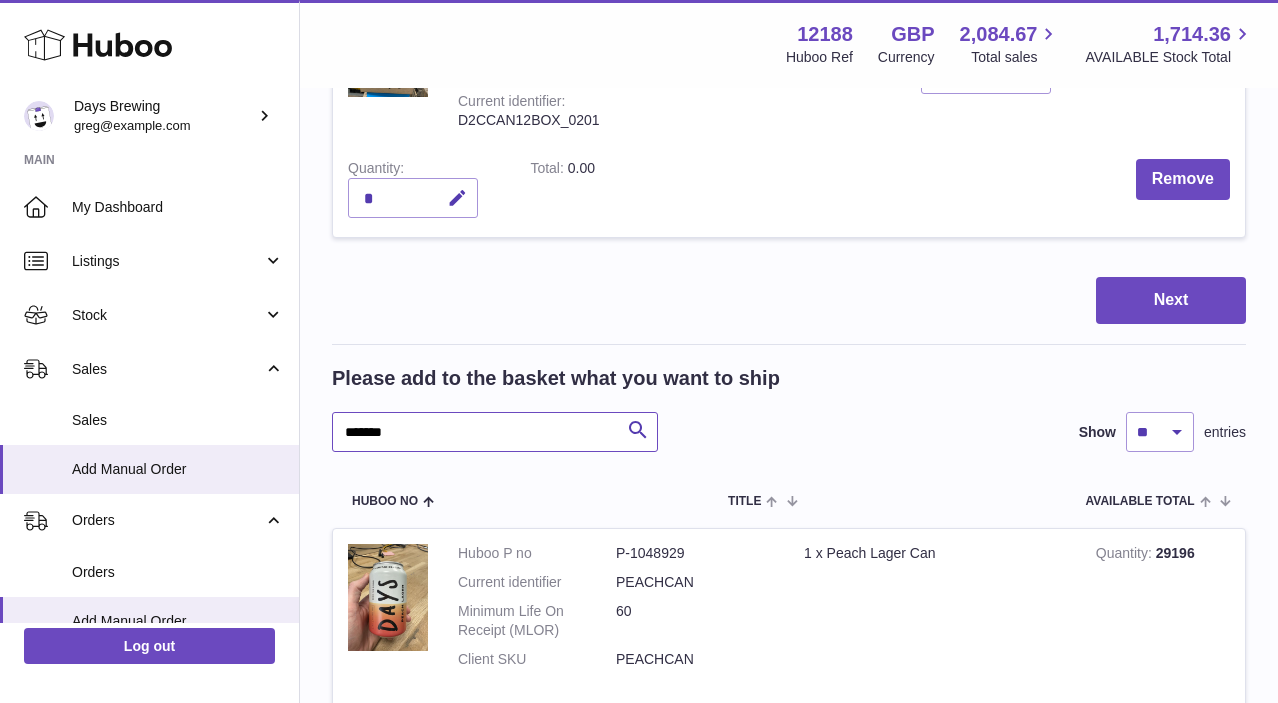 scroll, scrollTop: 488, scrollLeft: 0, axis: vertical 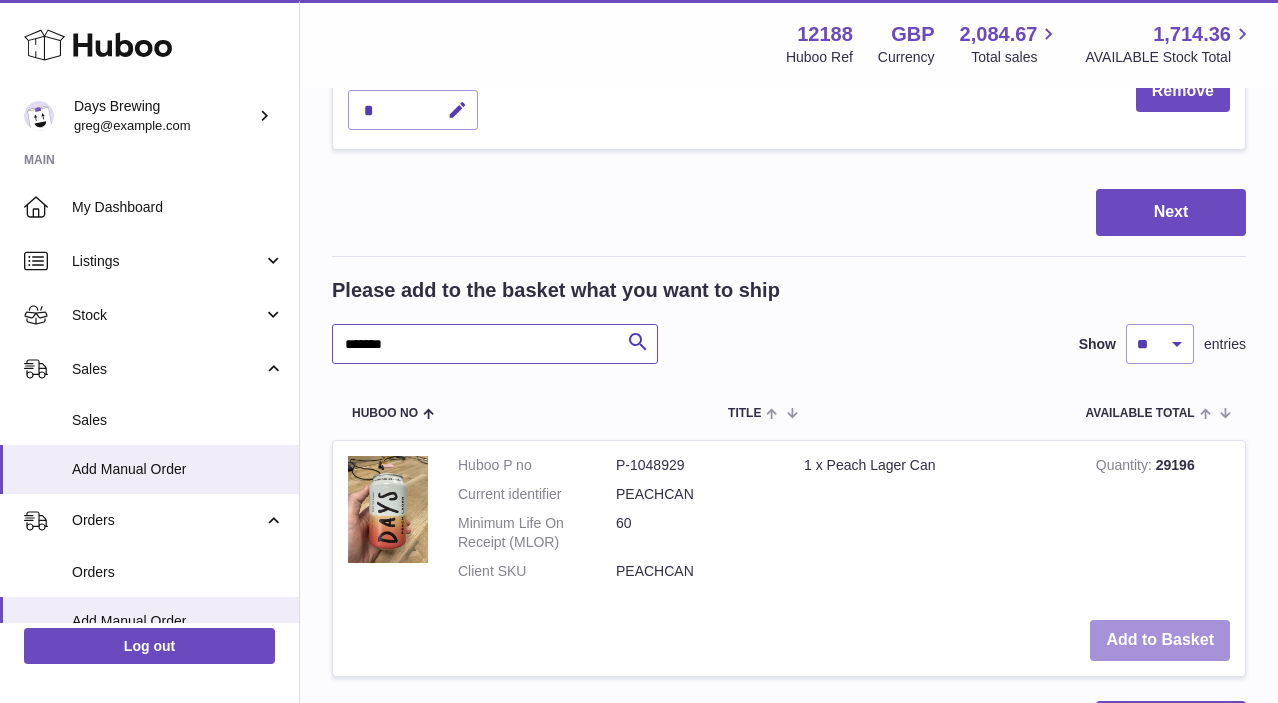 type on "*******" 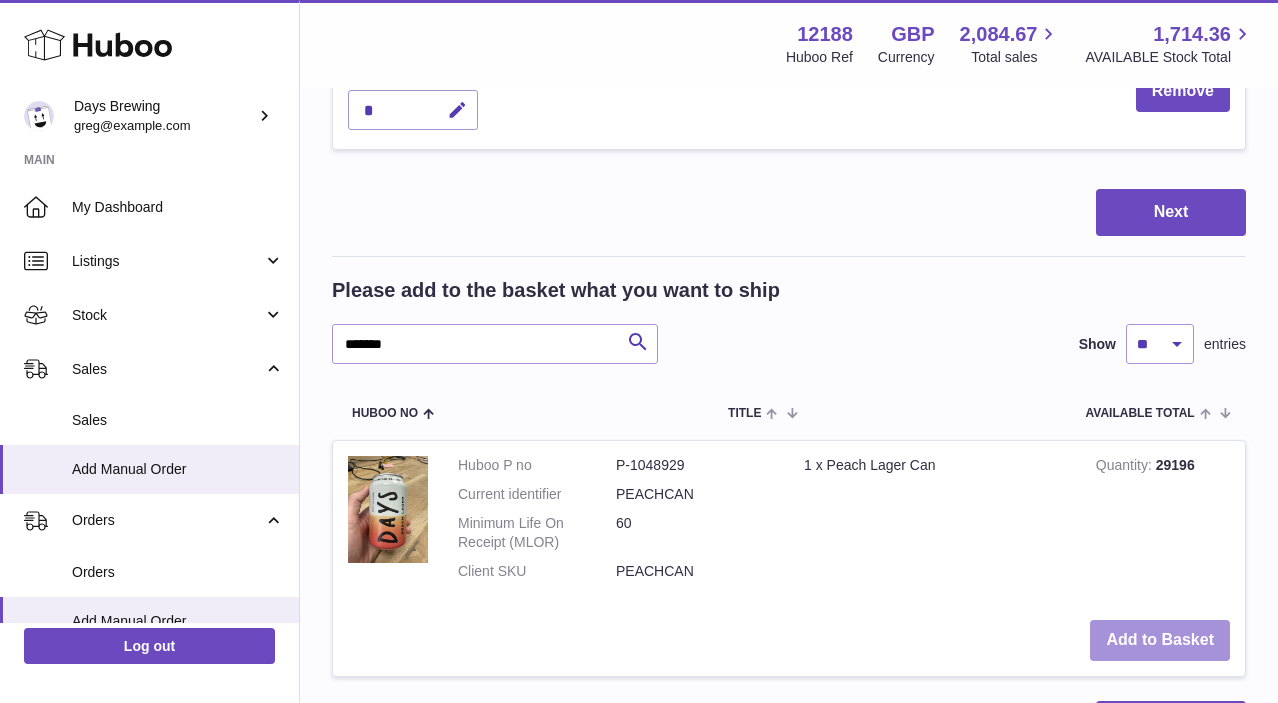 click on "Add to Basket" at bounding box center (1160, 640) 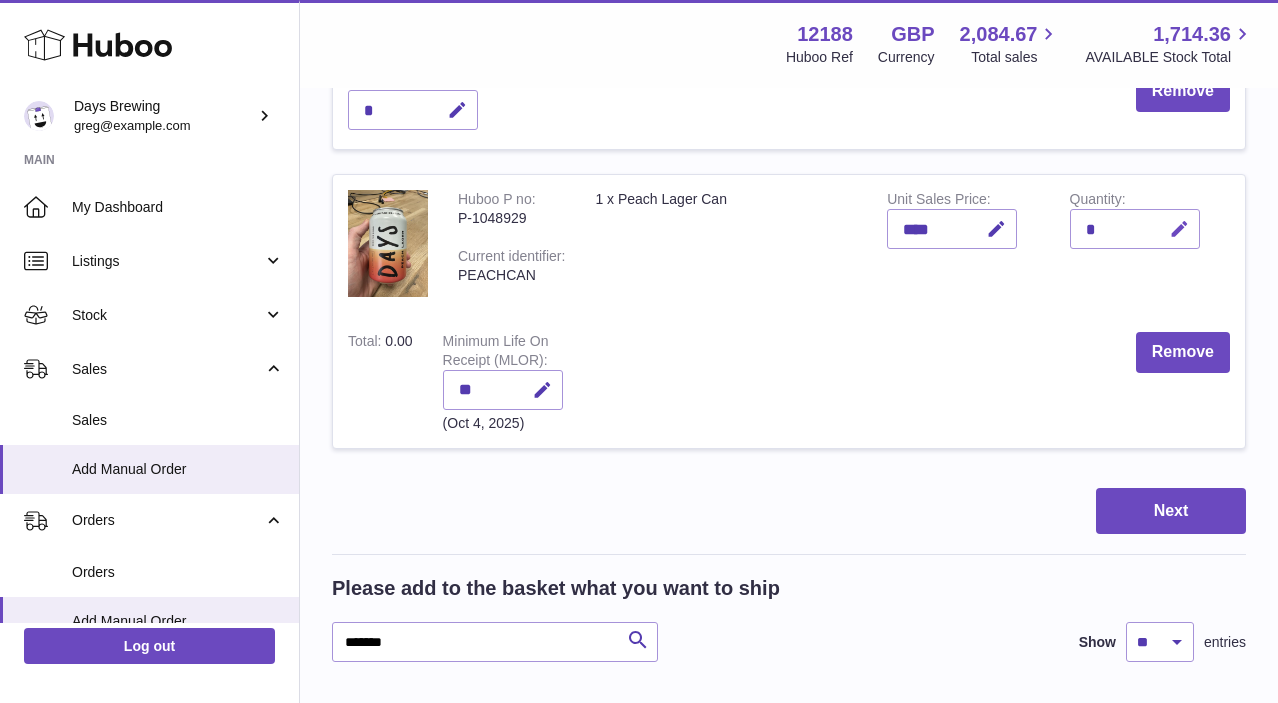 click at bounding box center [1179, 229] 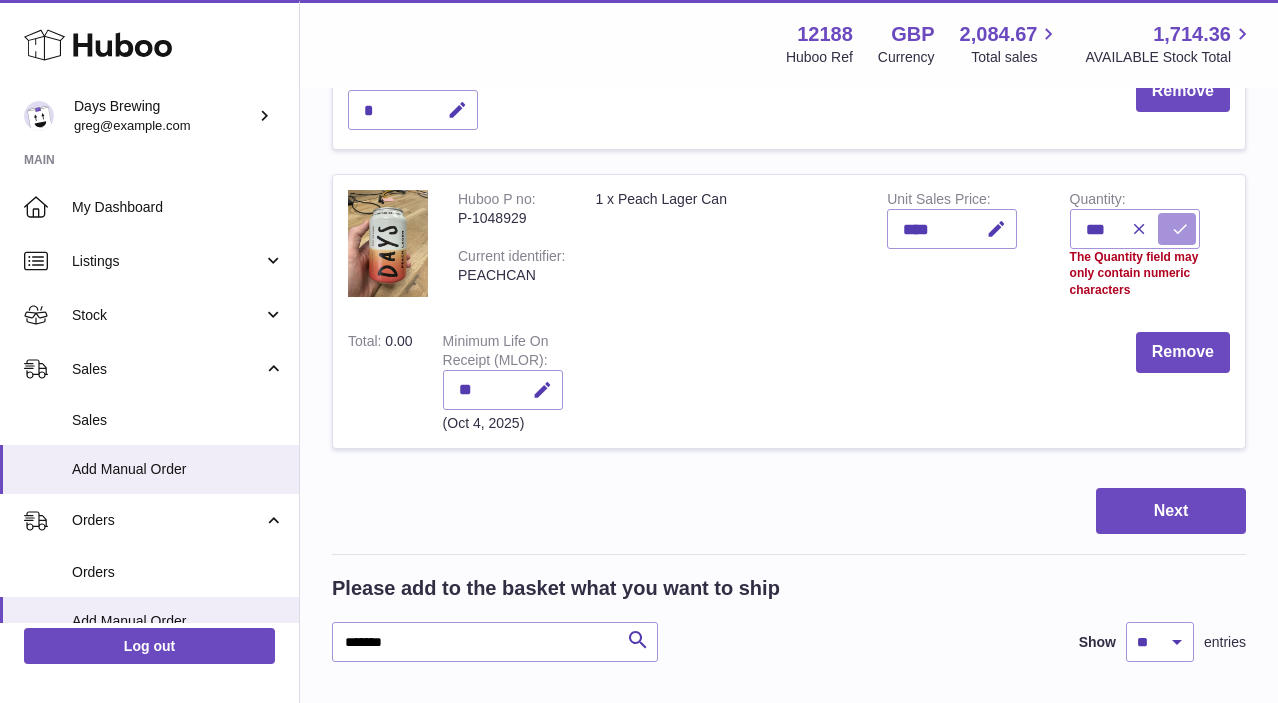 click at bounding box center [1180, 229] 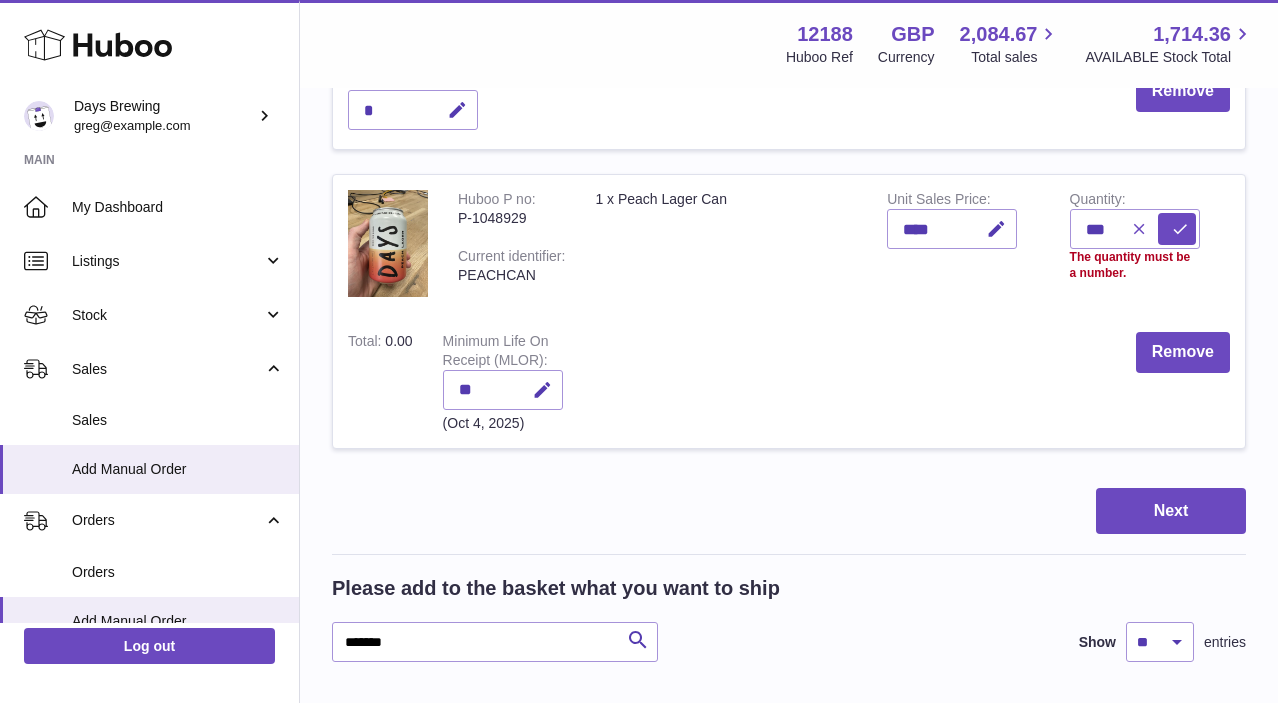 click at bounding box center [1139, 229] 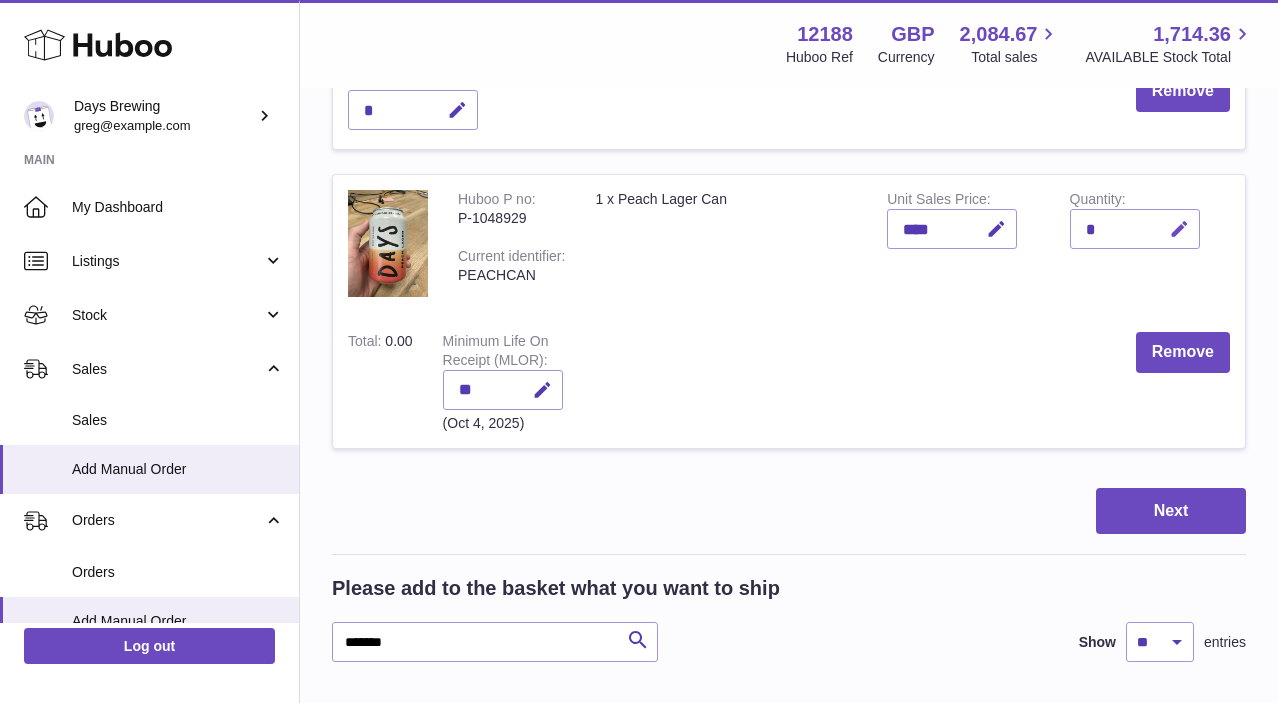 click at bounding box center [1179, 229] 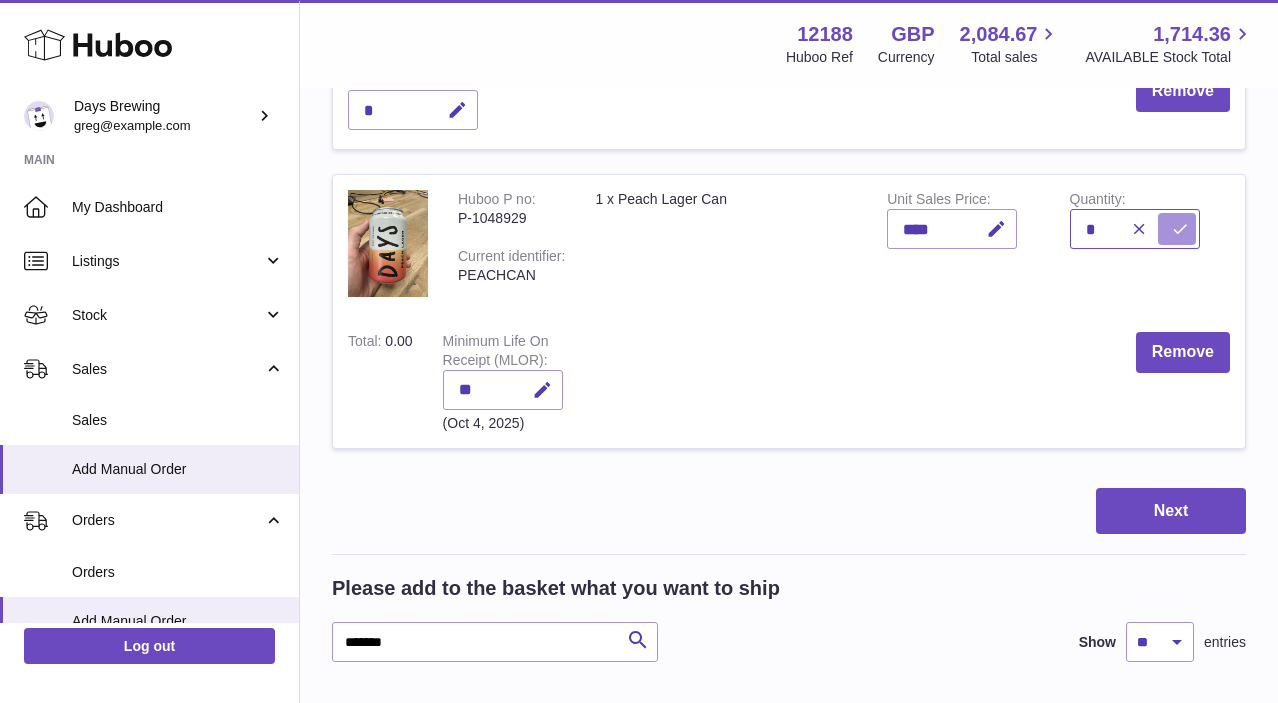 type on "*" 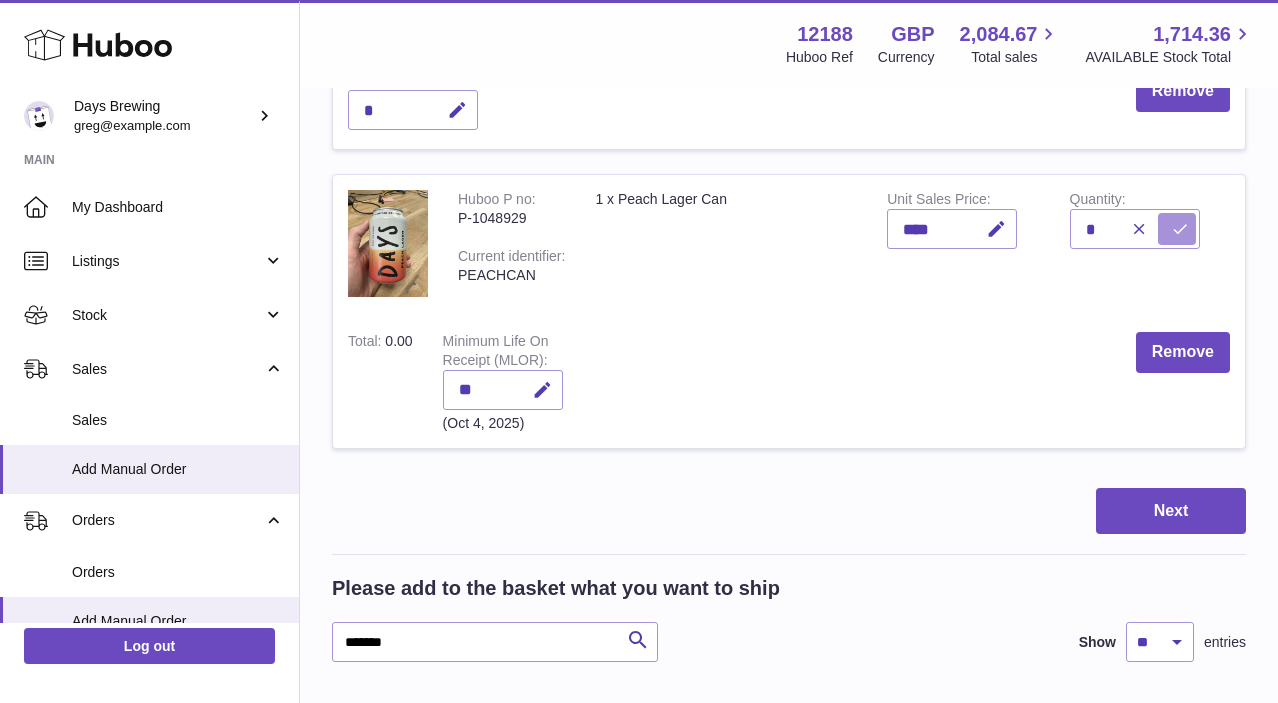 click at bounding box center (1177, 229) 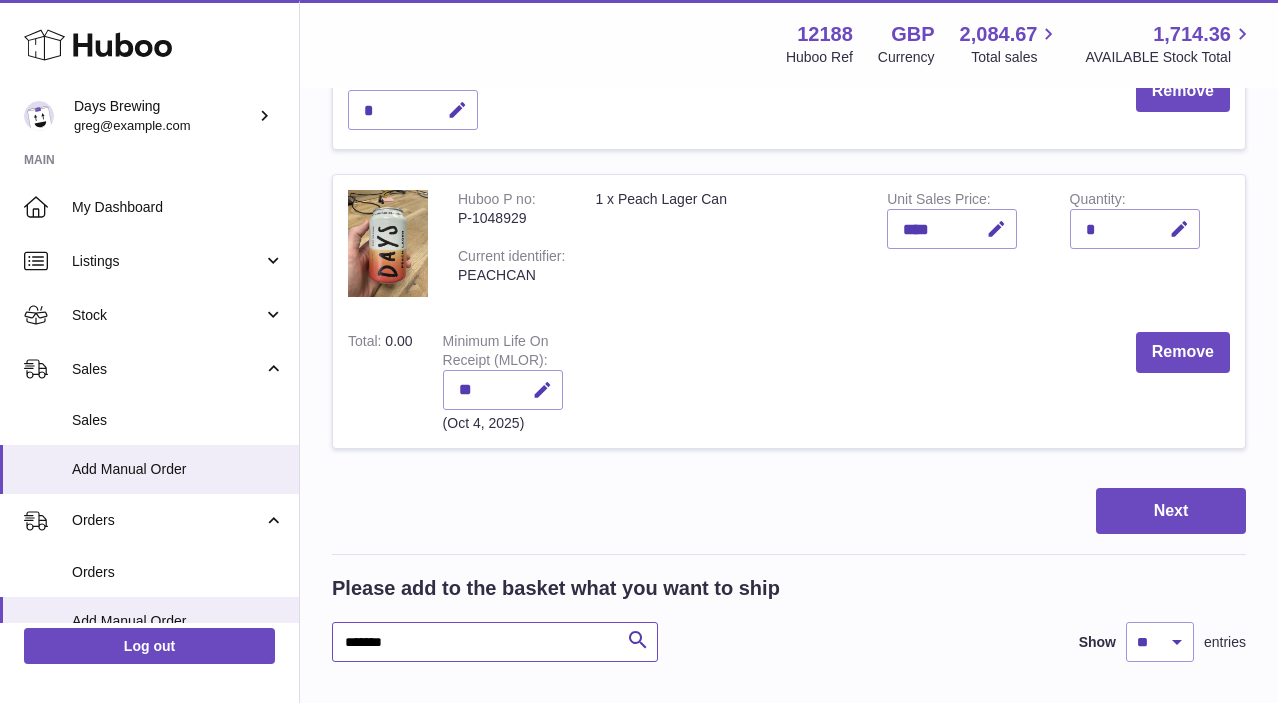 click on "*******" at bounding box center (495, 642) 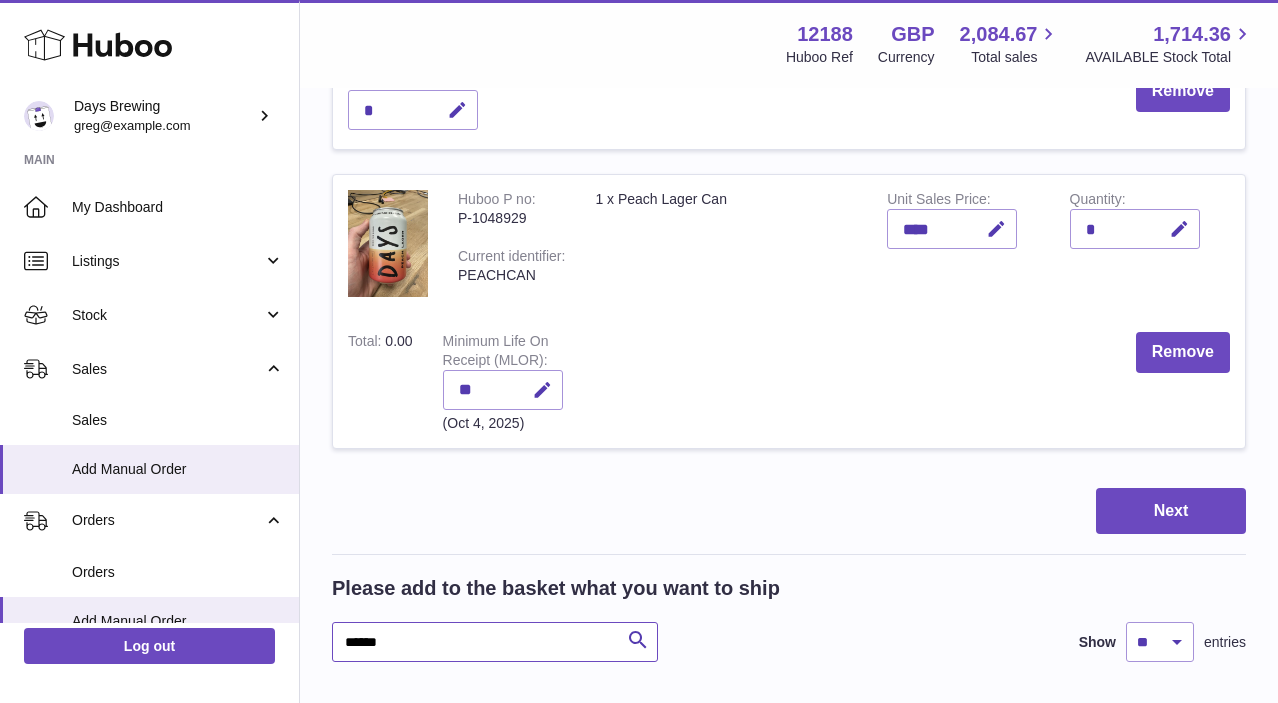 type on "******" 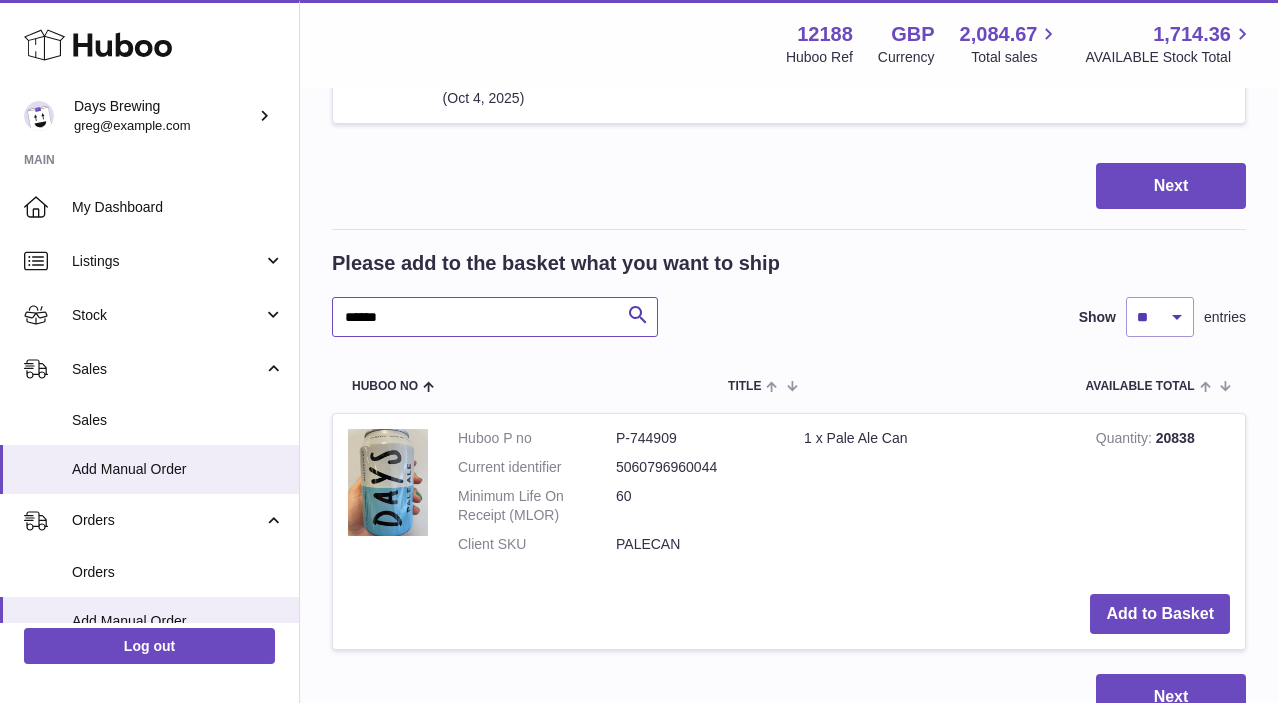 scroll, scrollTop: 816, scrollLeft: 0, axis: vertical 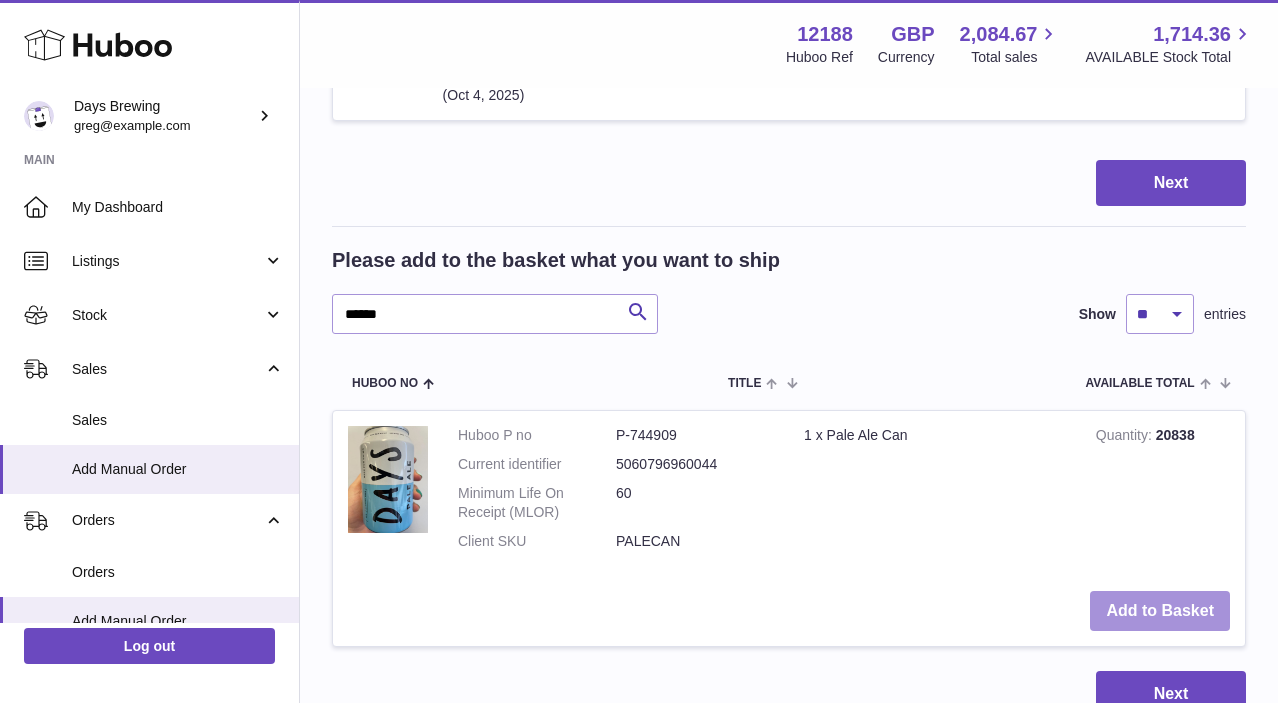 click on "Add to Basket" at bounding box center [1160, 611] 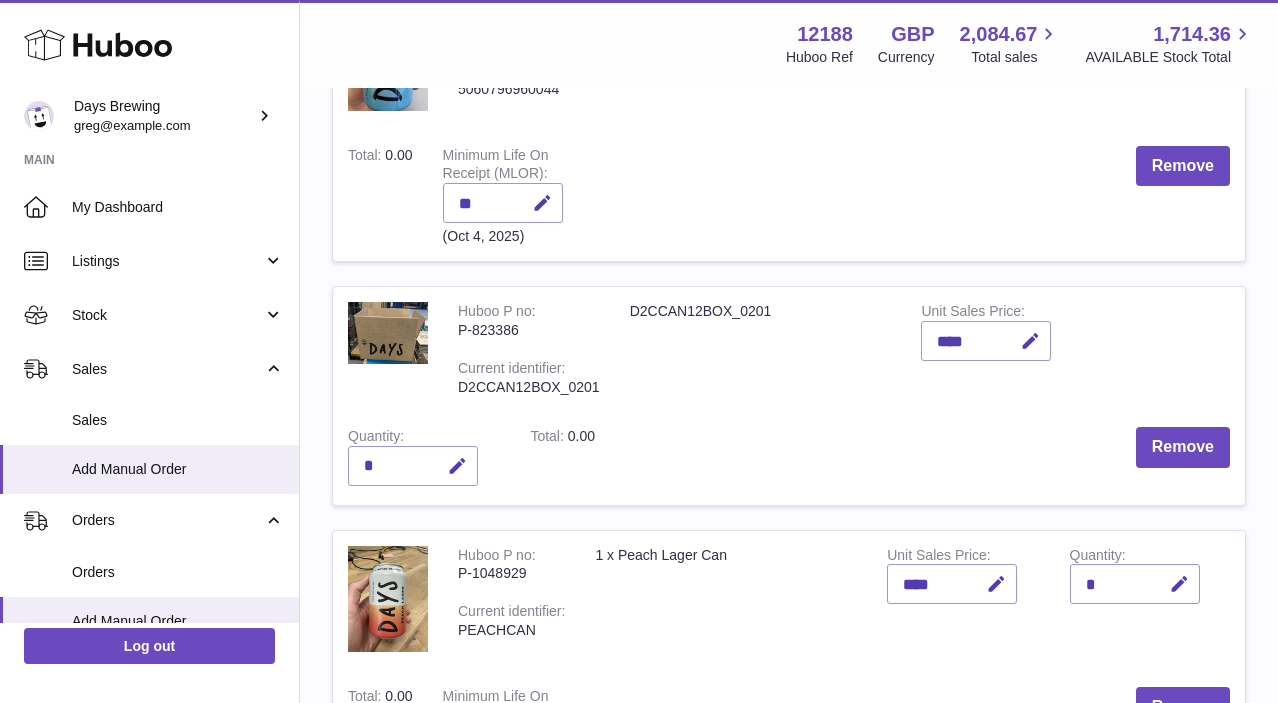 scroll, scrollTop: 261, scrollLeft: 0, axis: vertical 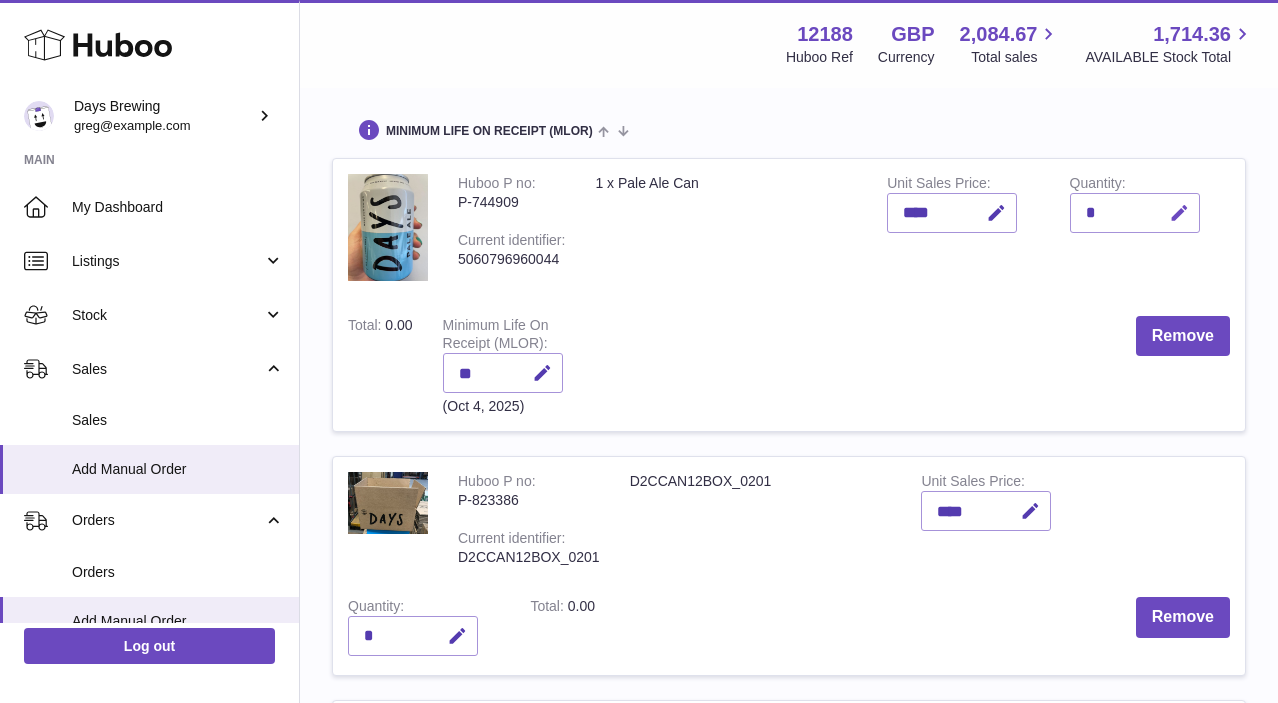 click at bounding box center (1179, 213) 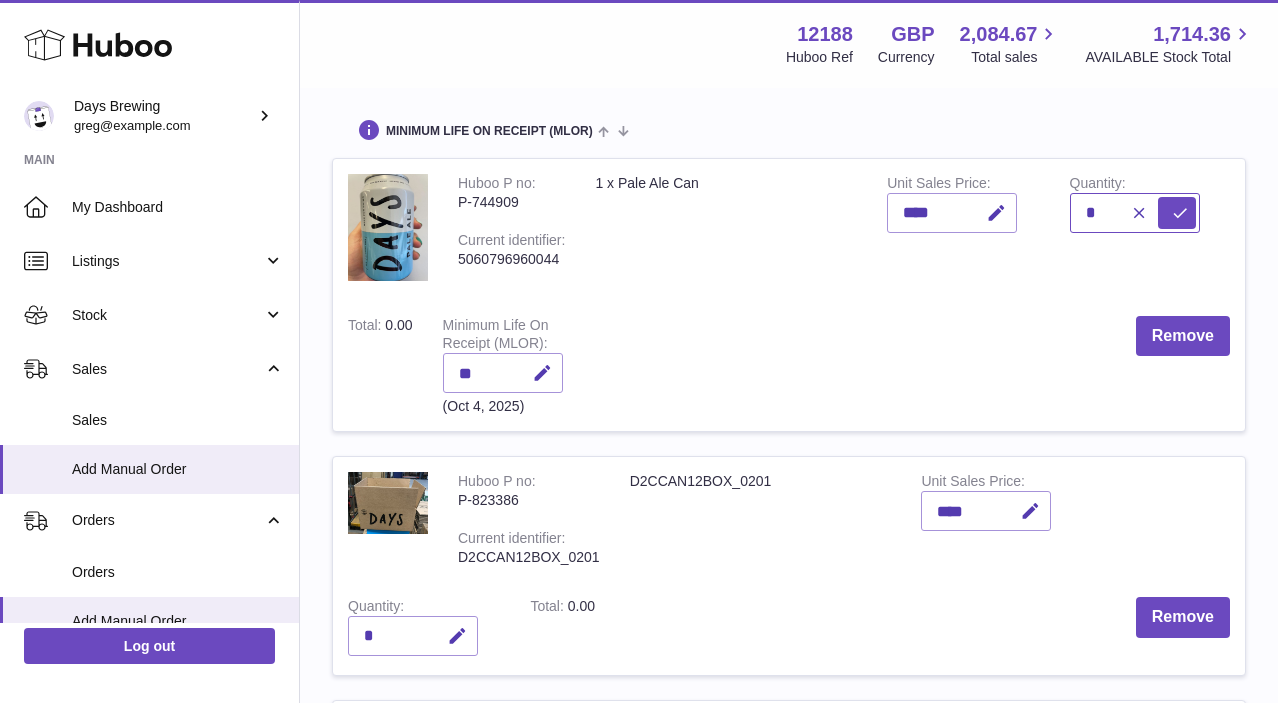 type on "*" 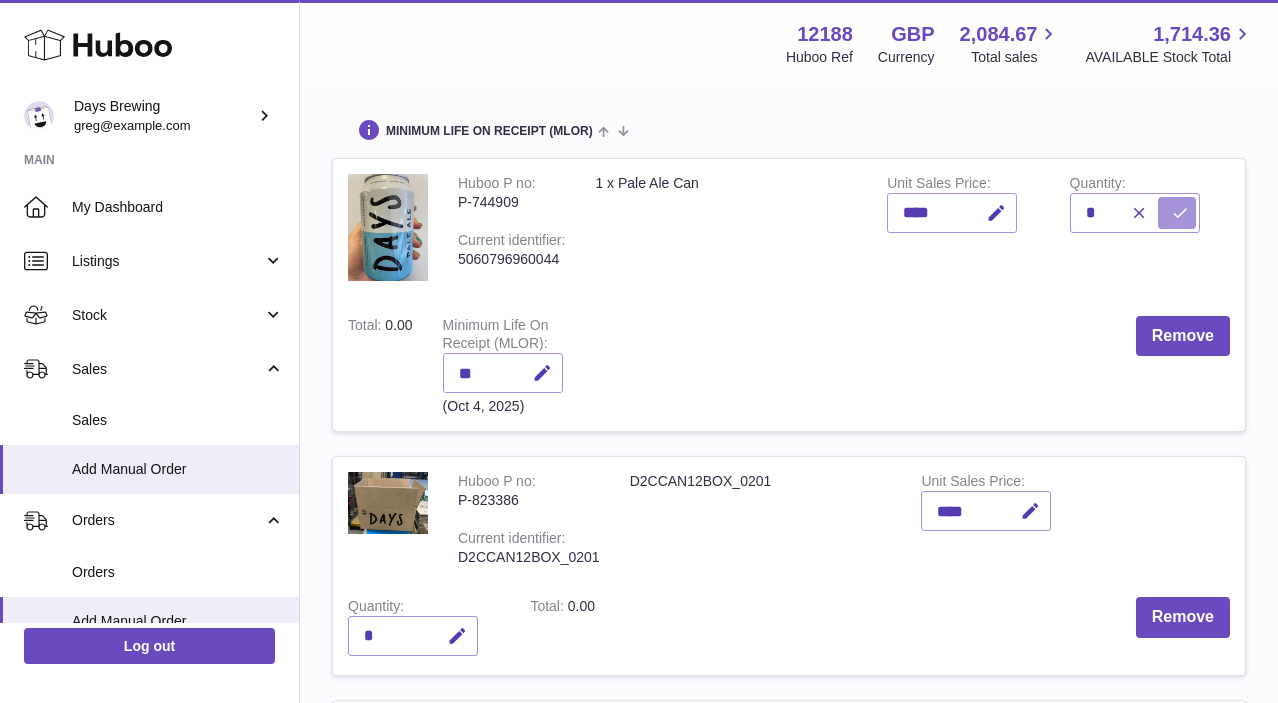 click at bounding box center [1180, 213] 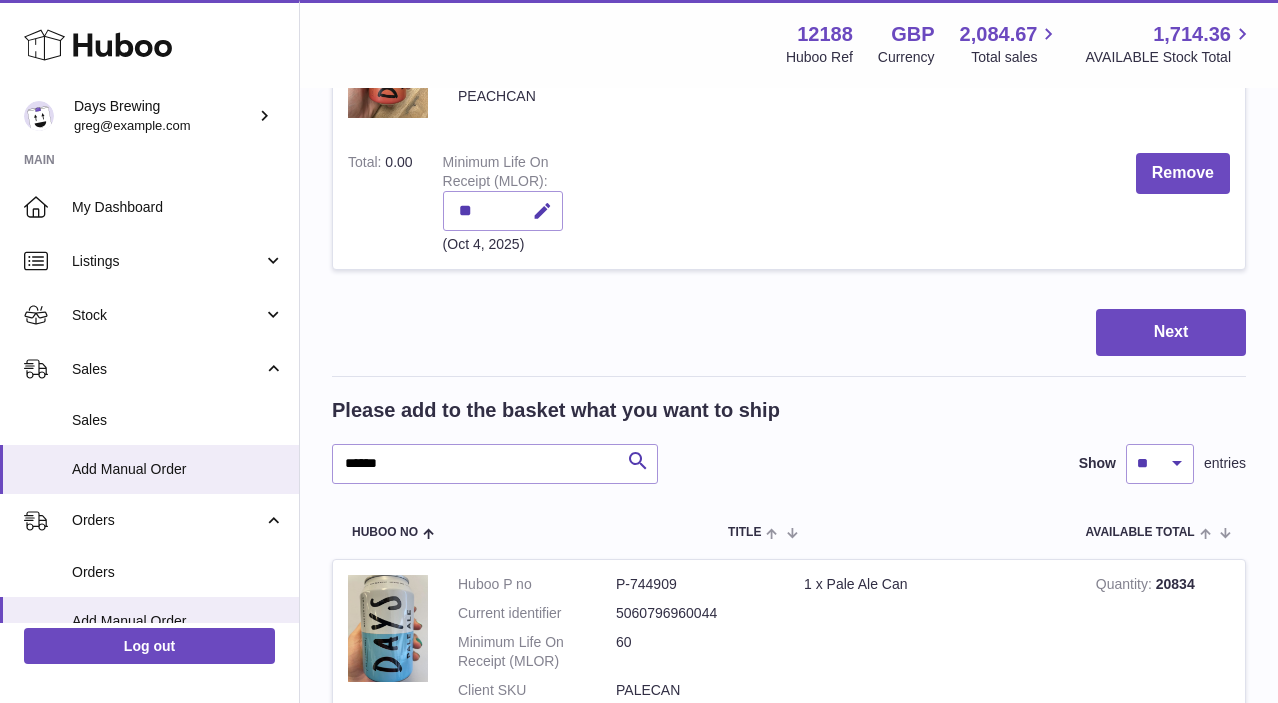scroll, scrollTop: 1006, scrollLeft: 0, axis: vertical 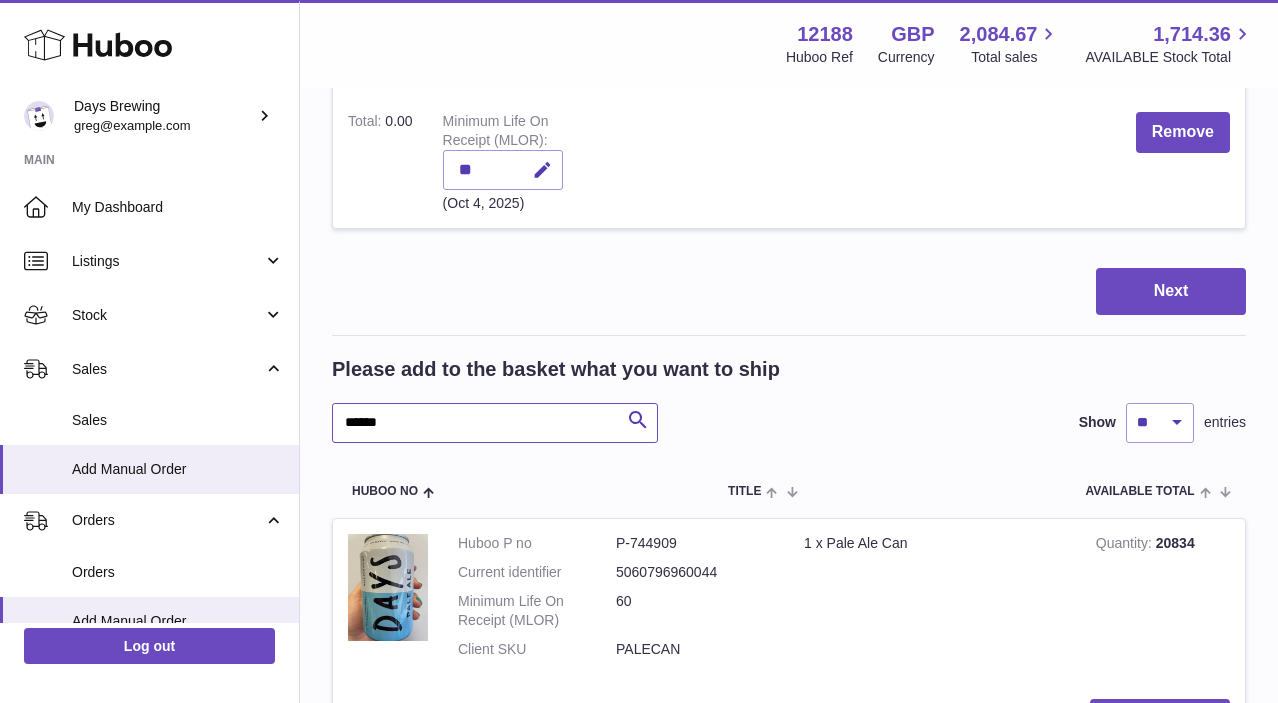 click on "******" at bounding box center (495, 423) 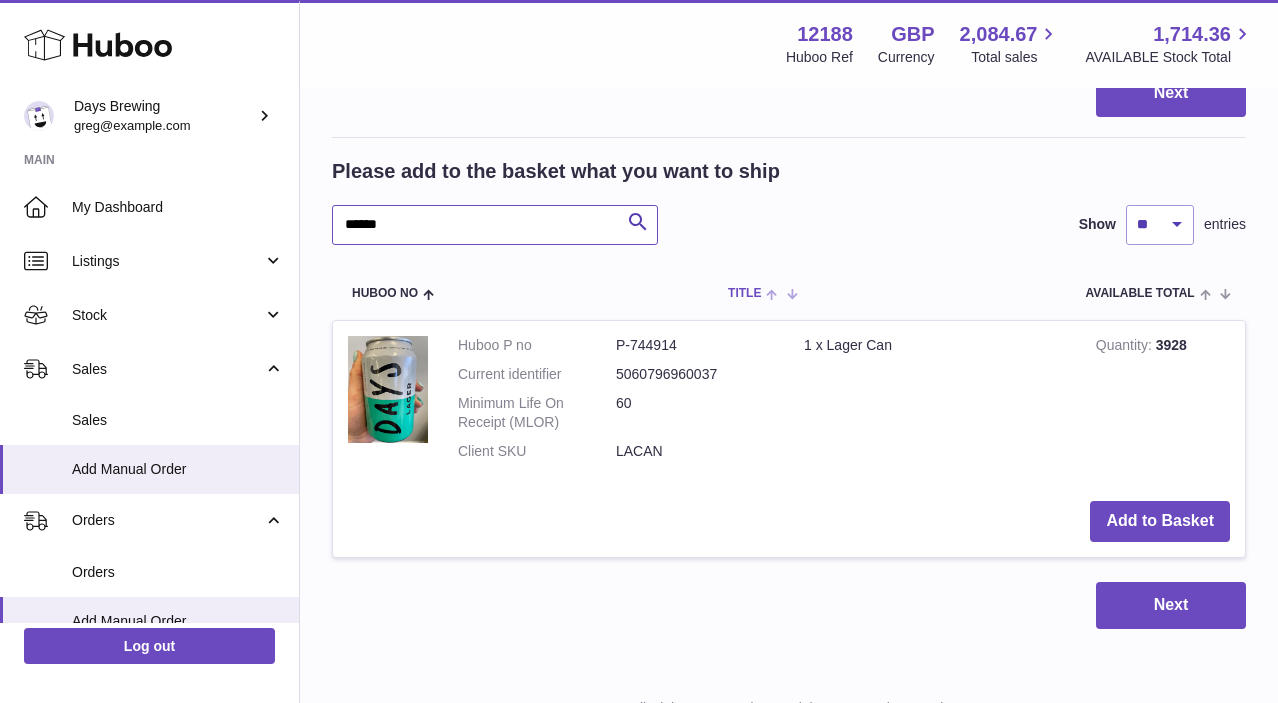 scroll, scrollTop: 1288, scrollLeft: 0, axis: vertical 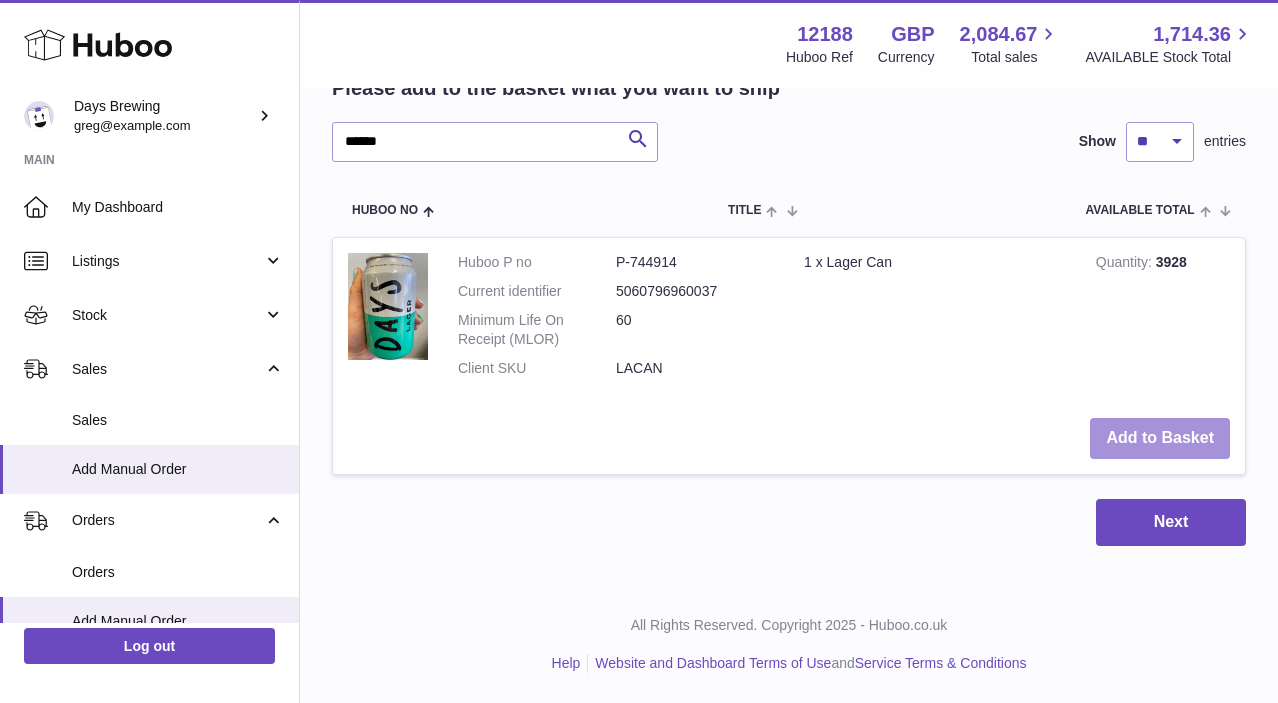 click on "Add to Basket" at bounding box center [1160, 438] 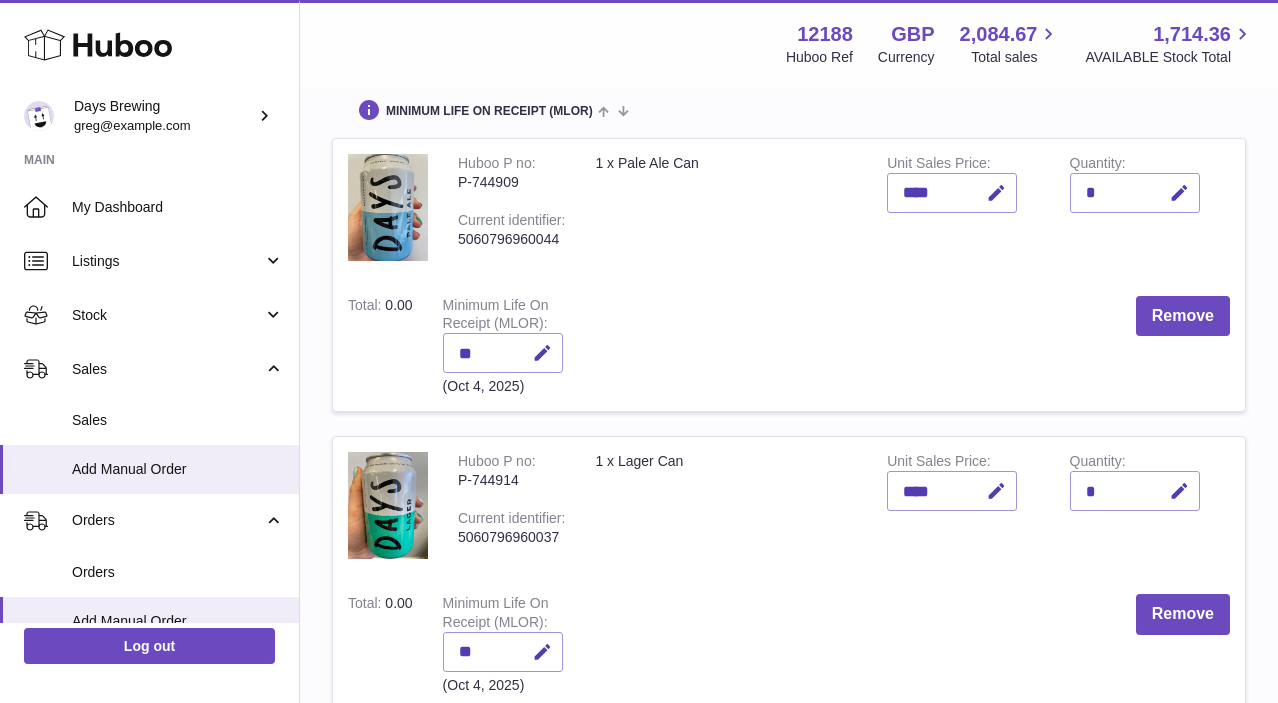 scroll, scrollTop: 272, scrollLeft: 0, axis: vertical 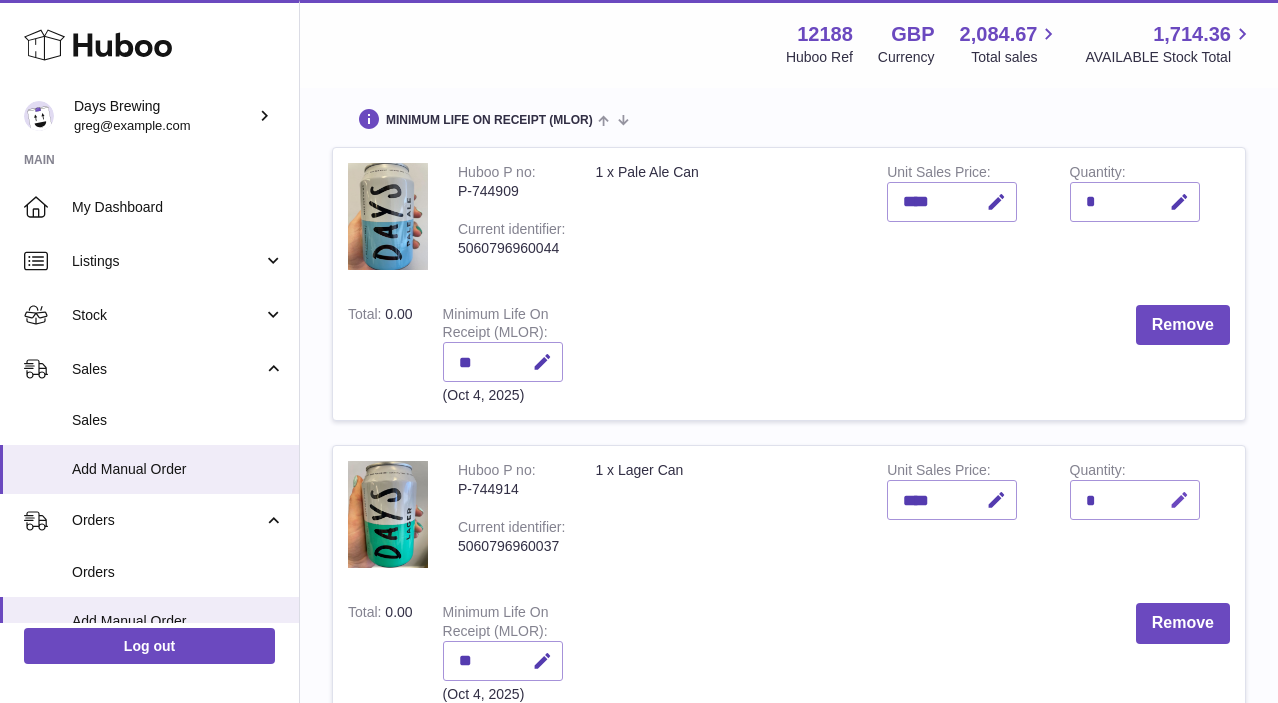click at bounding box center (1179, 500) 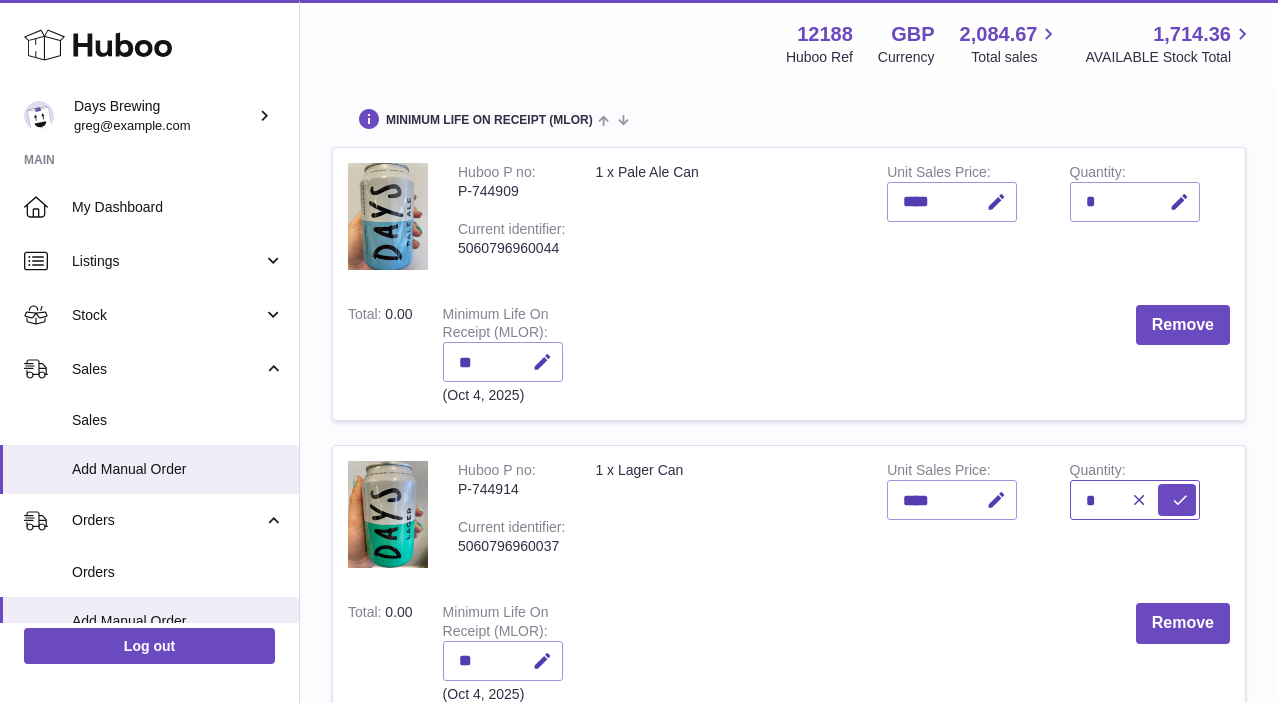 type on "*" 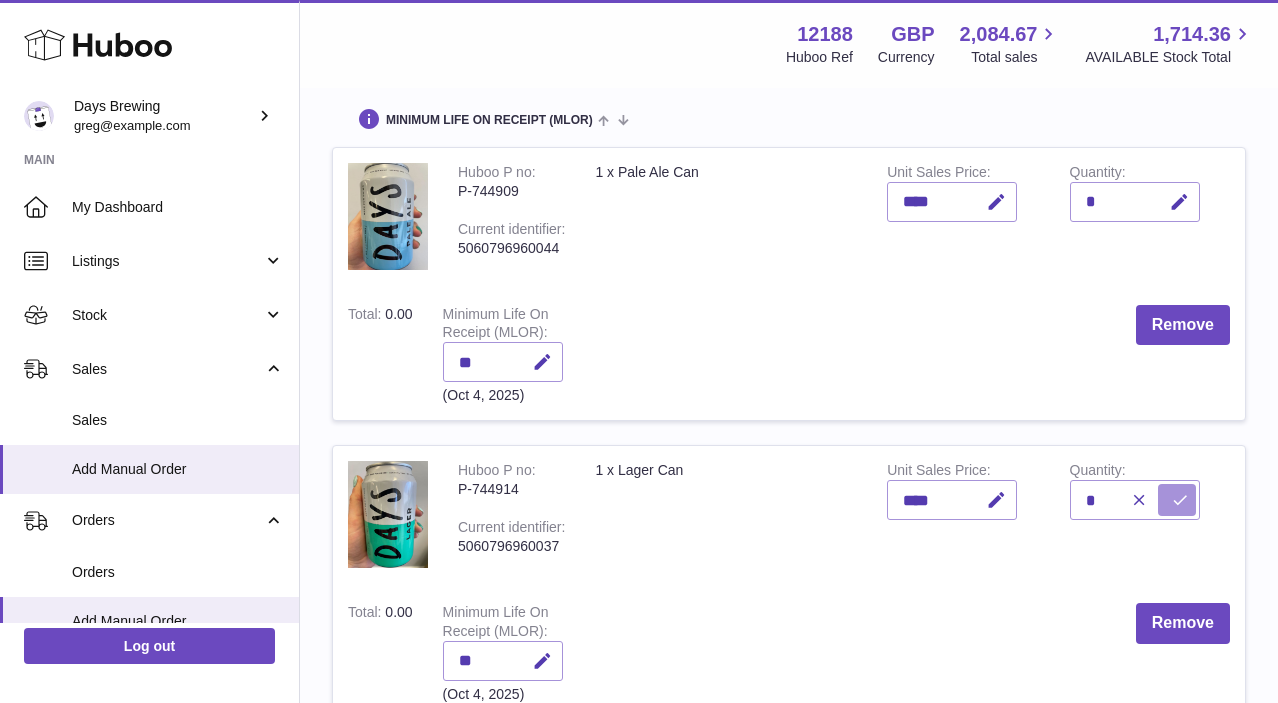 click at bounding box center [1180, 500] 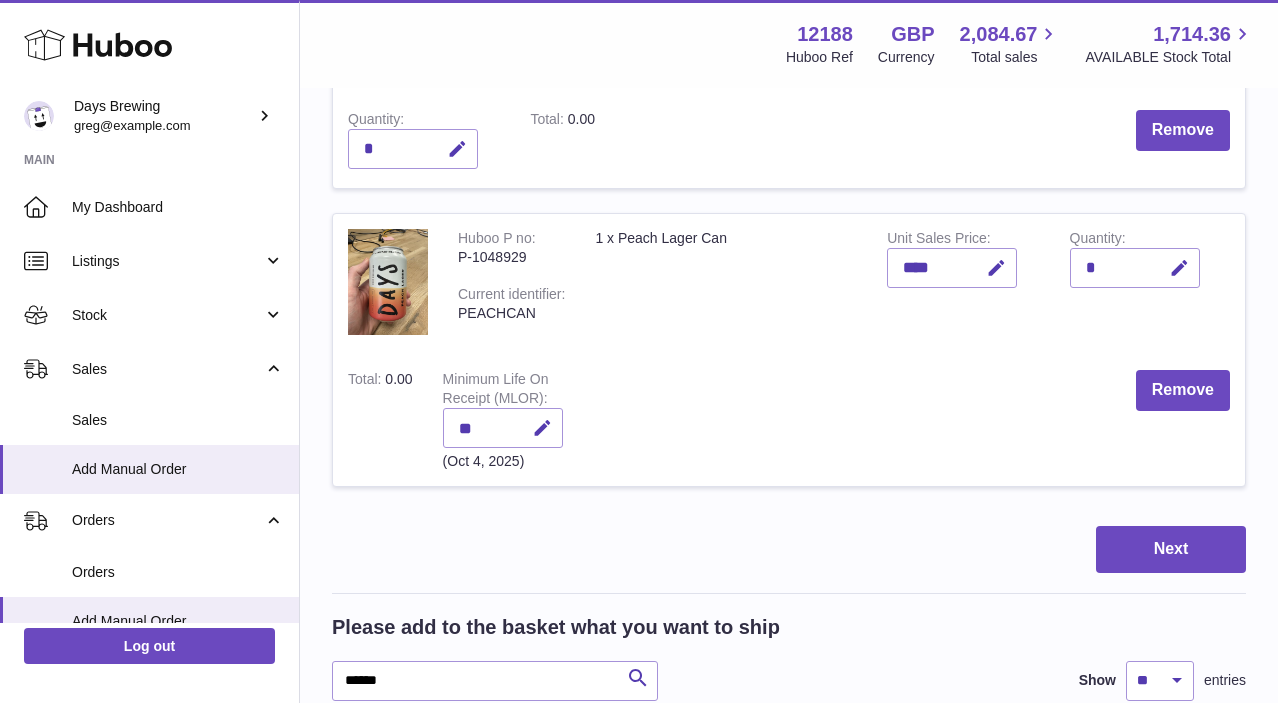 scroll, scrollTop: 1047, scrollLeft: 0, axis: vertical 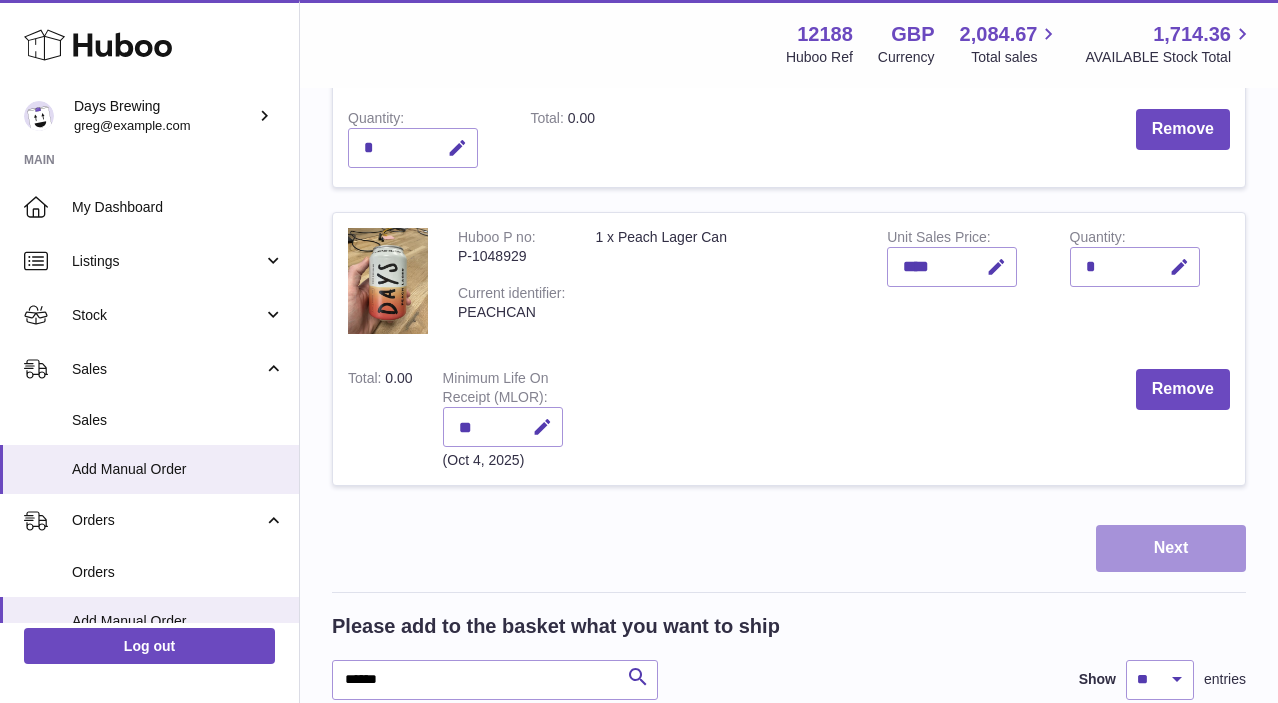 click on "Next" at bounding box center (1171, 548) 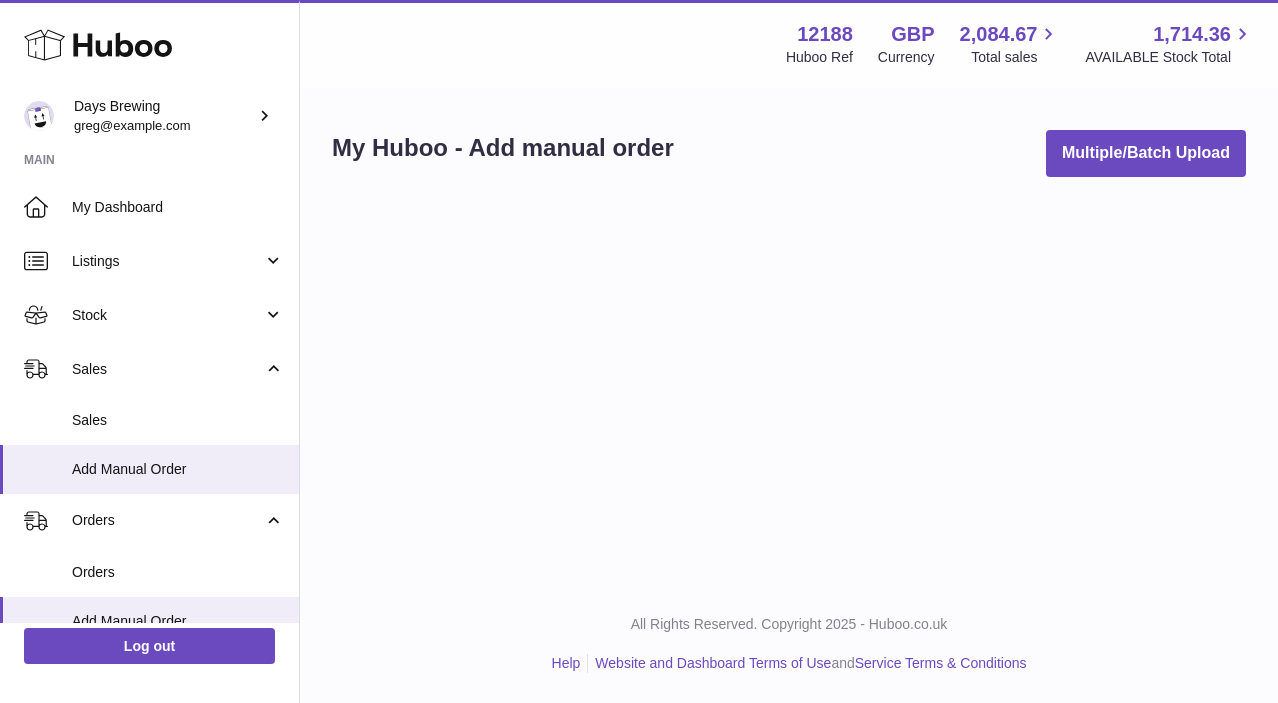scroll, scrollTop: 0, scrollLeft: 0, axis: both 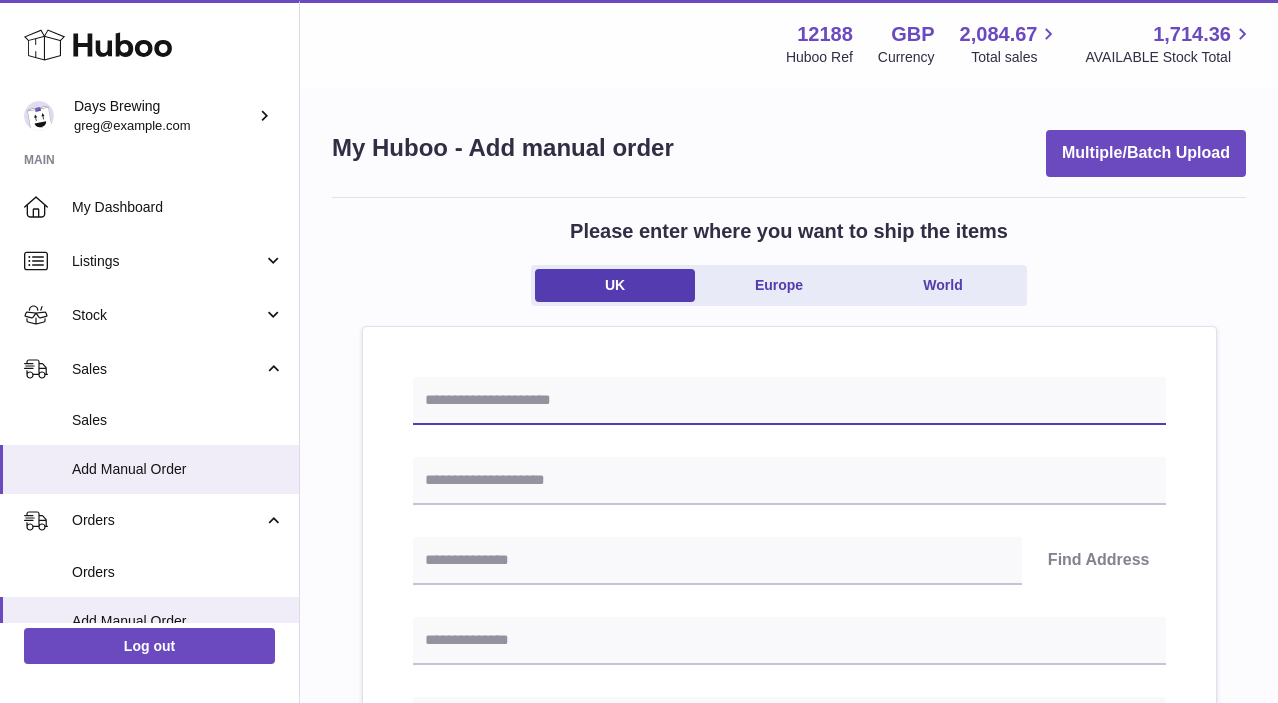 click at bounding box center [789, 401] 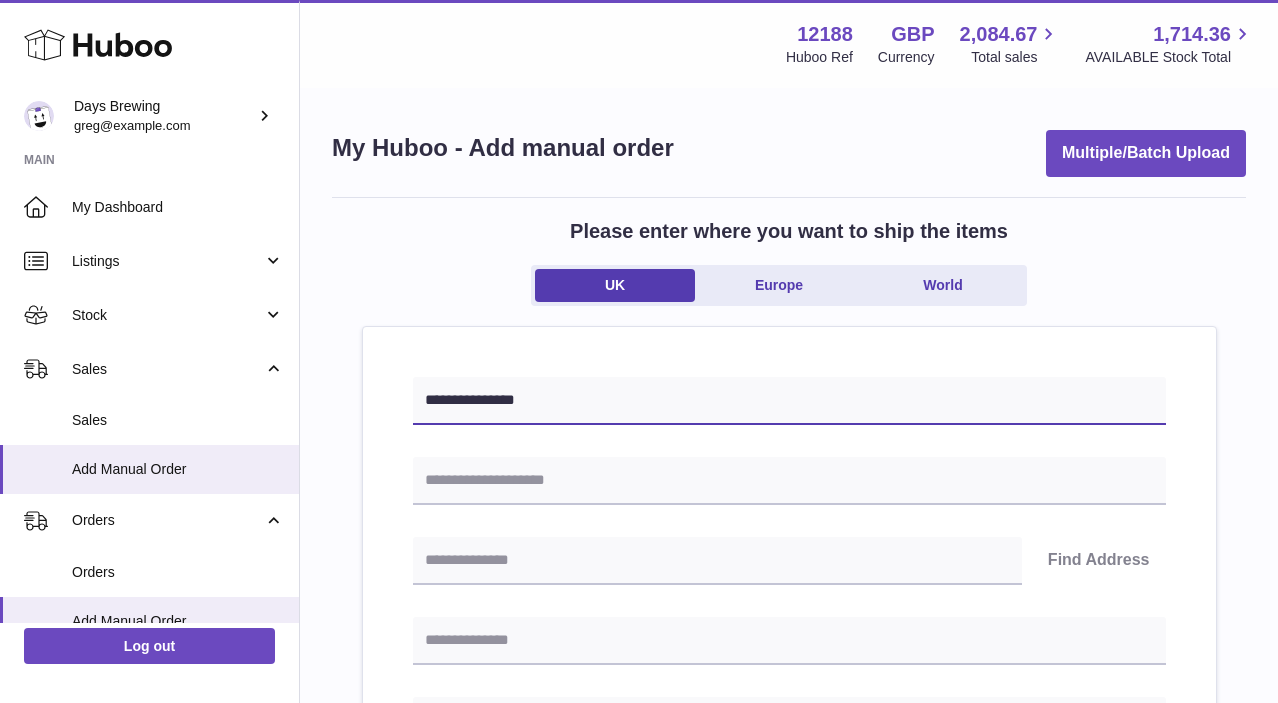 click on "**********" at bounding box center [789, 401] 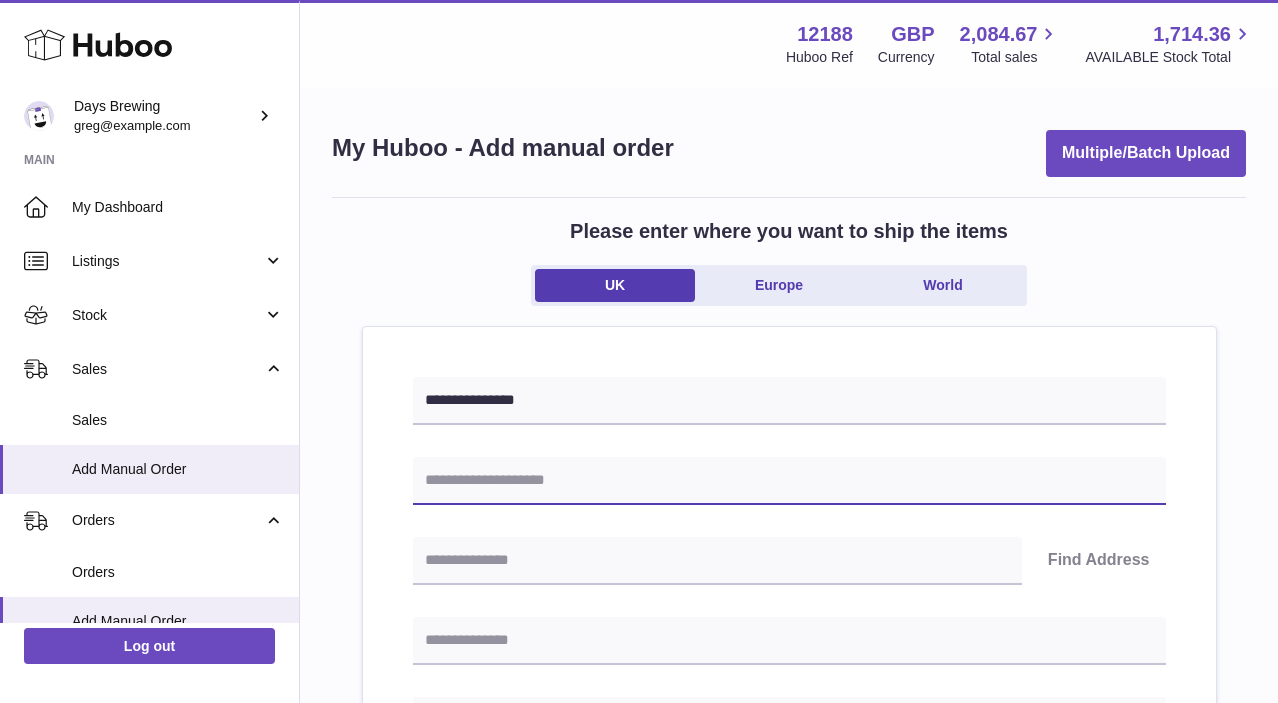 click at bounding box center [789, 481] 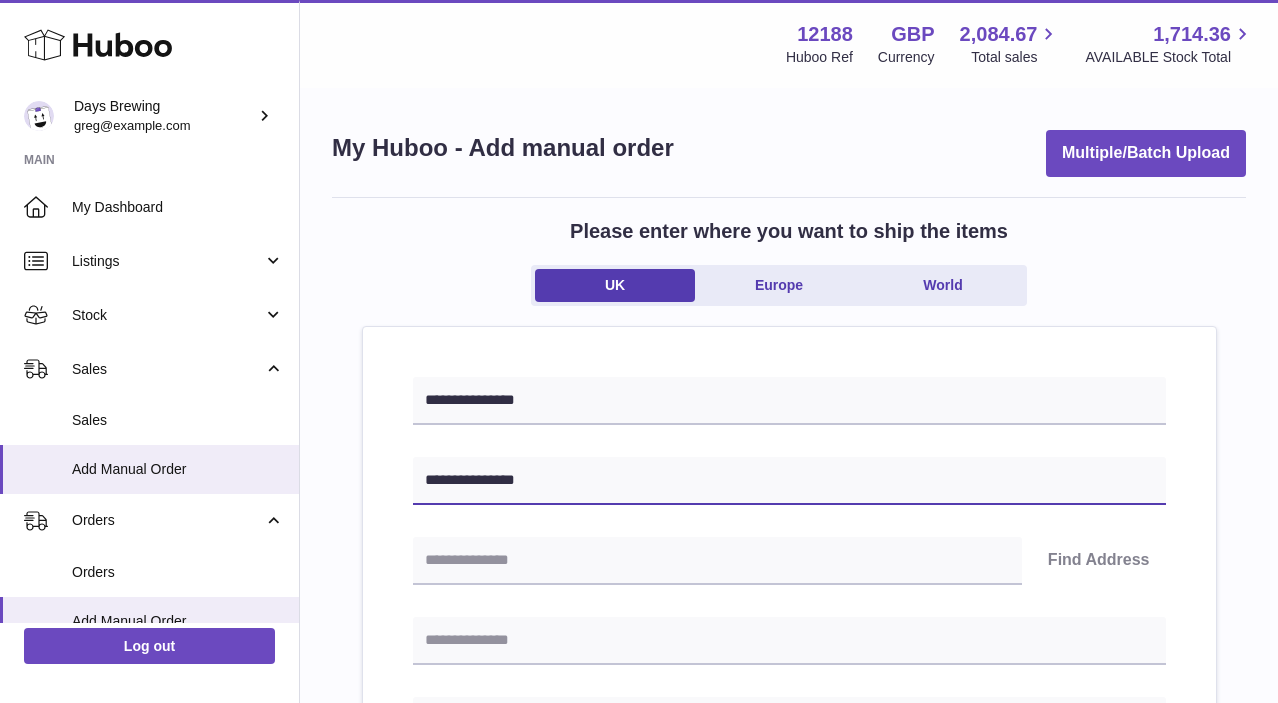 type on "**********" 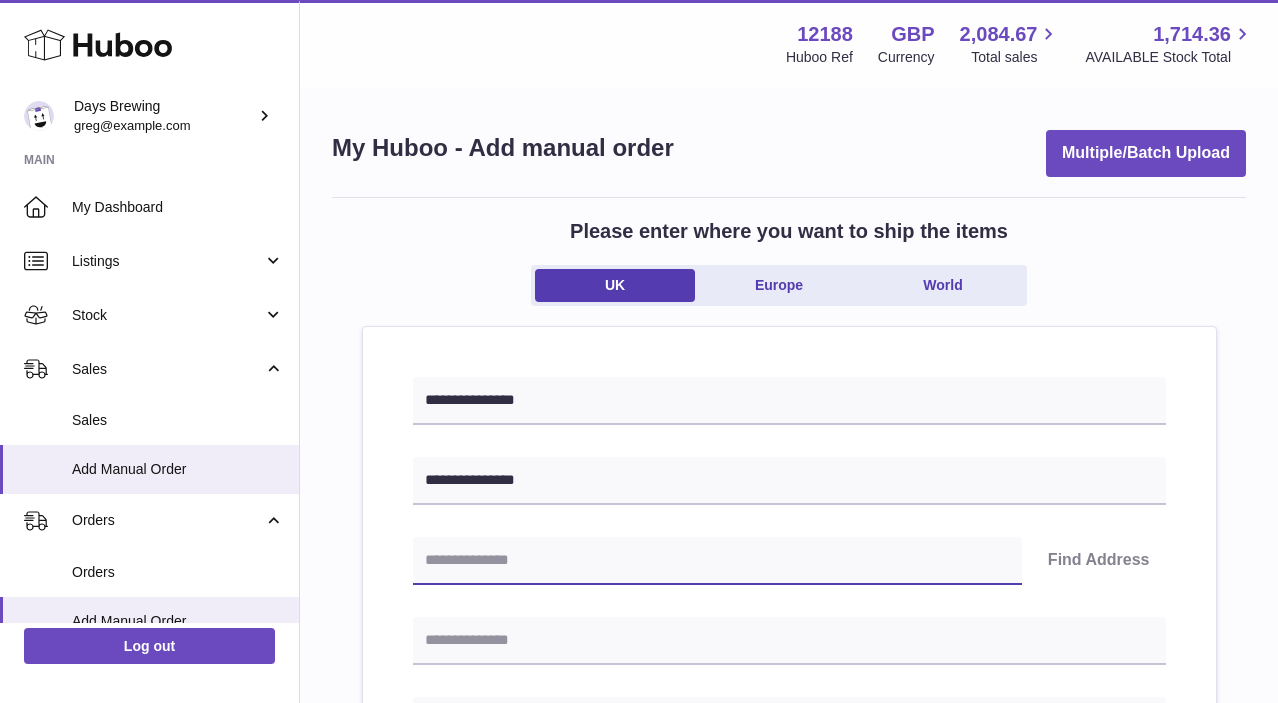 click at bounding box center [717, 561] 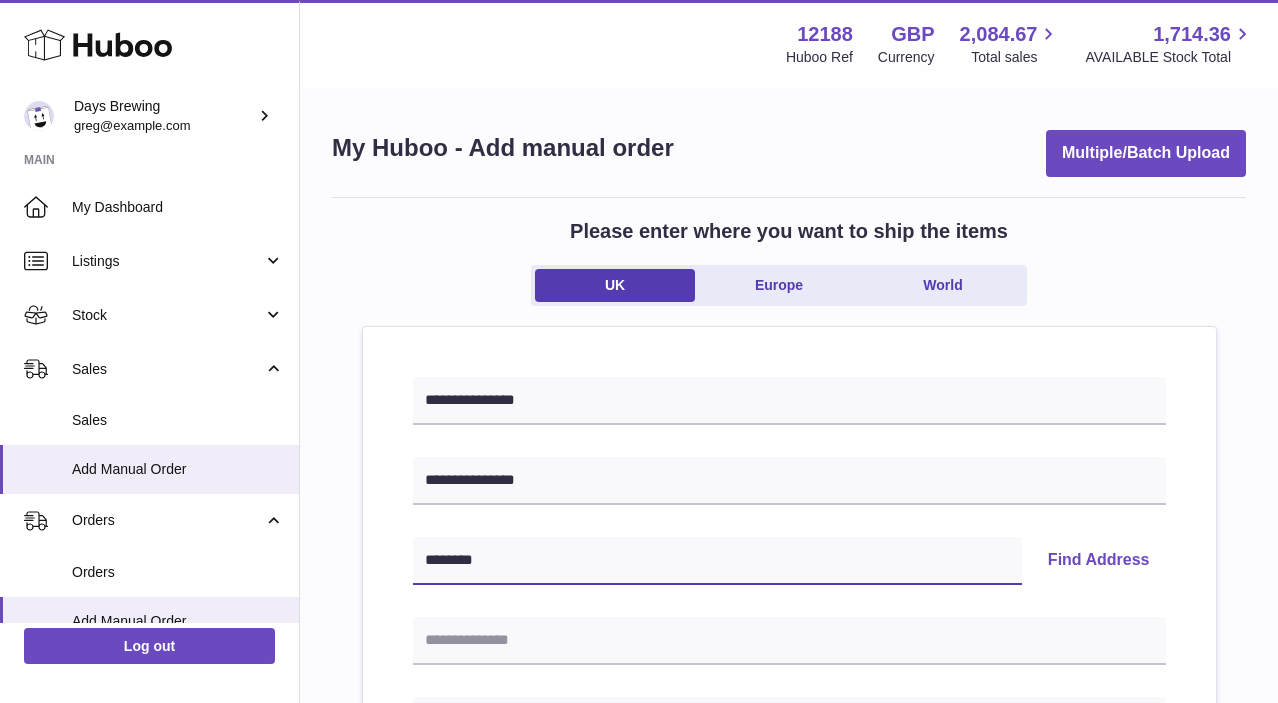 type on "********" 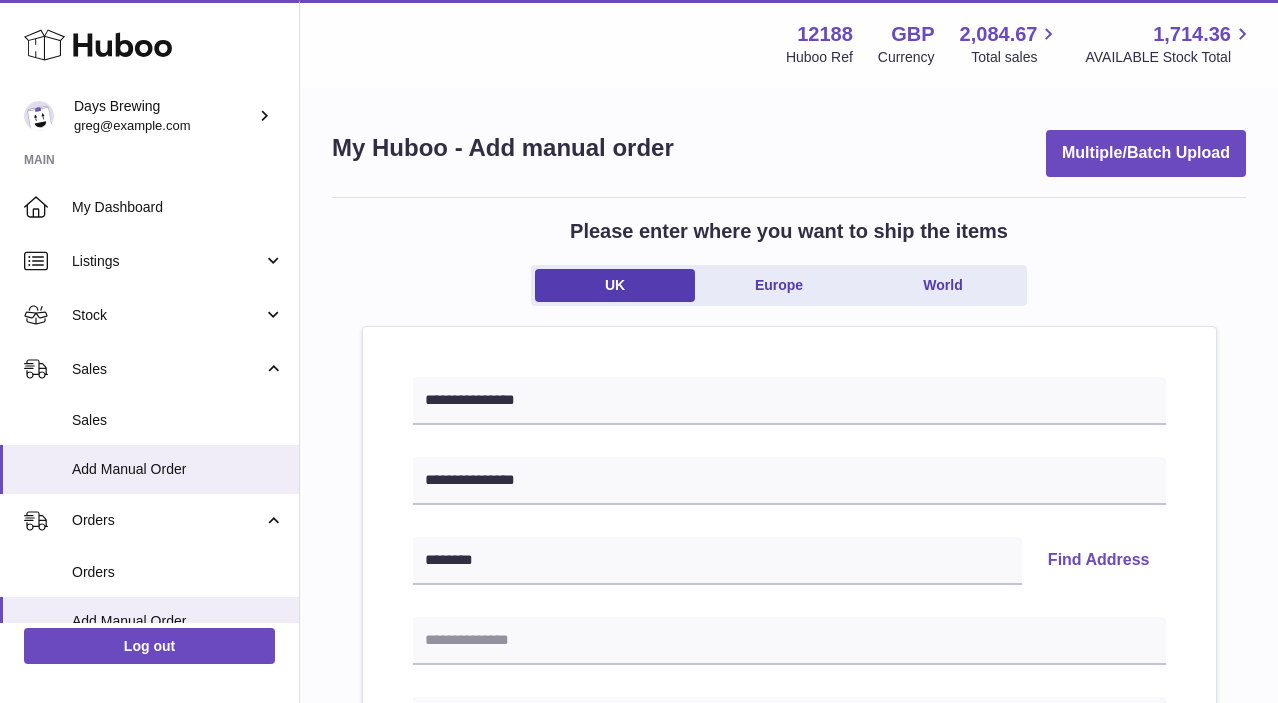click on "Find Address" at bounding box center (1099, 561) 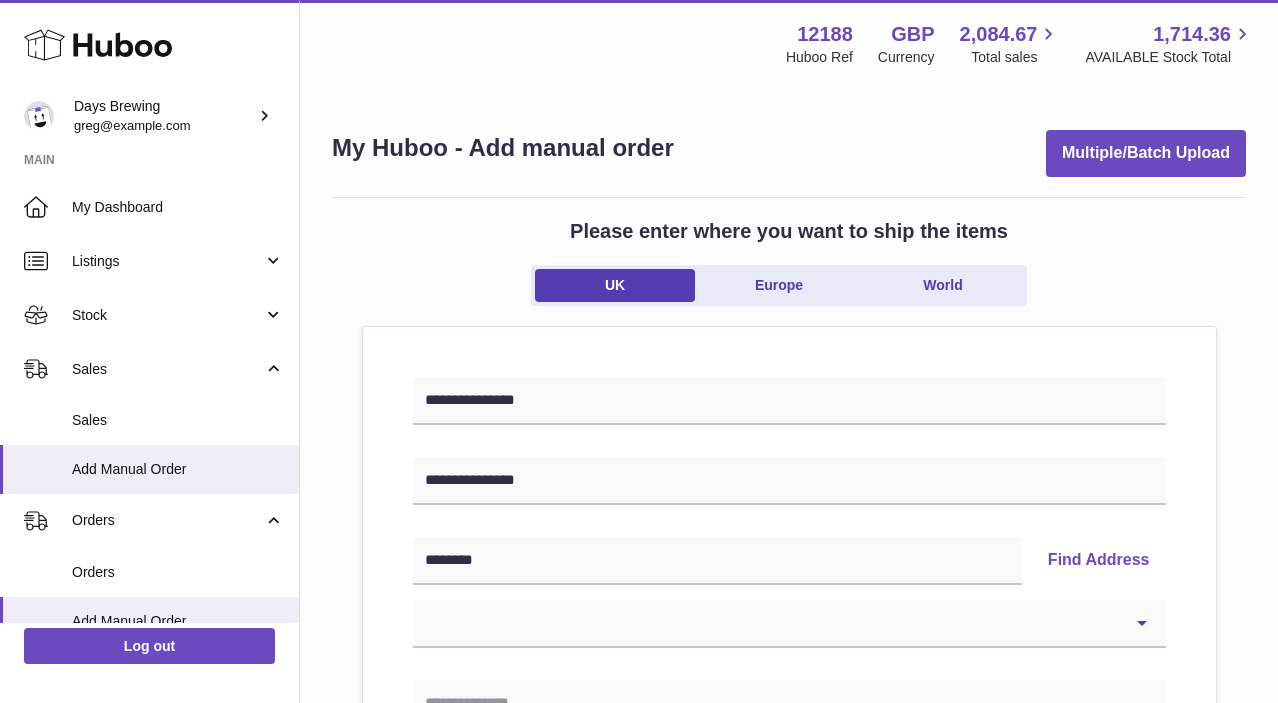 scroll, scrollTop: 182, scrollLeft: 0, axis: vertical 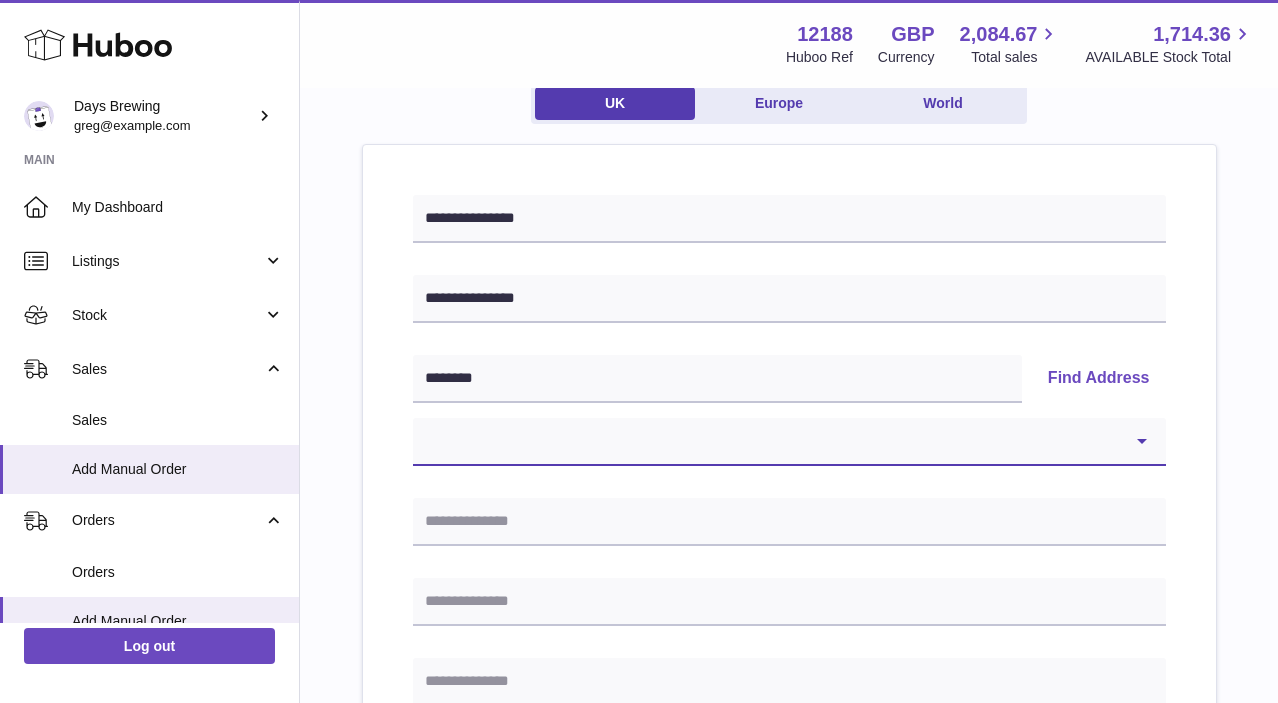 click on "**********" at bounding box center [789, 442] 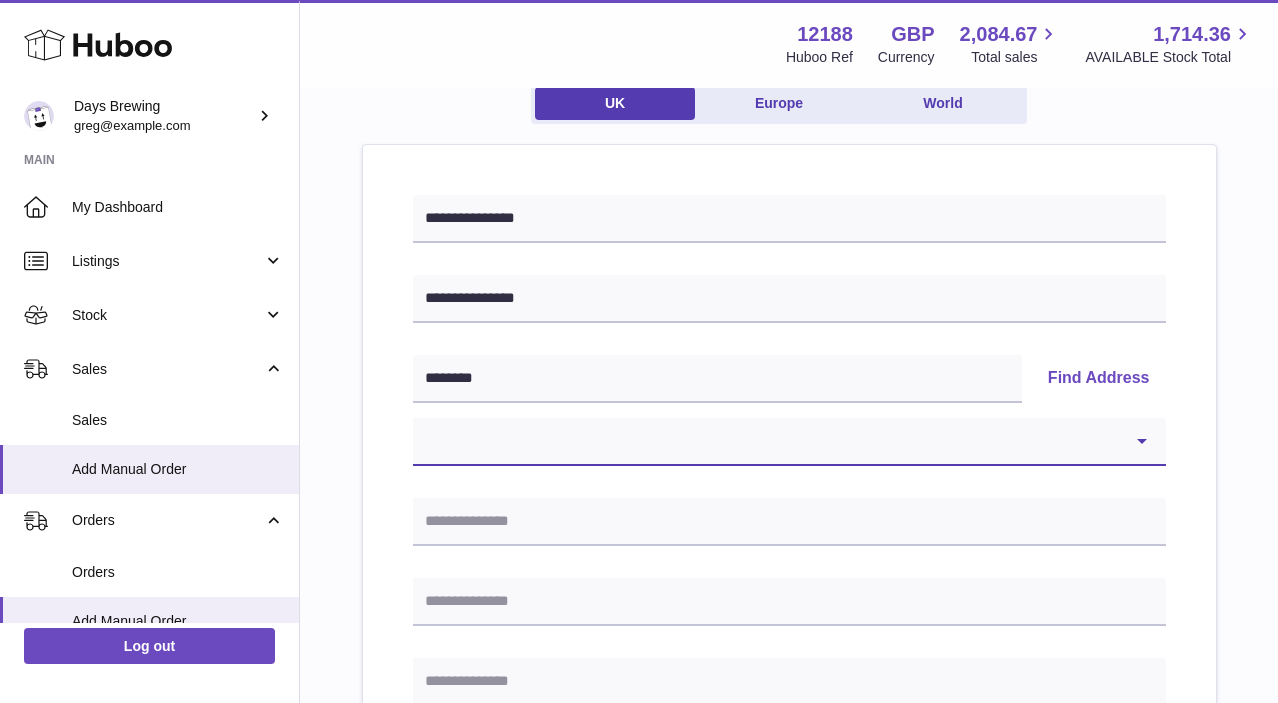 select on "**" 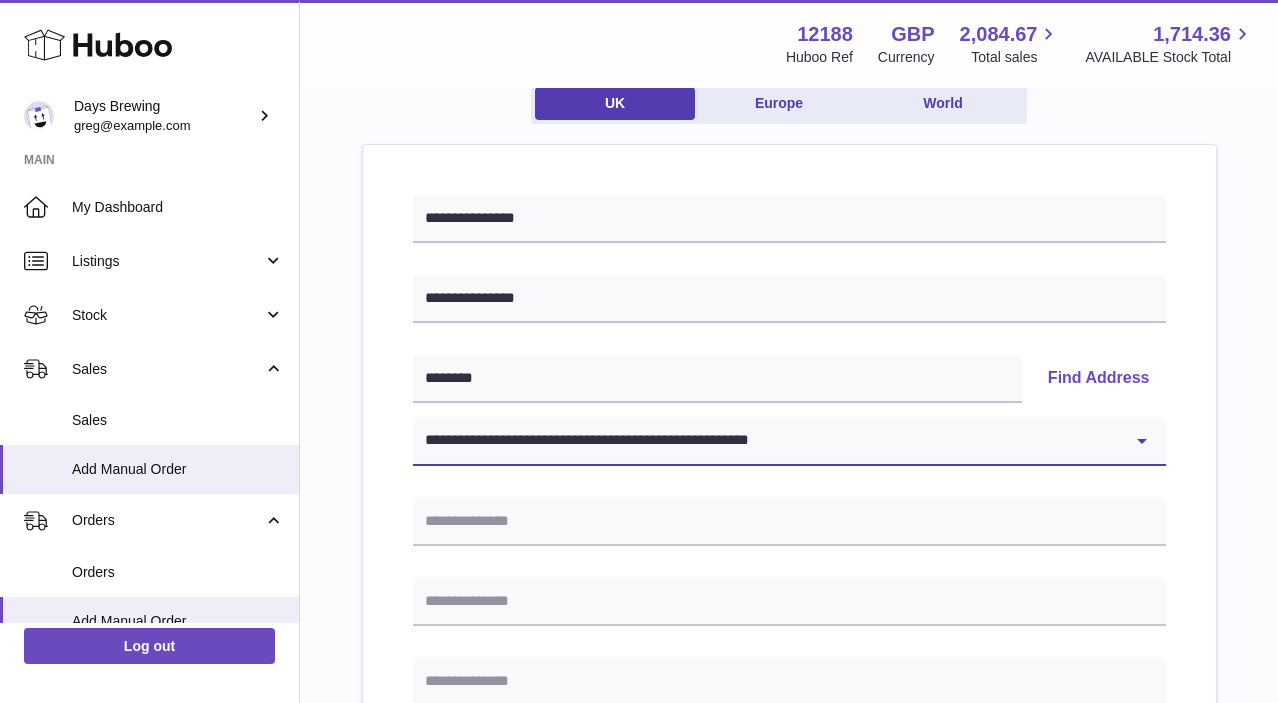 type on "**********" 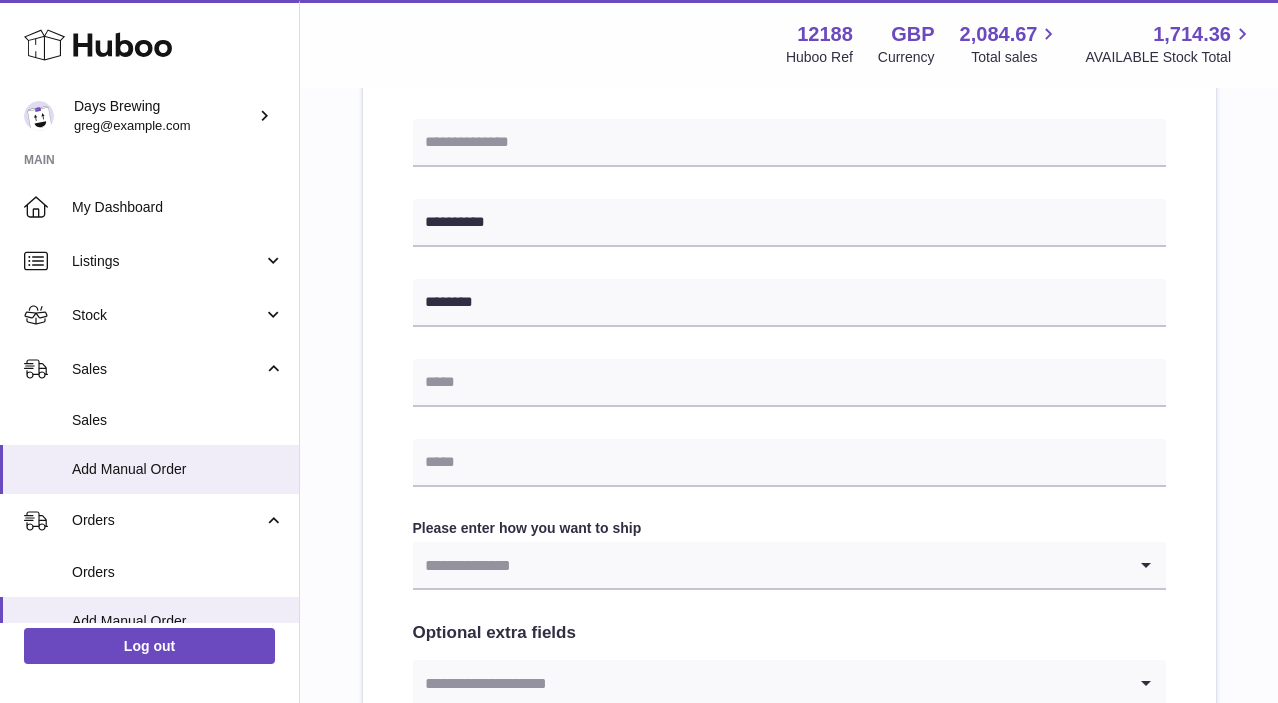 scroll, scrollTop: 722, scrollLeft: 0, axis: vertical 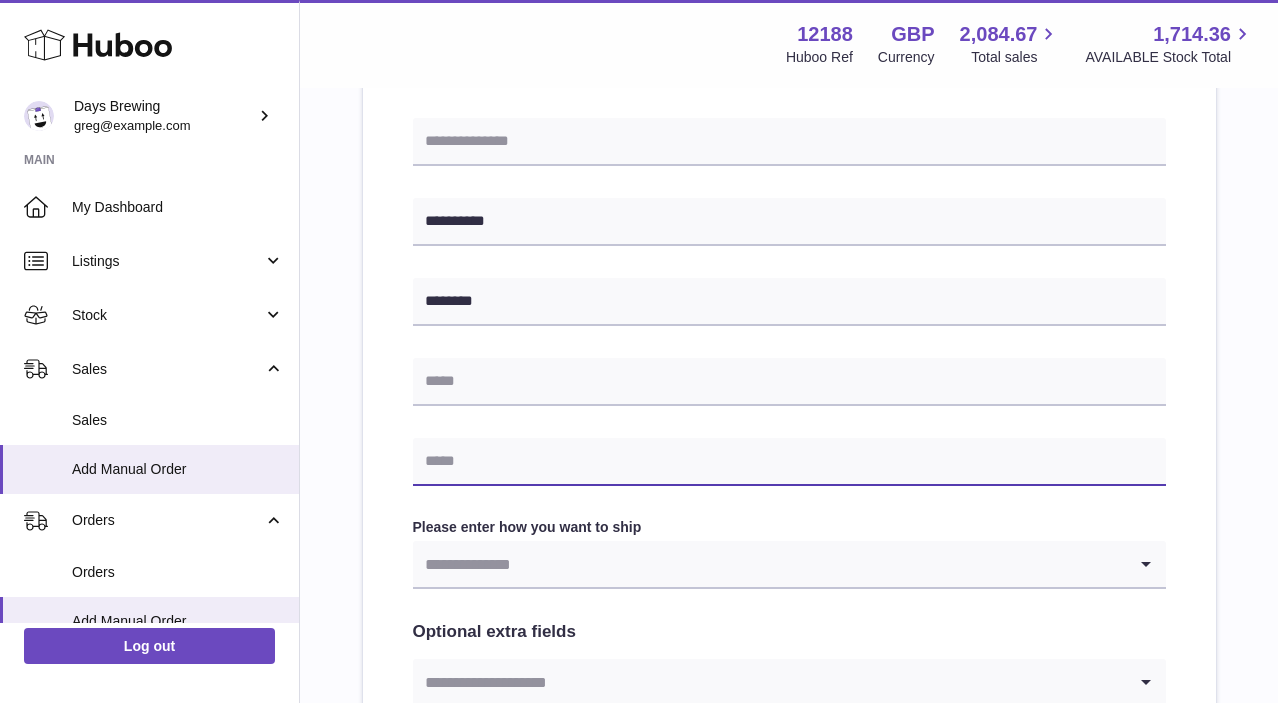 click at bounding box center [789, 462] 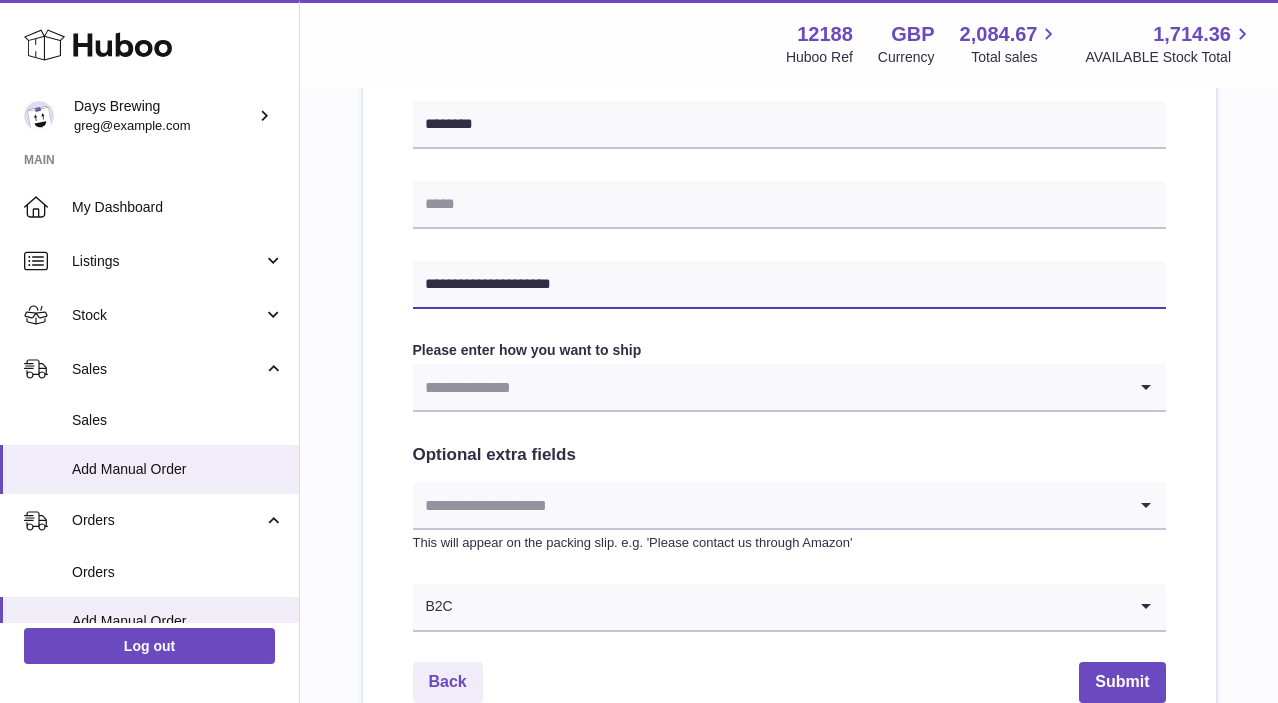 scroll, scrollTop: 900, scrollLeft: 0, axis: vertical 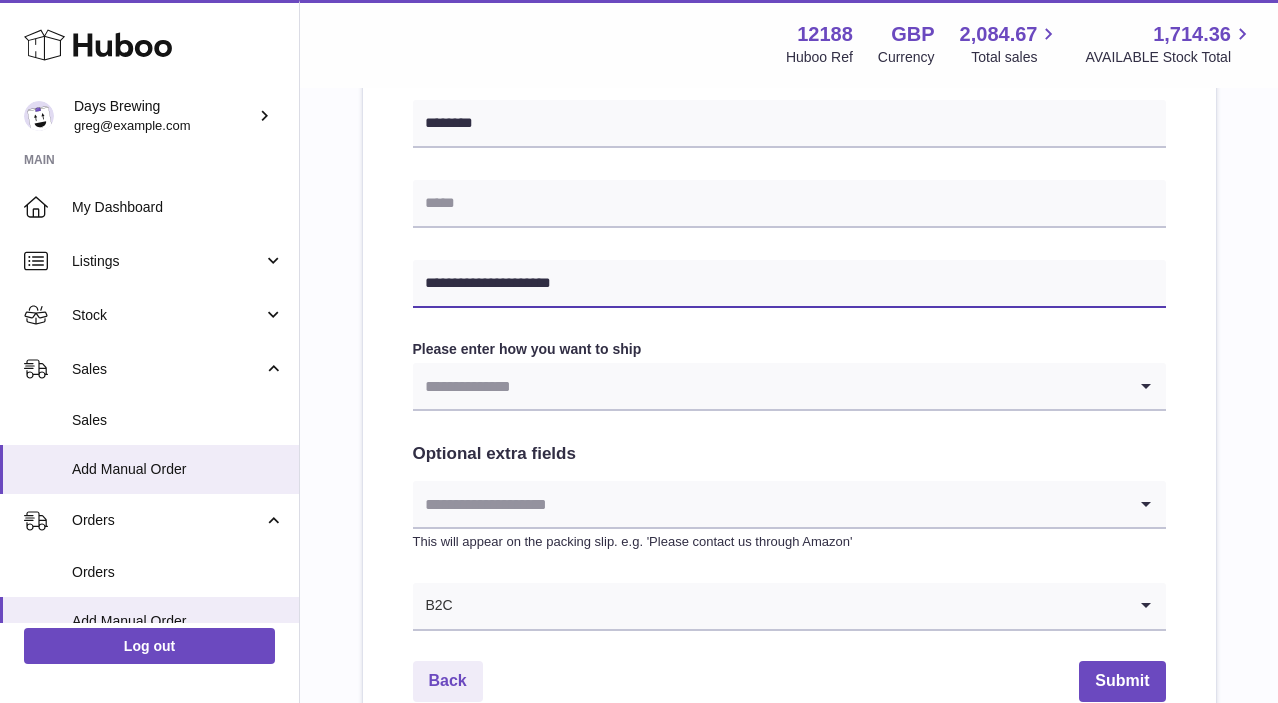 type on "**********" 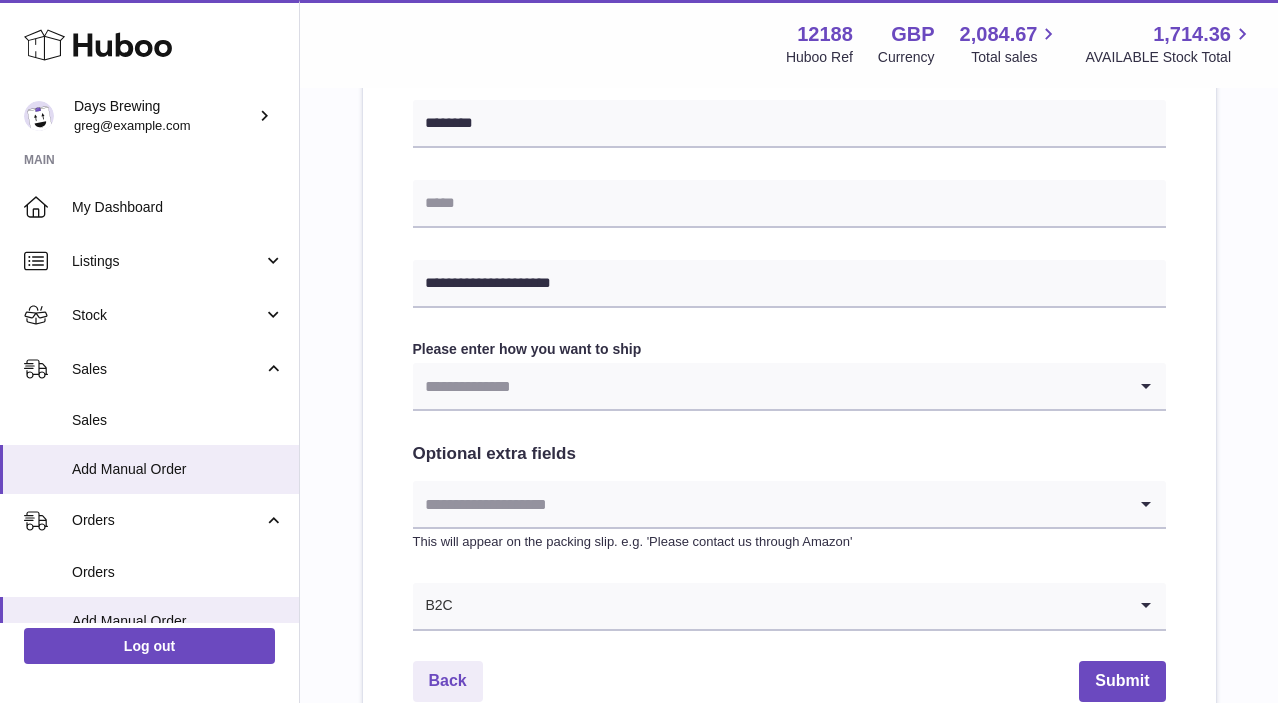 click at bounding box center (769, 386) 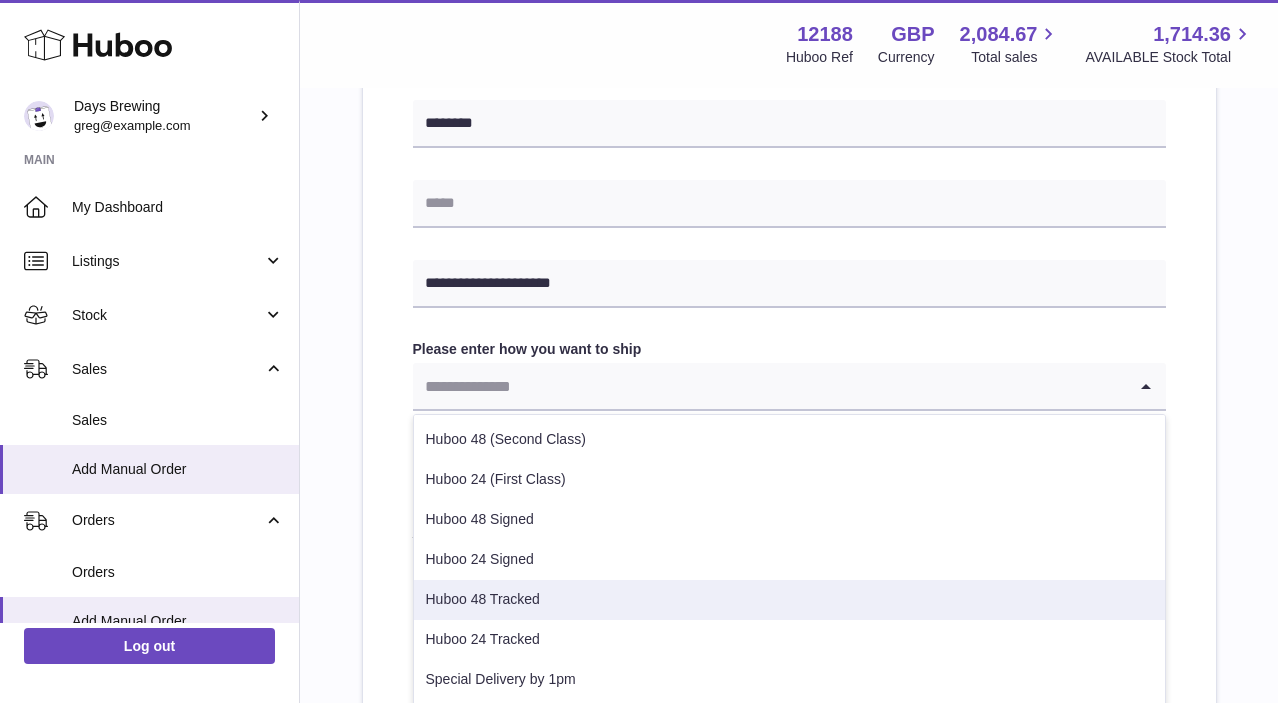 click on "Huboo 48 Tracked" at bounding box center (789, 600) 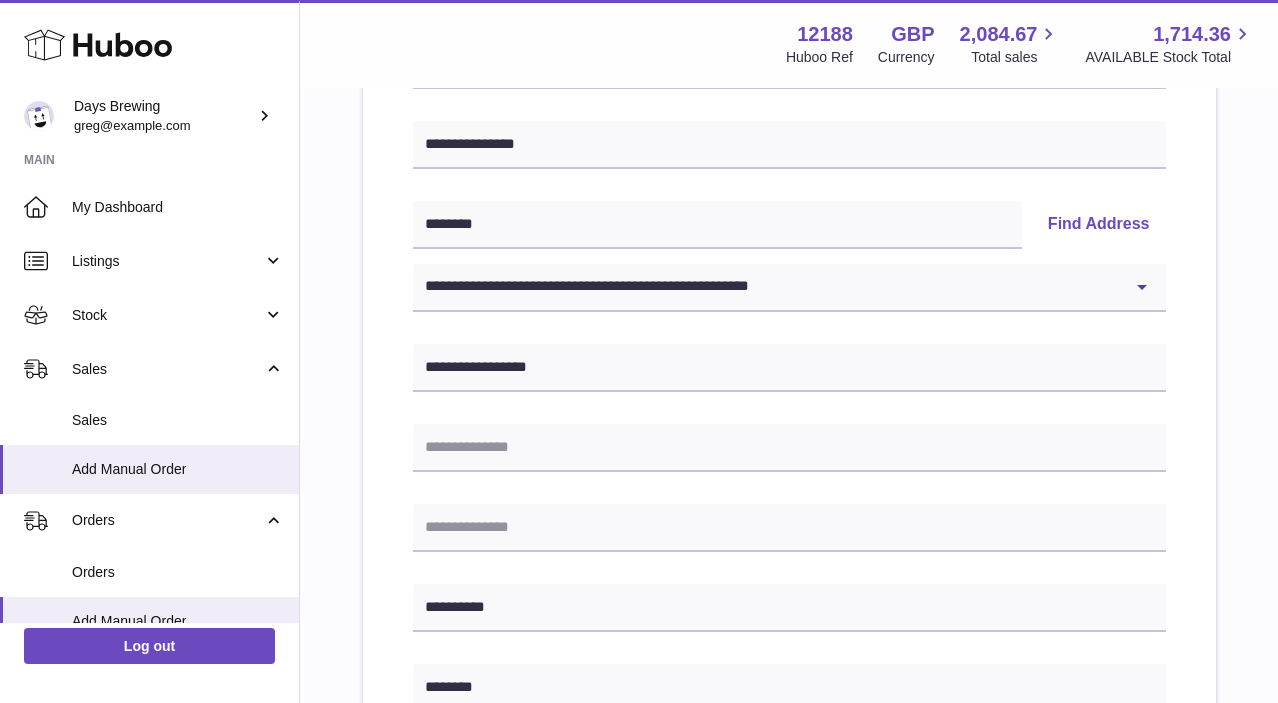 scroll, scrollTop: 1107, scrollLeft: 0, axis: vertical 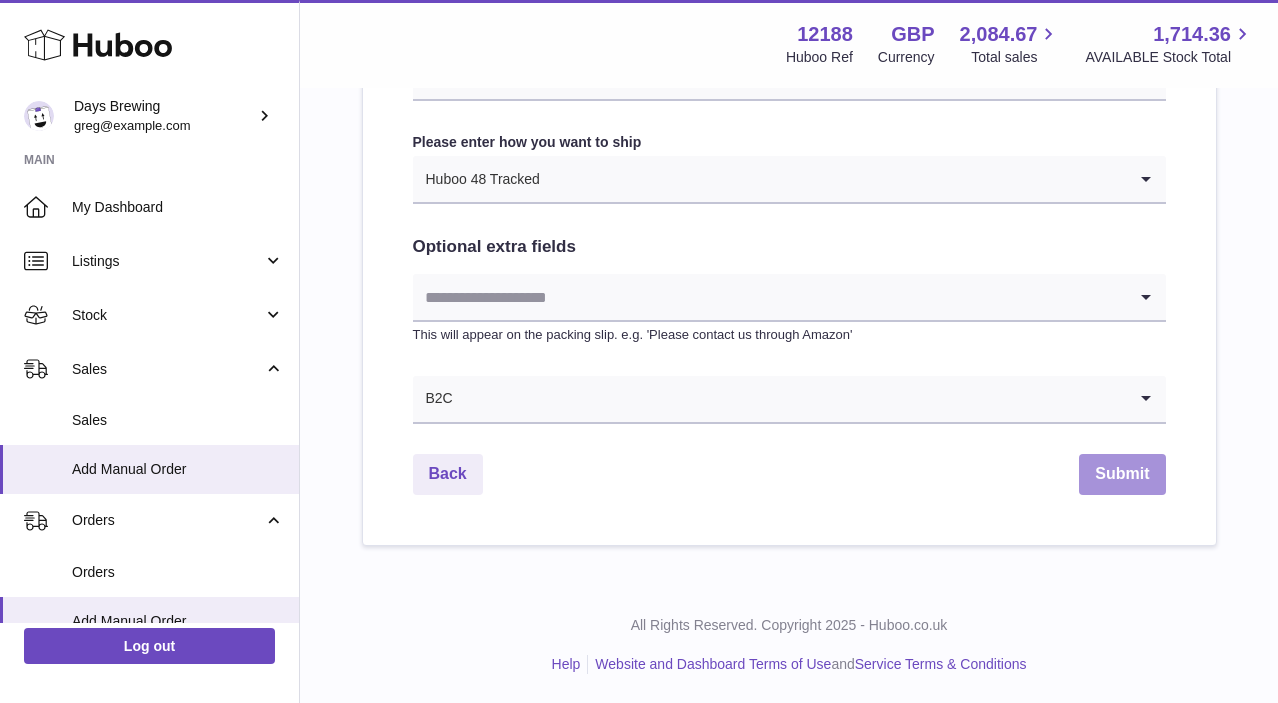 click on "Submit" at bounding box center [1122, 474] 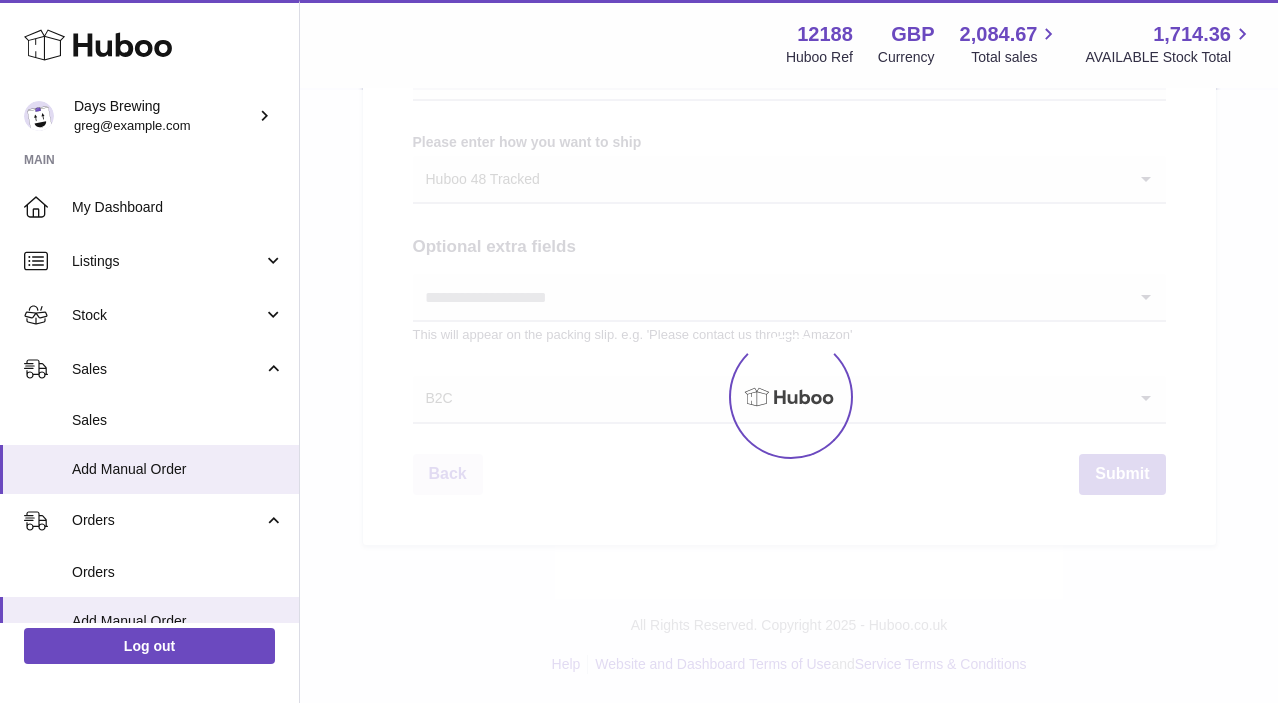 scroll, scrollTop: 0, scrollLeft: 0, axis: both 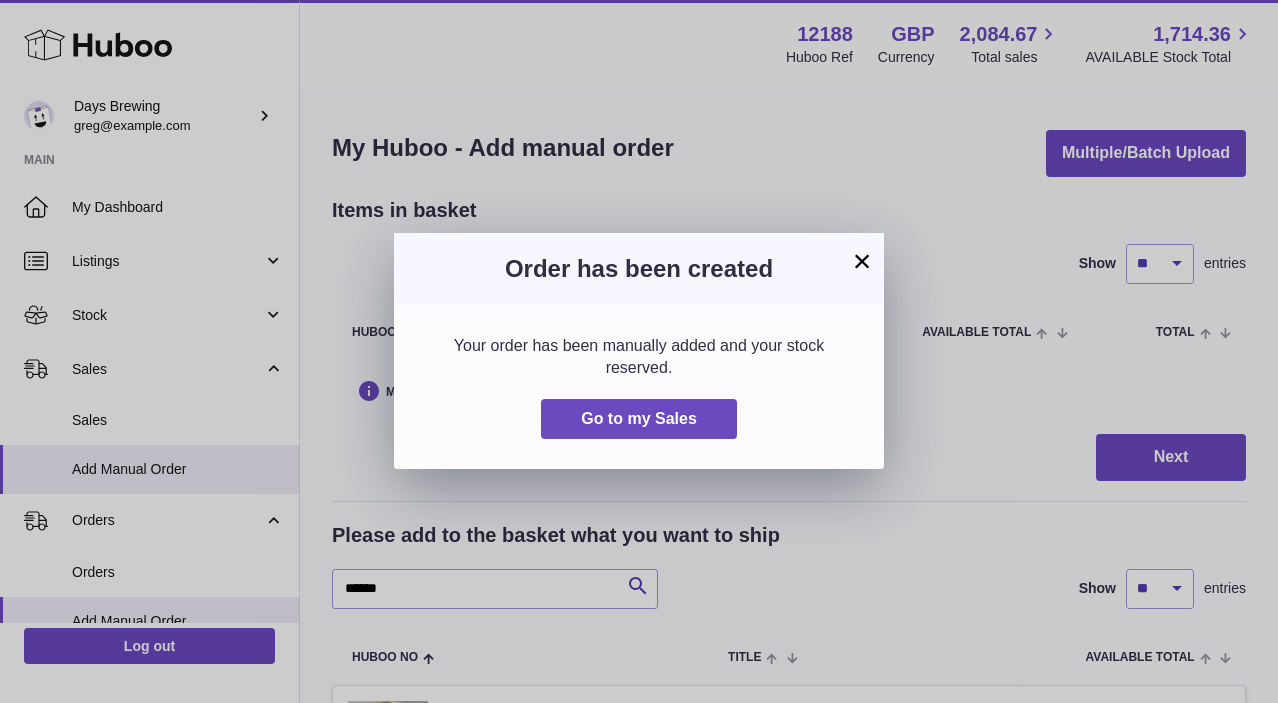 click on "×" at bounding box center [862, 261] 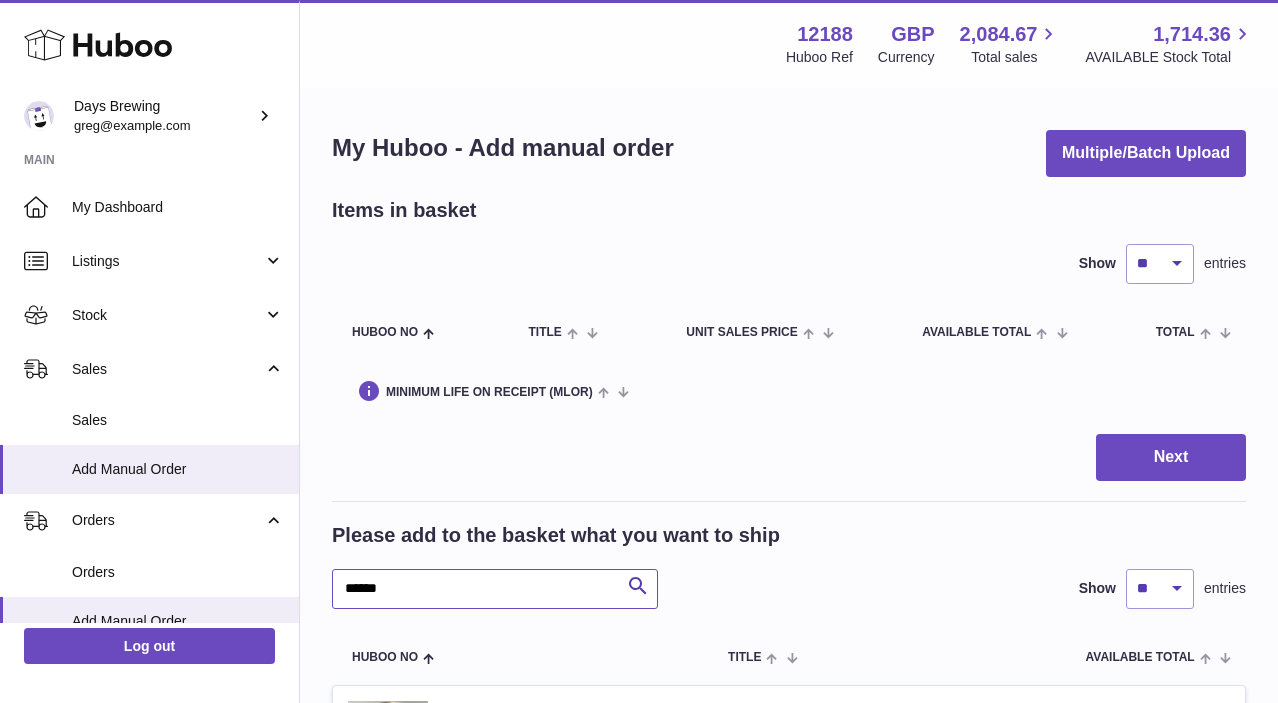 click on "******" at bounding box center [495, 589] 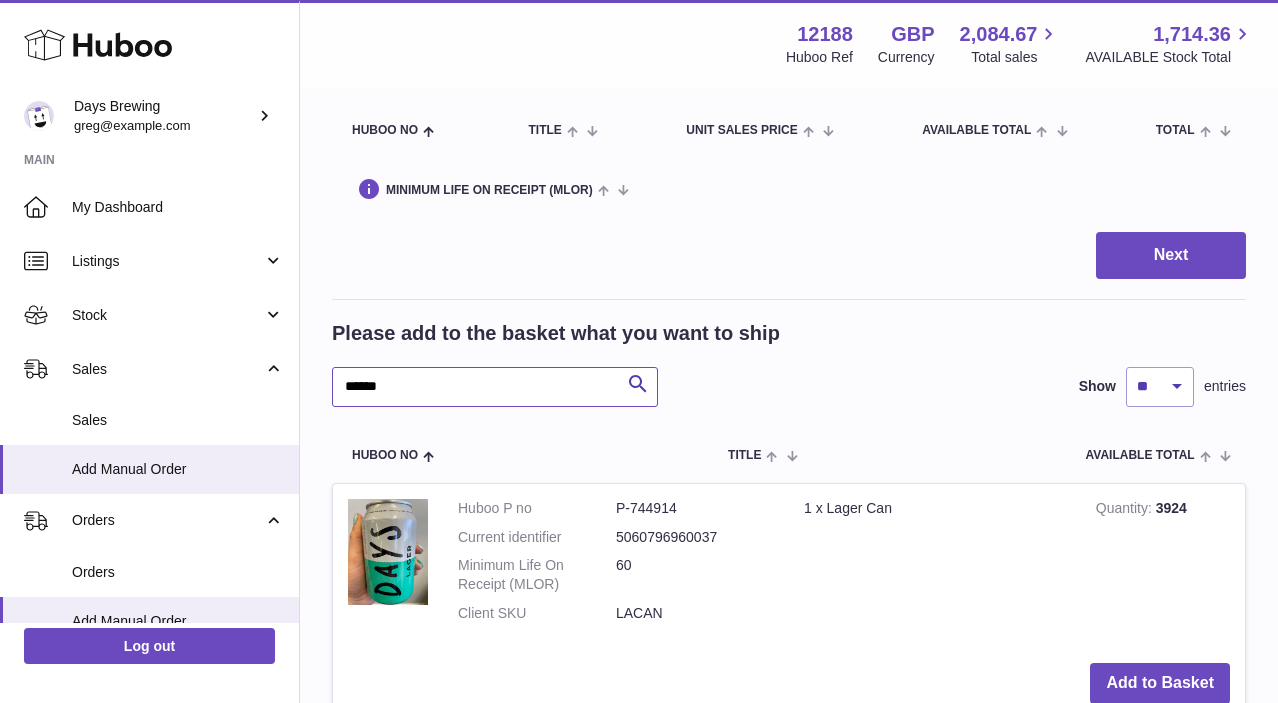 scroll, scrollTop: 203, scrollLeft: 0, axis: vertical 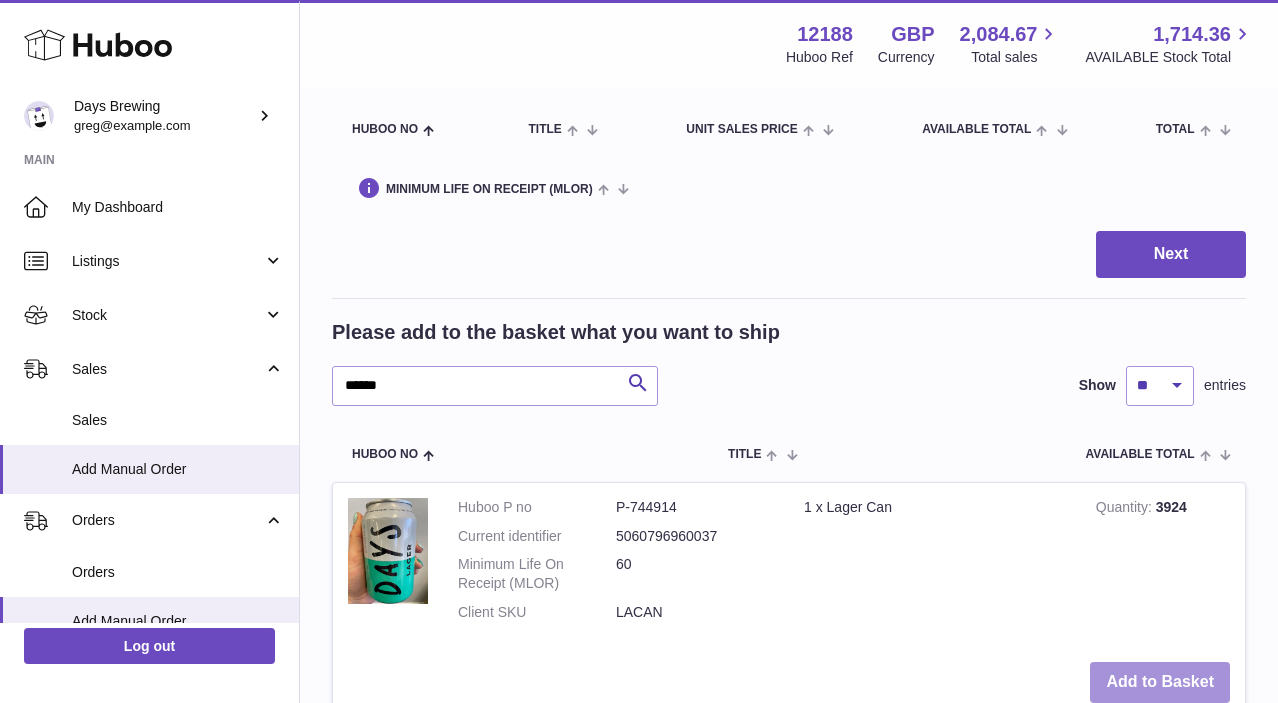 click on "Add to Basket" at bounding box center (1160, 682) 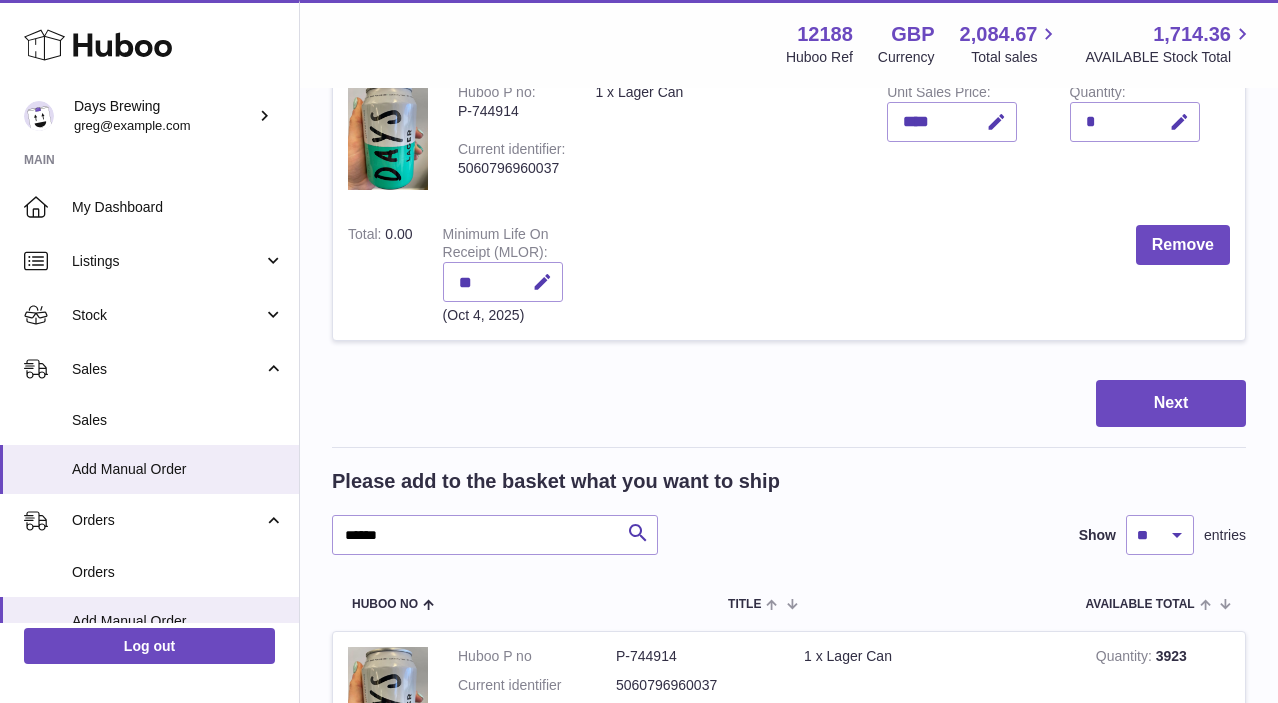 scroll, scrollTop: 353, scrollLeft: 0, axis: vertical 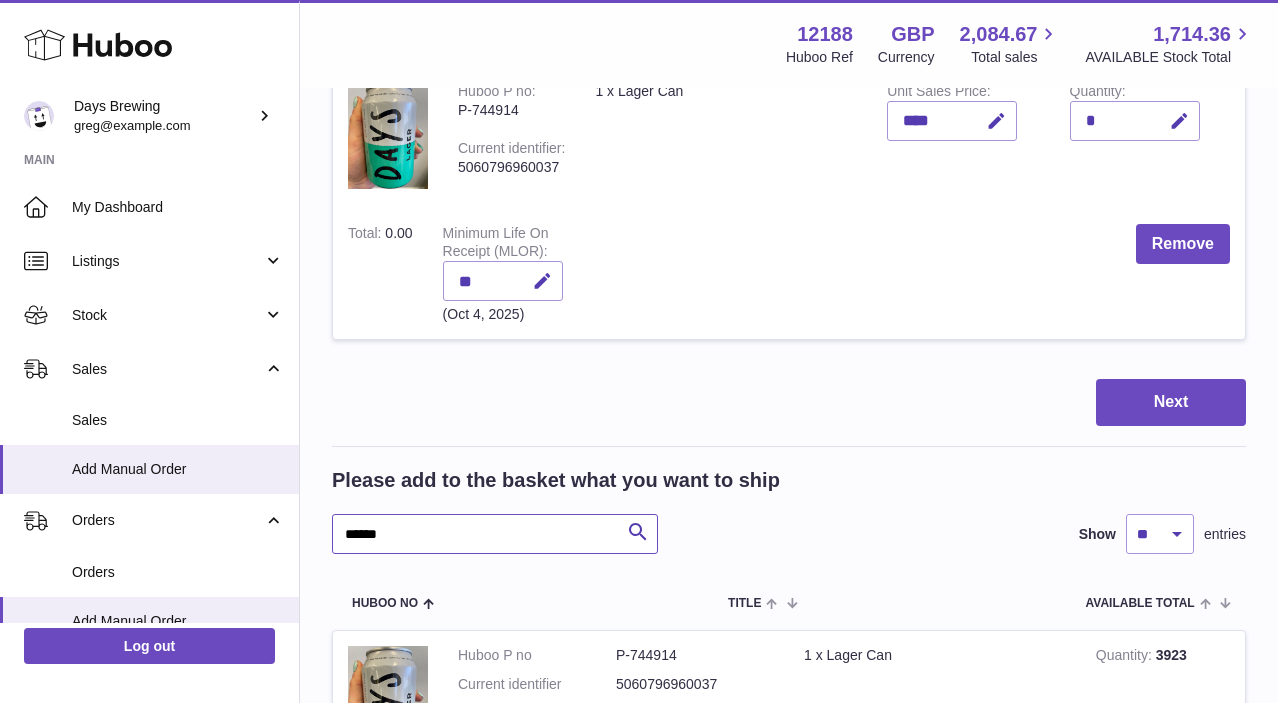 click on "******" at bounding box center [495, 534] 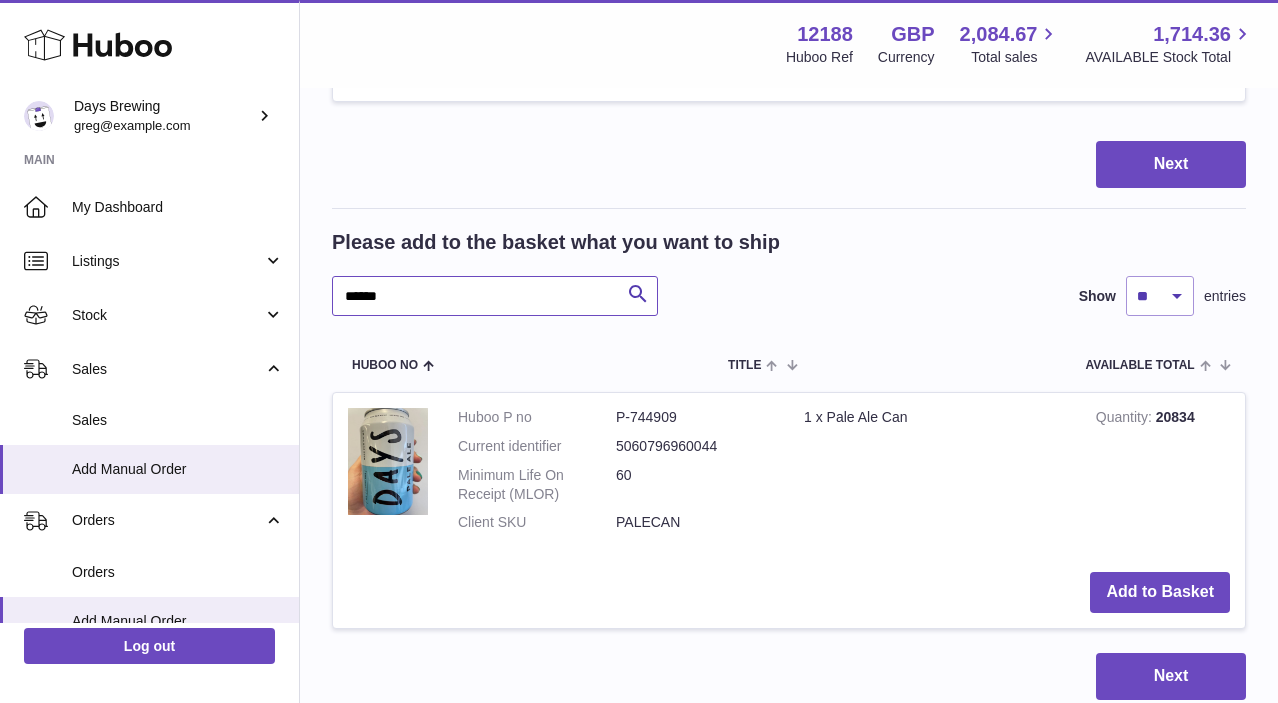 scroll, scrollTop: 594, scrollLeft: 0, axis: vertical 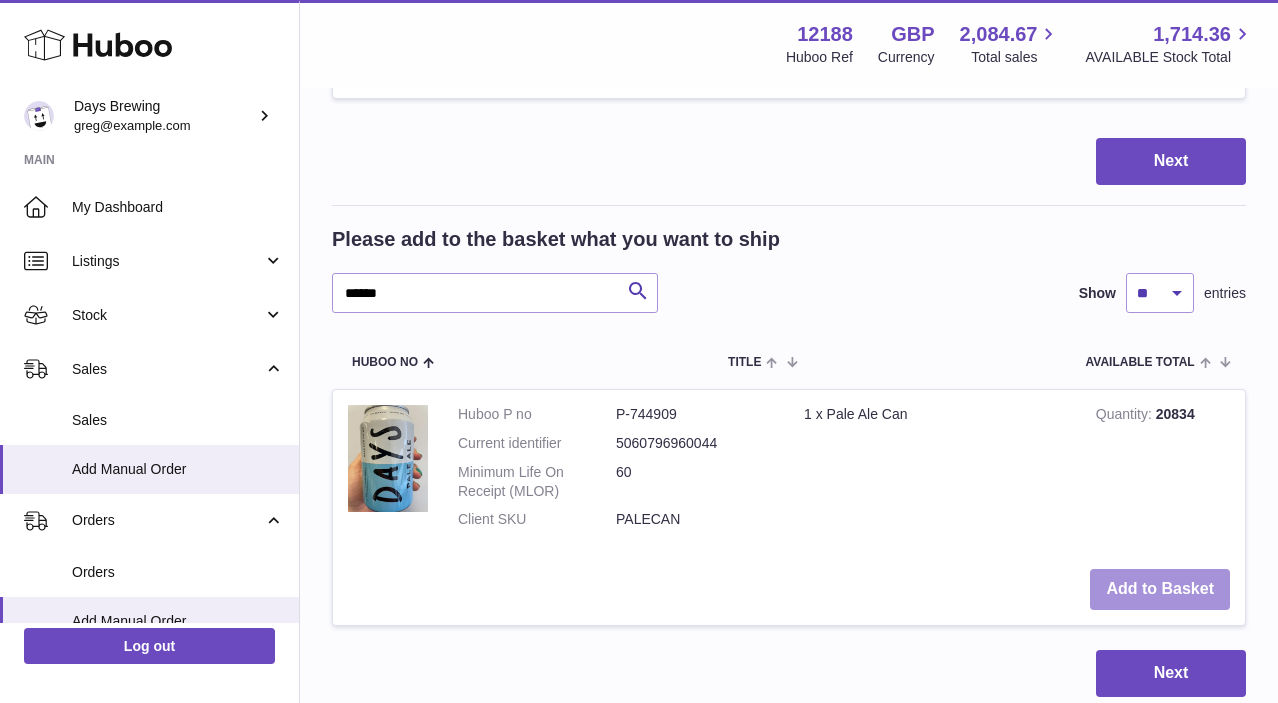 click on "Add to Basket" at bounding box center [1160, 589] 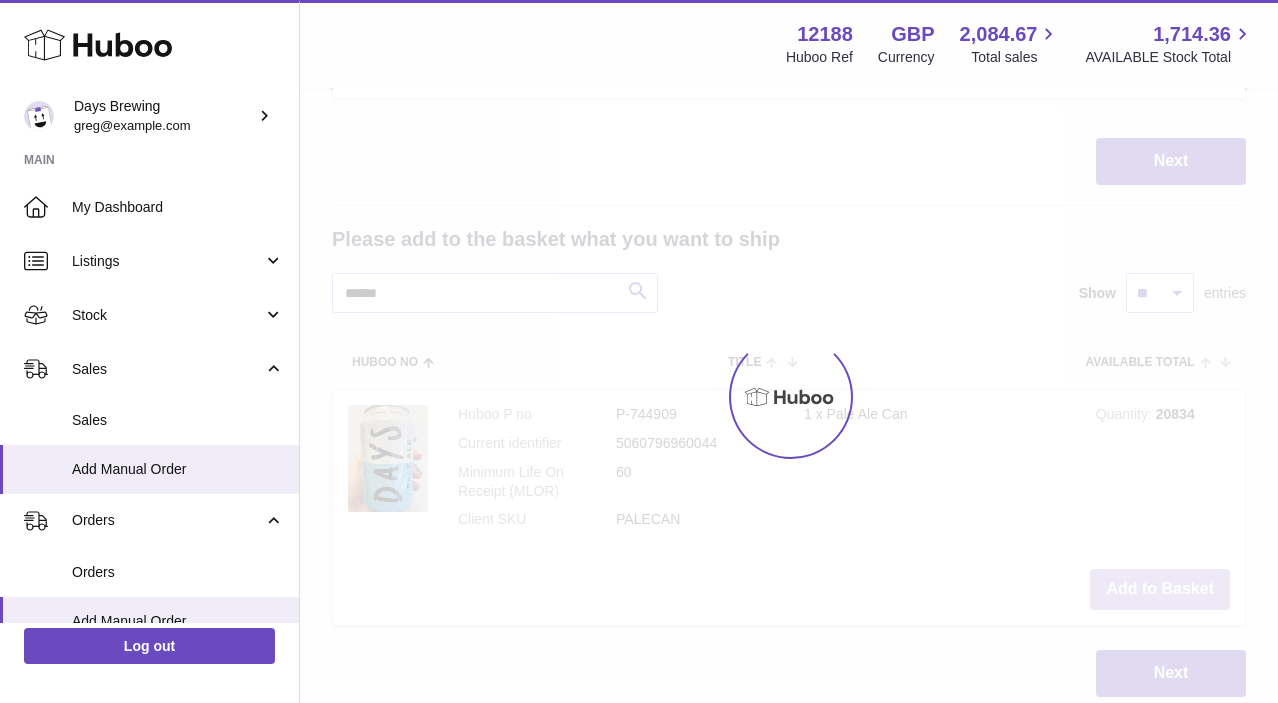 scroll, scrollTop: 892, scrollLeft: 0, axis: vertical 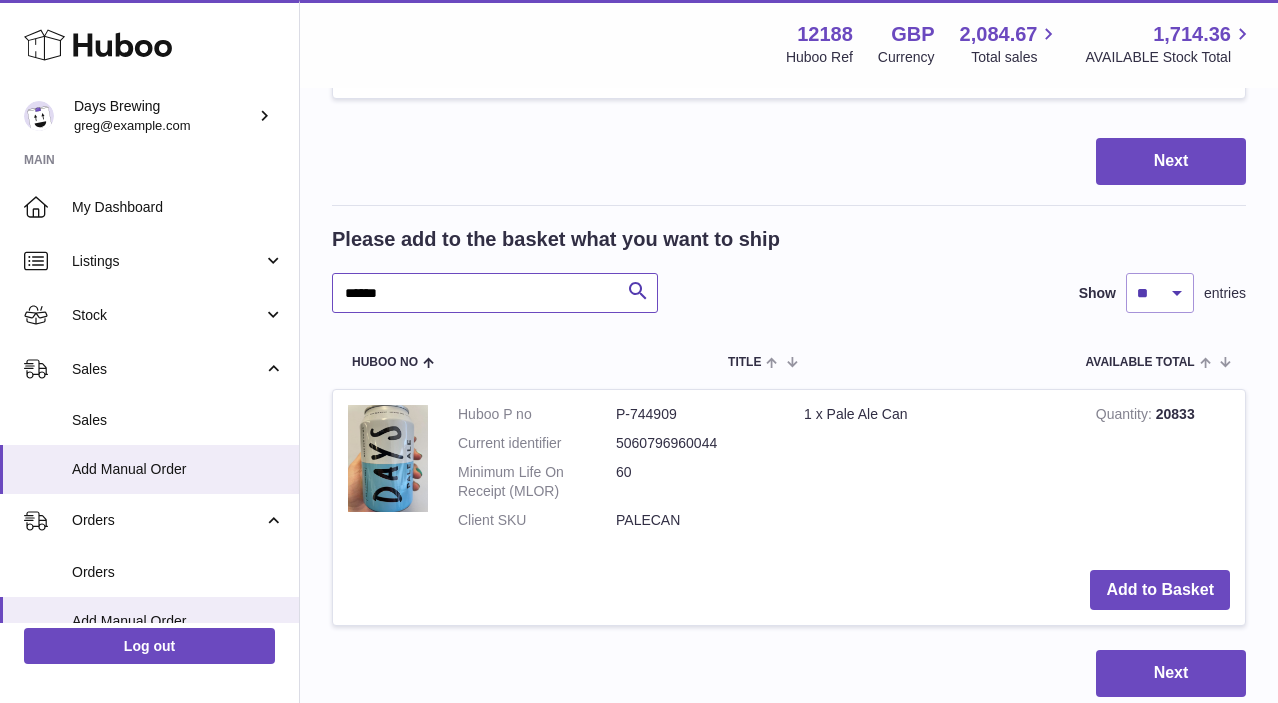 click on "******" at bounding box center [495, 293] 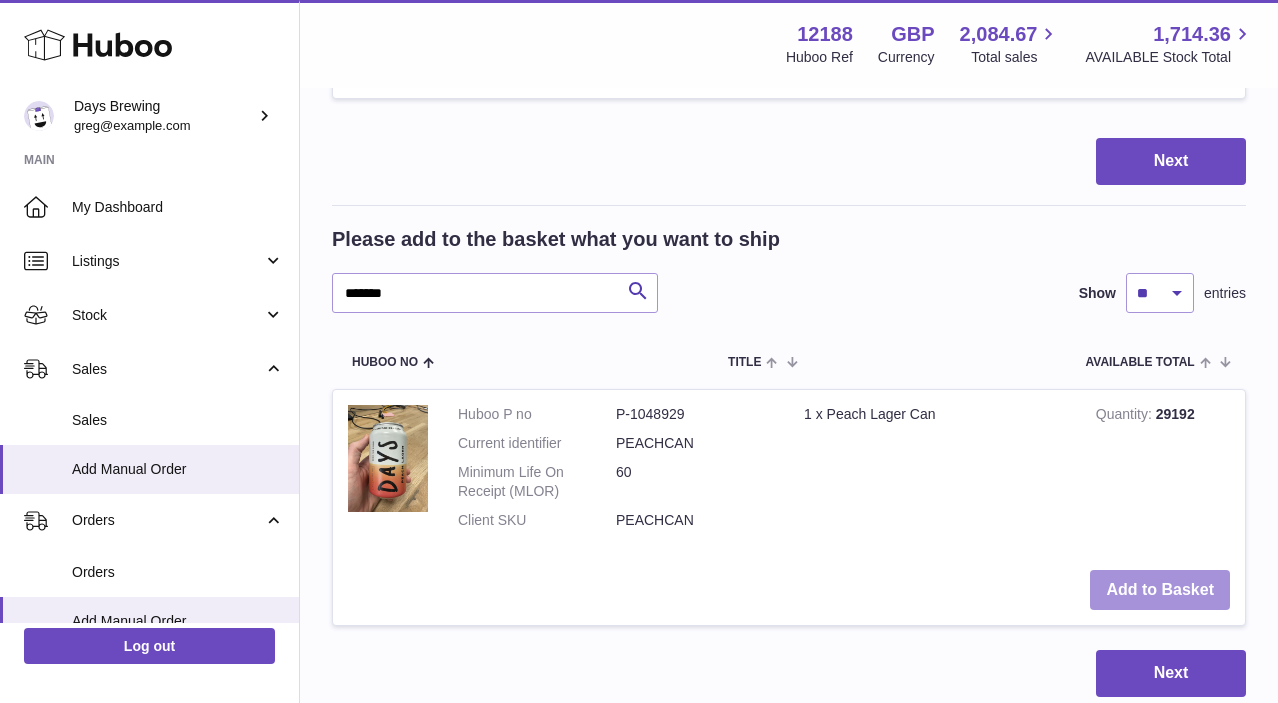 click on "Add to Basket" at bounding box center (1160, 590) 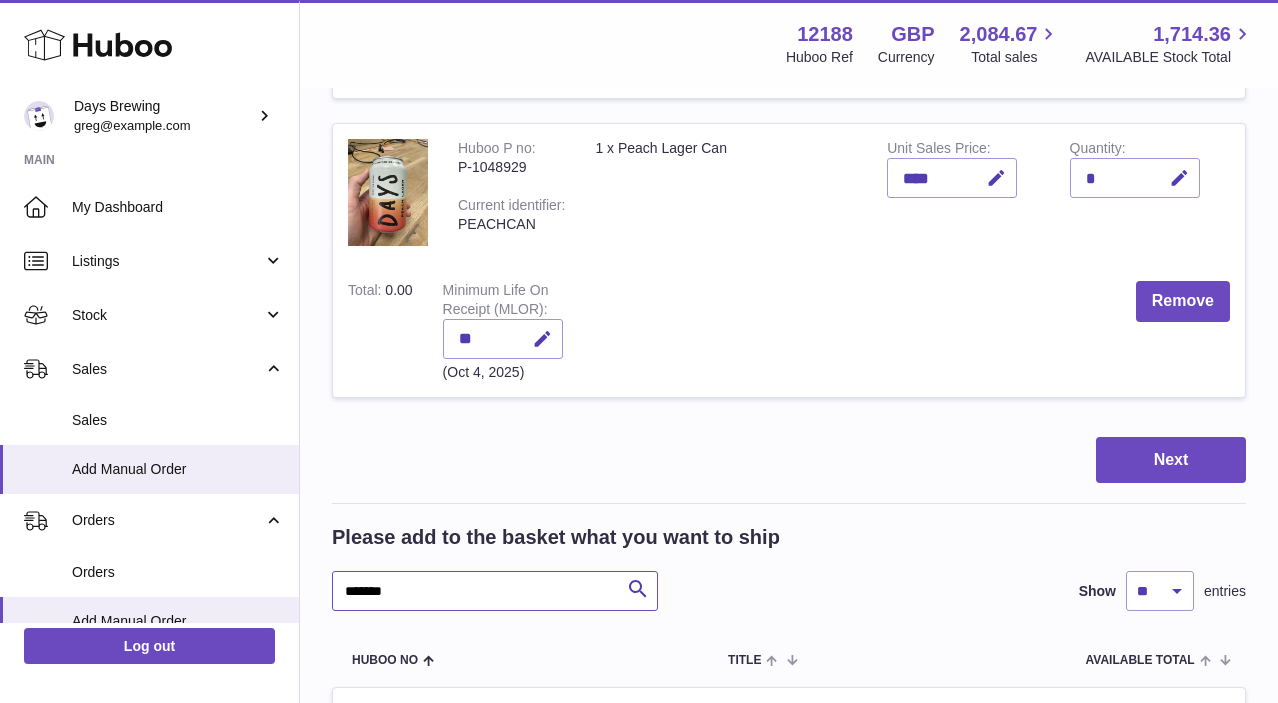 click on "*******" at bounding box center [495, 591] 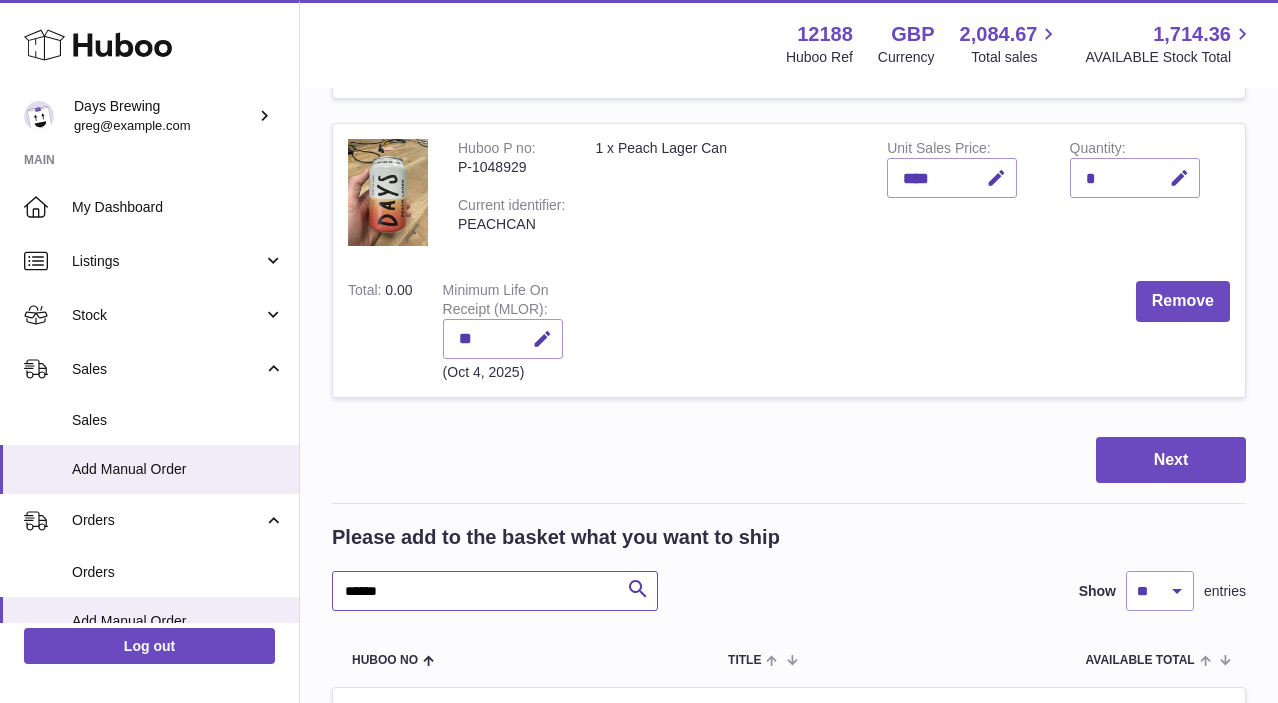 type on "******" 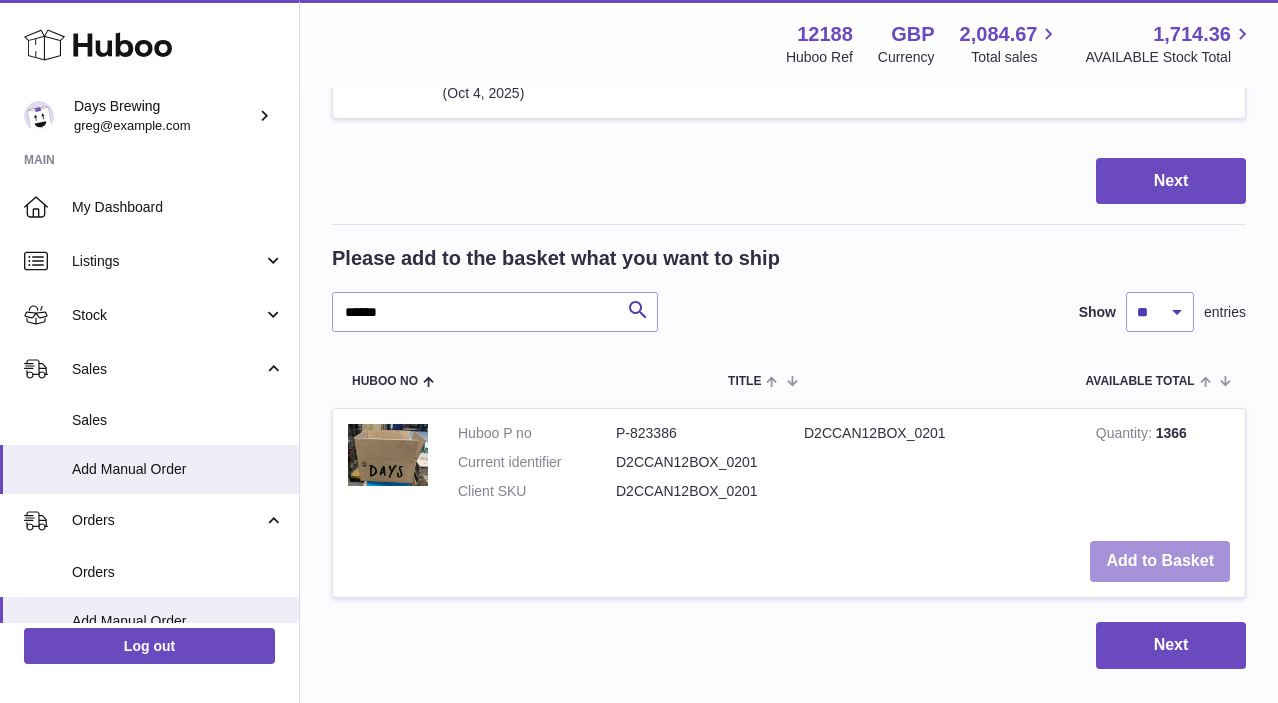 click on "Add to Basket" at bounding box center [1160, 561] 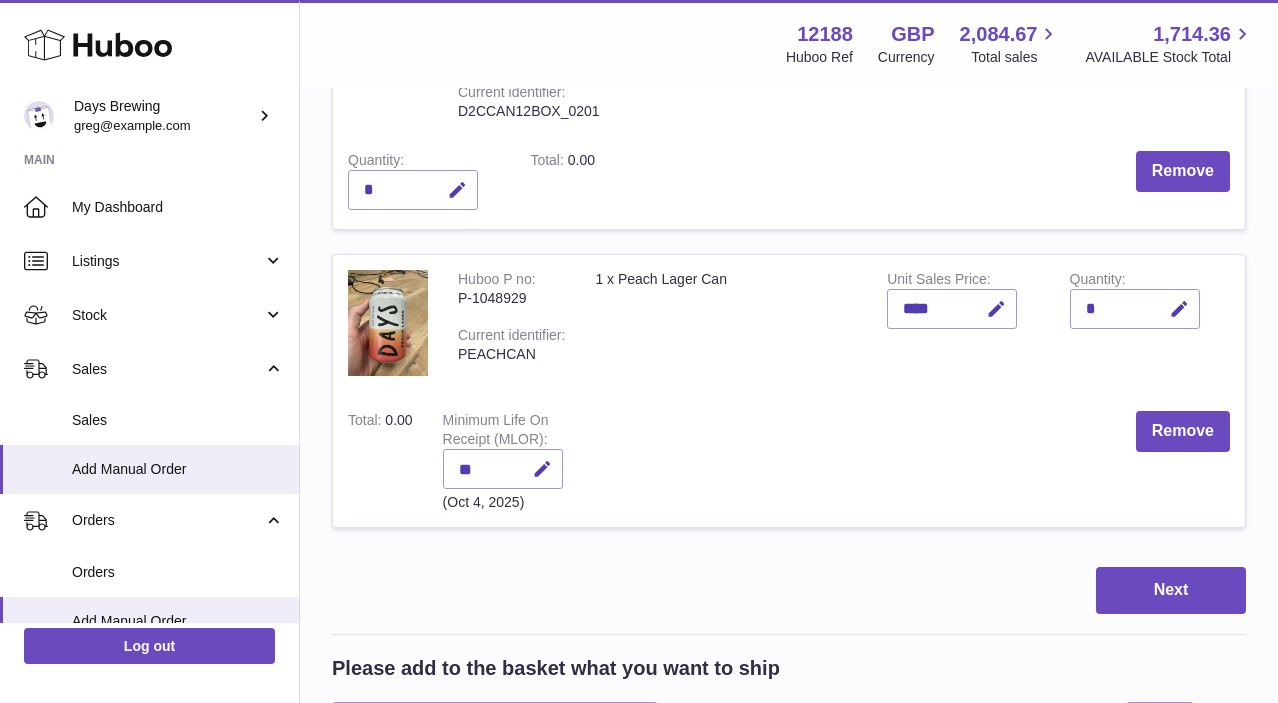 scroll, scrollTop: 992, scrollLeft: 0, axis: vertical 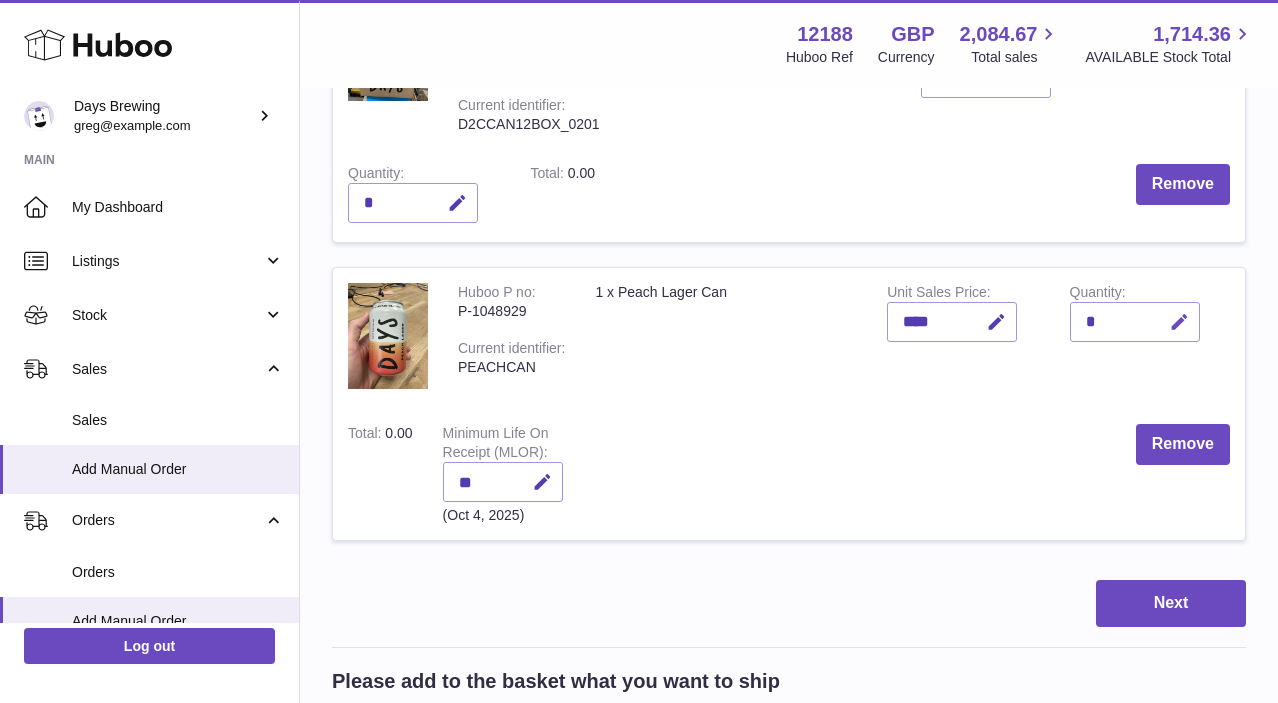 click at bounding box center [1179, 322] 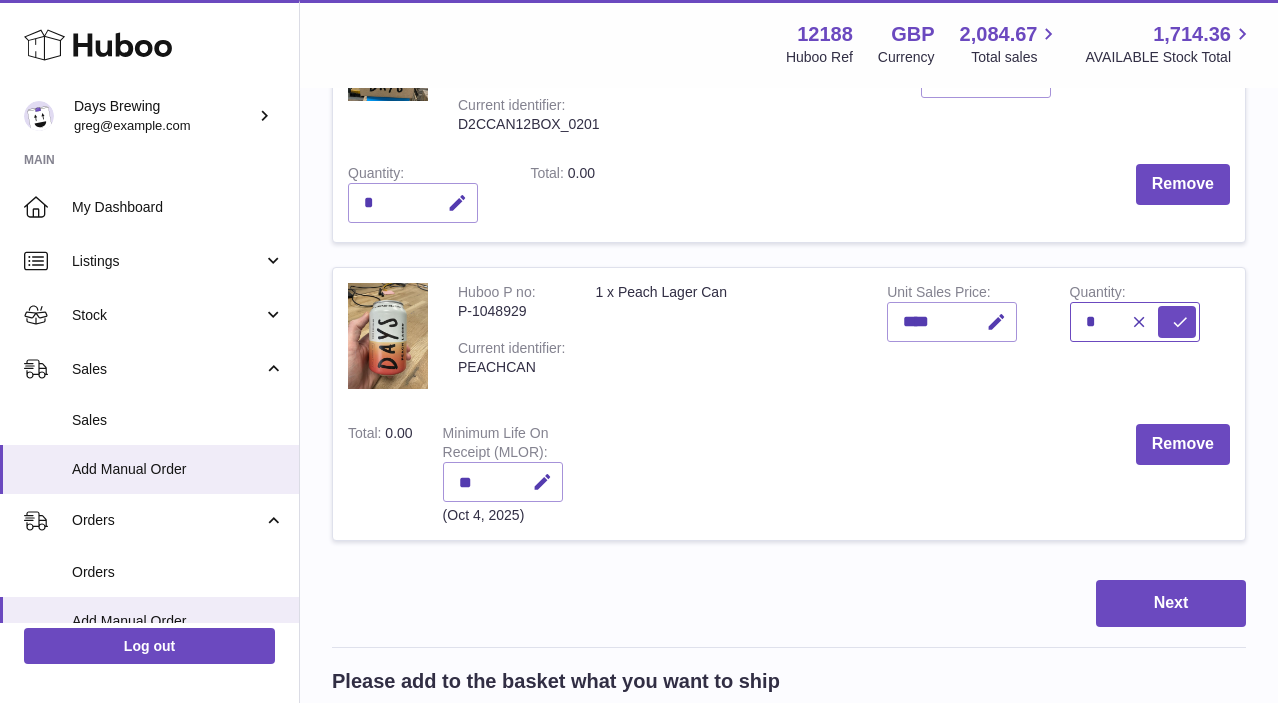 type on "*" 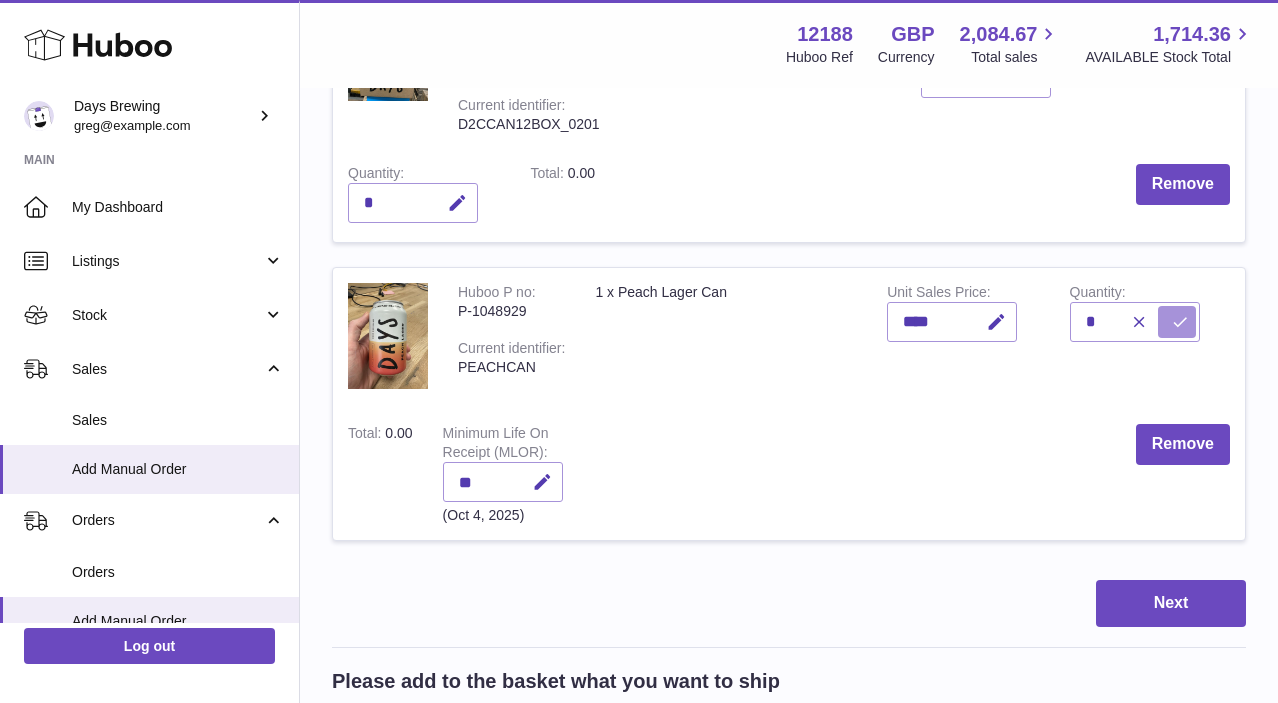 click at bounding box center [1177, 322] 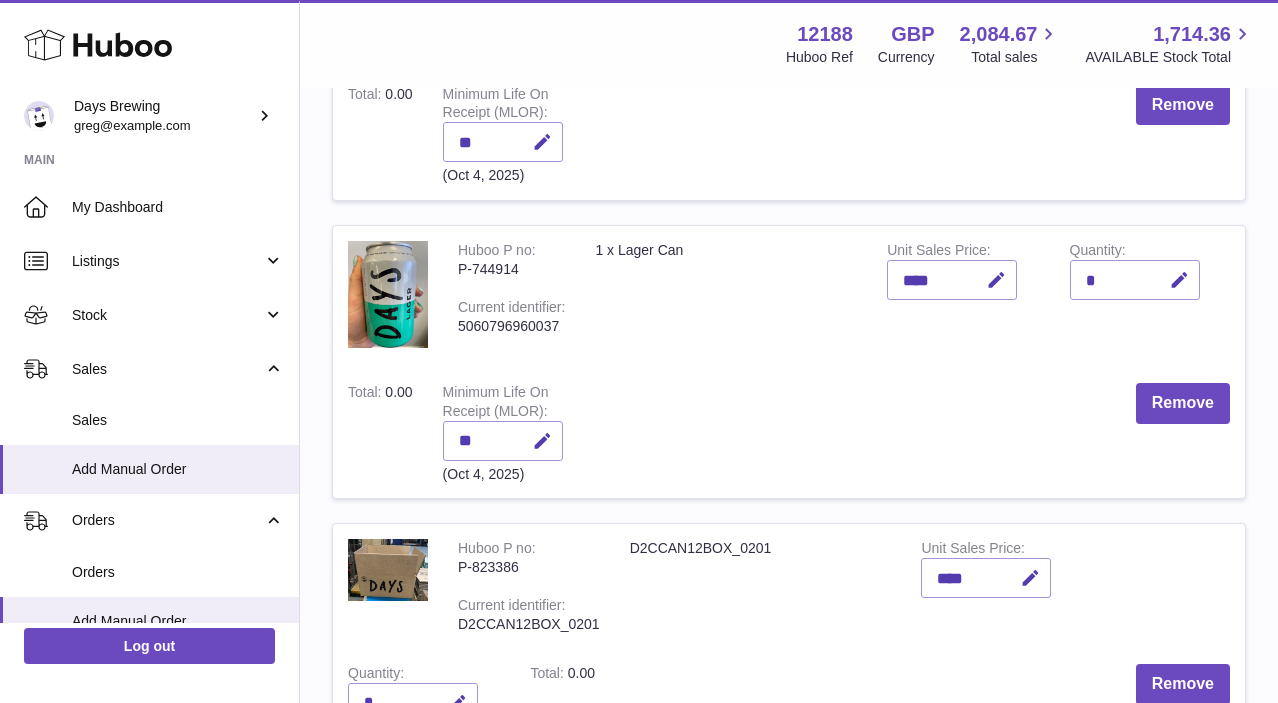 scroll, scrollTop: 465, scrollLeft: 0, axis: vertical 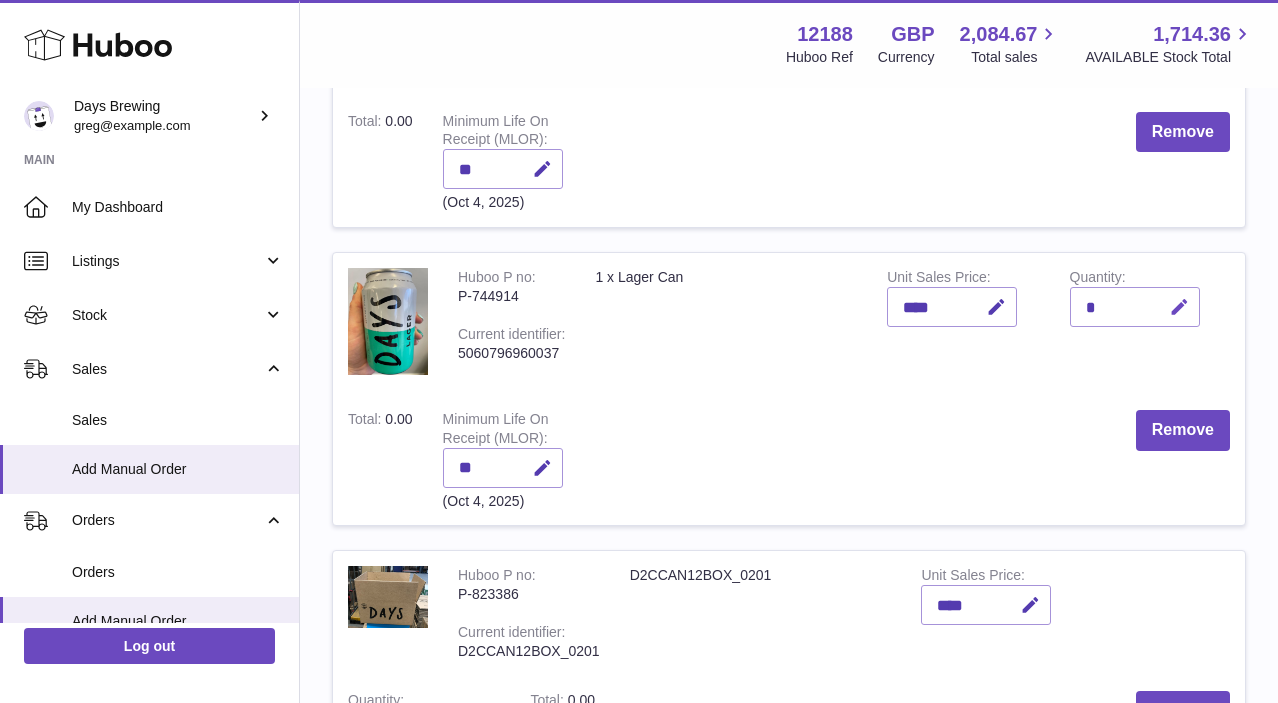 click at bounding box center [1179, 307] 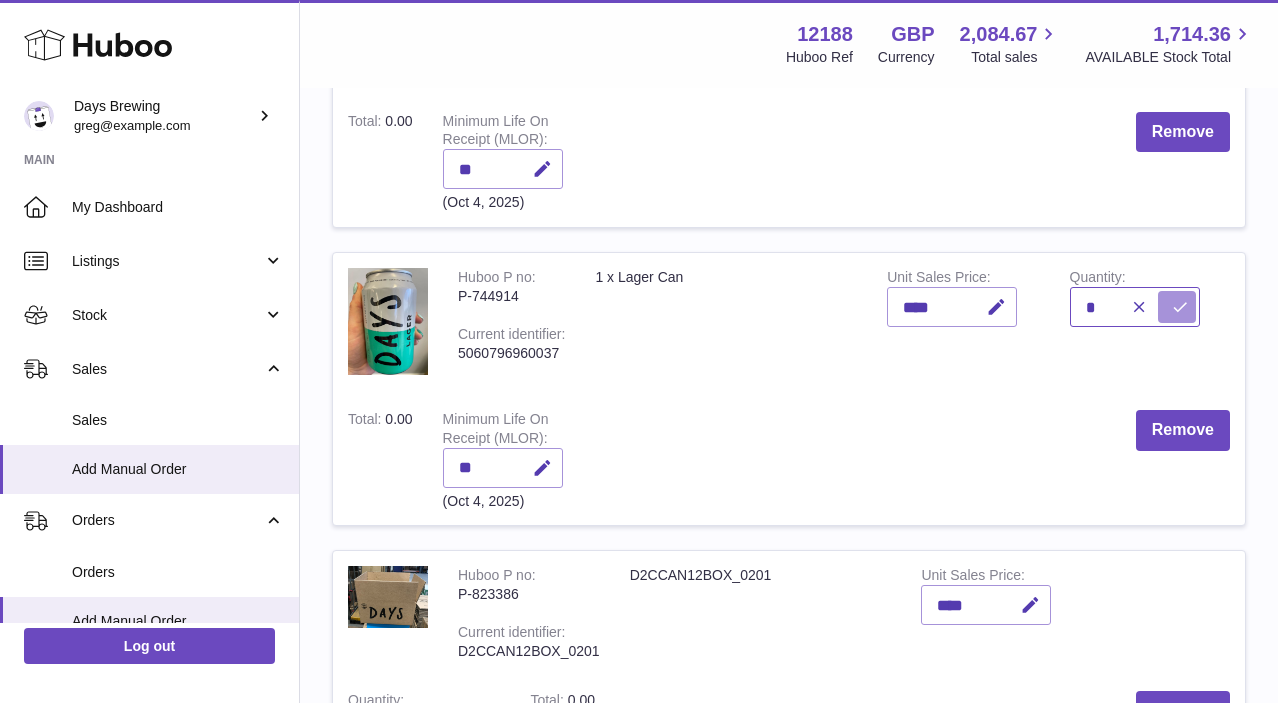 type on "*" 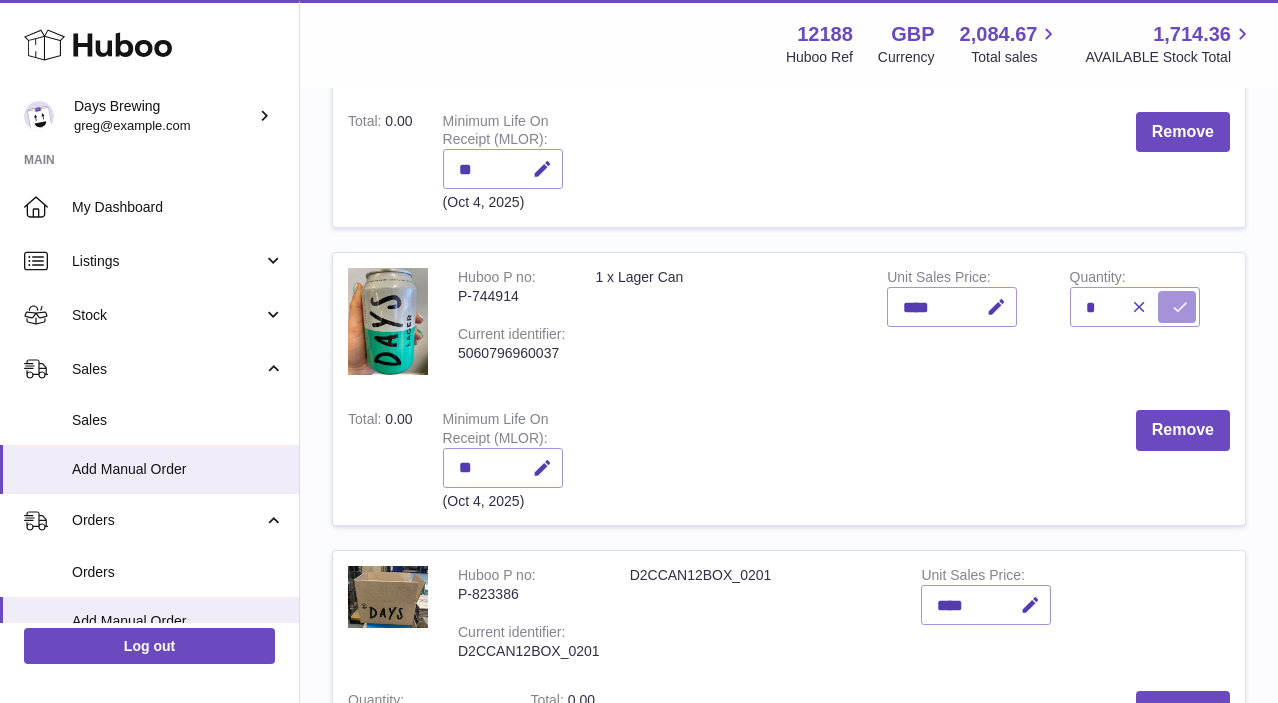 click at bounding box center (1180, 307) 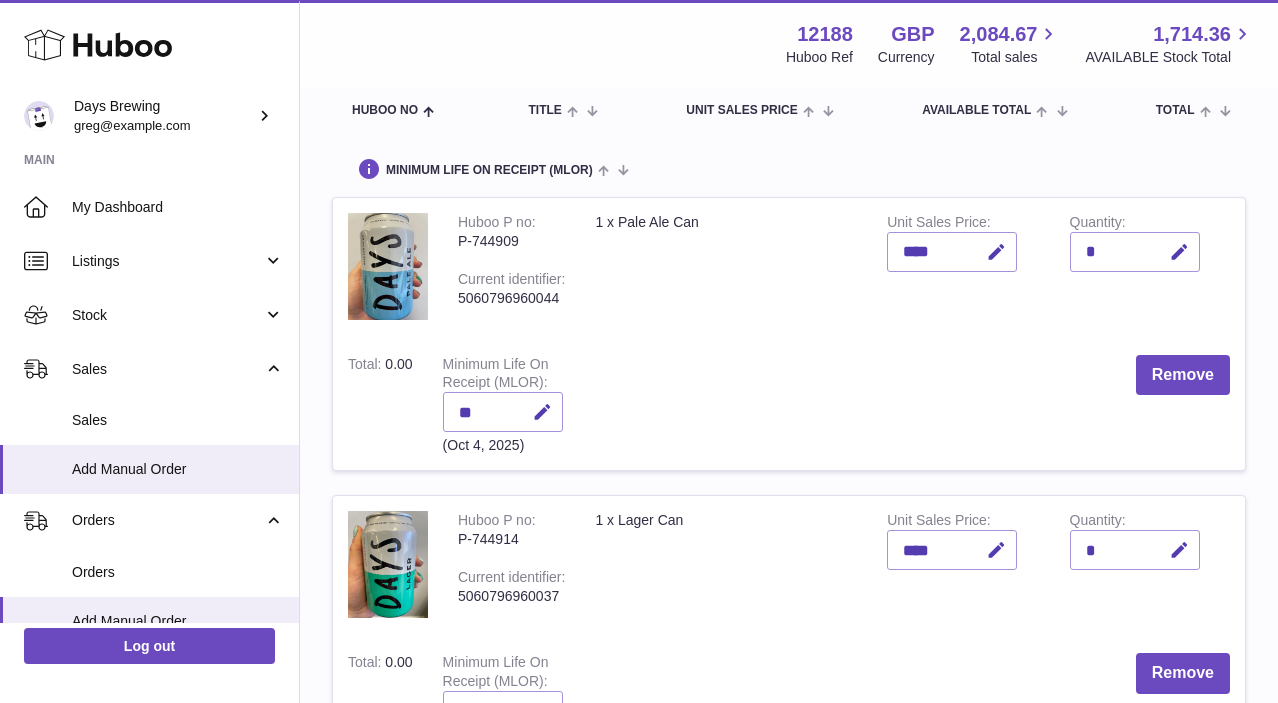 scroll, scrollTop: 216, scrollLeft: 0, axis: vertical 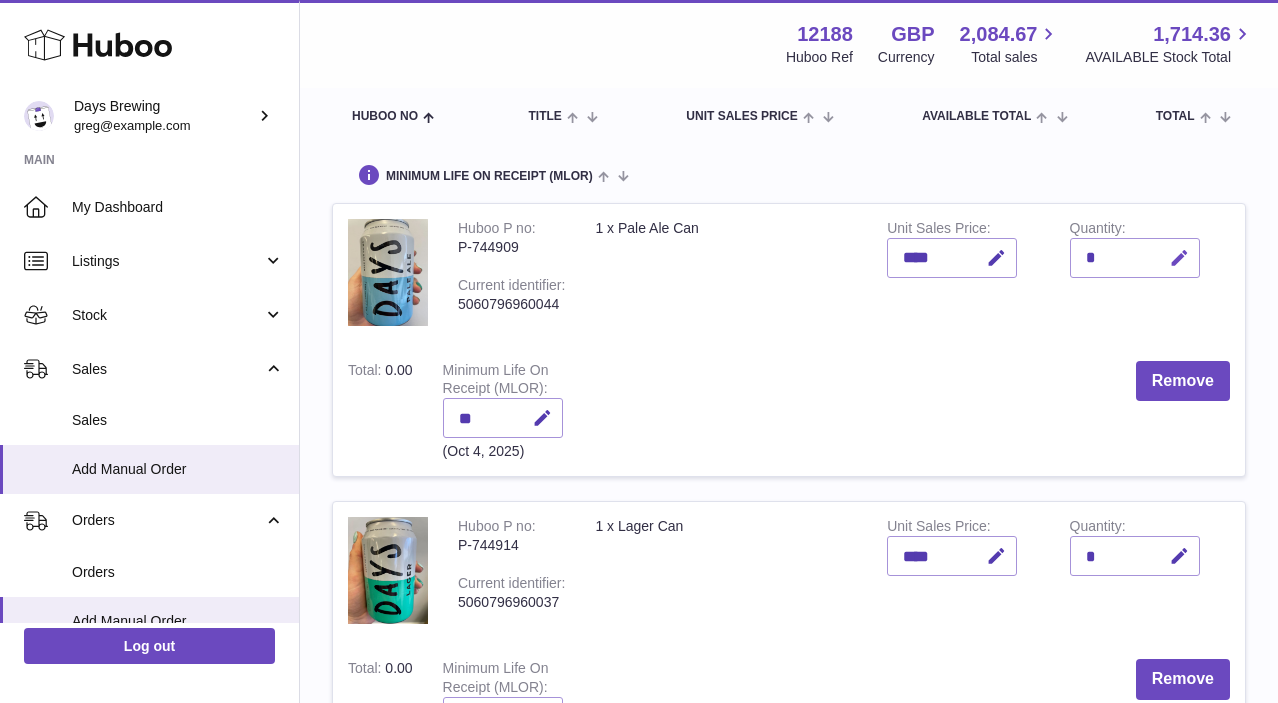 click at bounding box center (1179, 258) 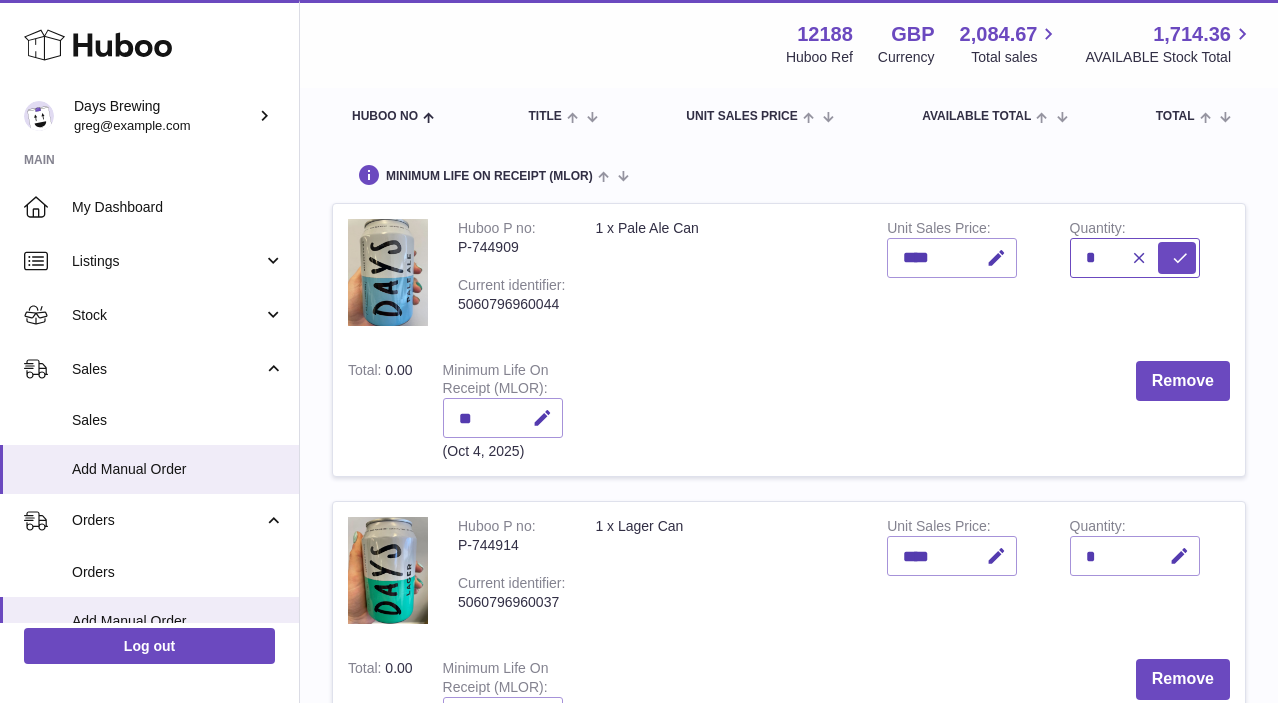 type on "*" 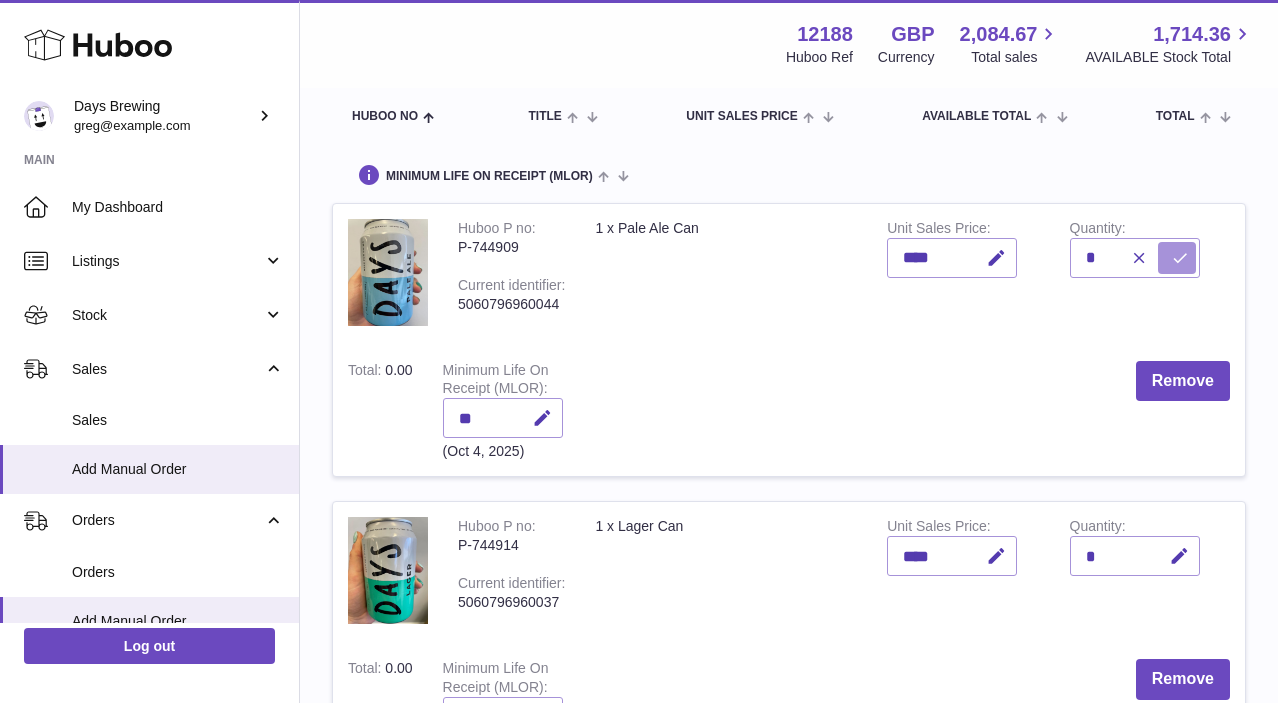 click at bounding box center (1180, 258) 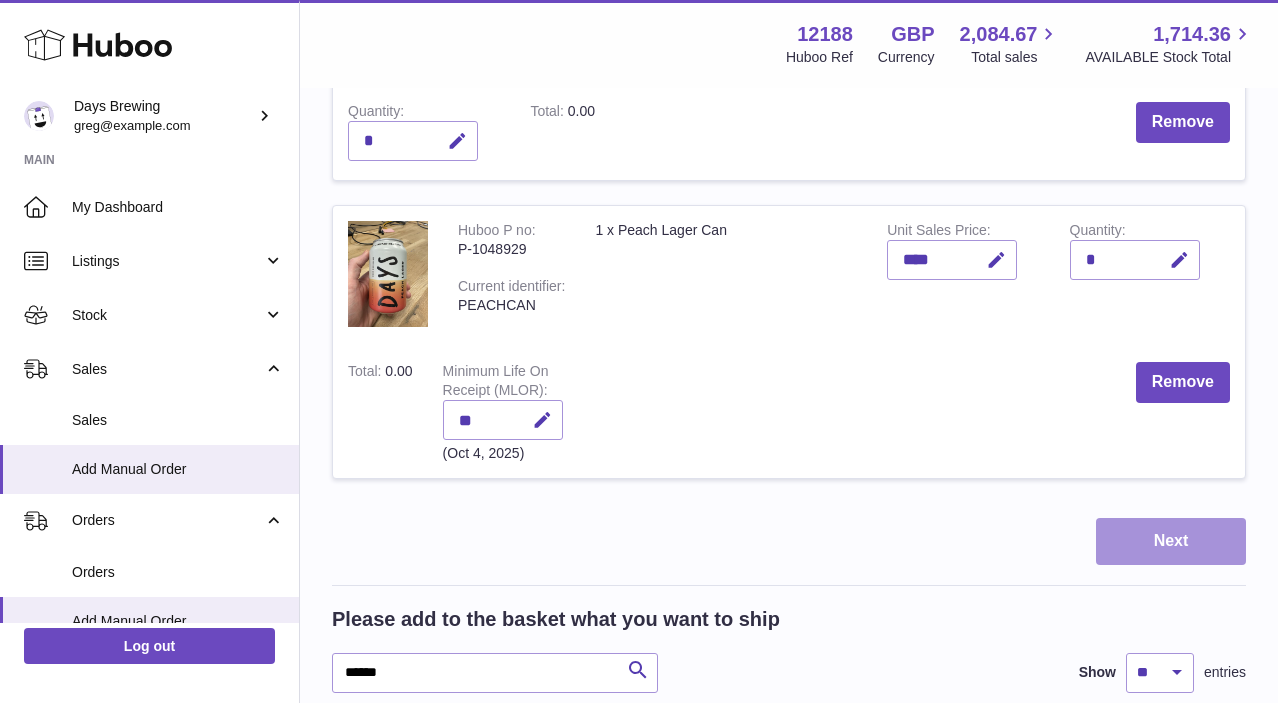 click on "Next" at bounding box center [1171, 541] 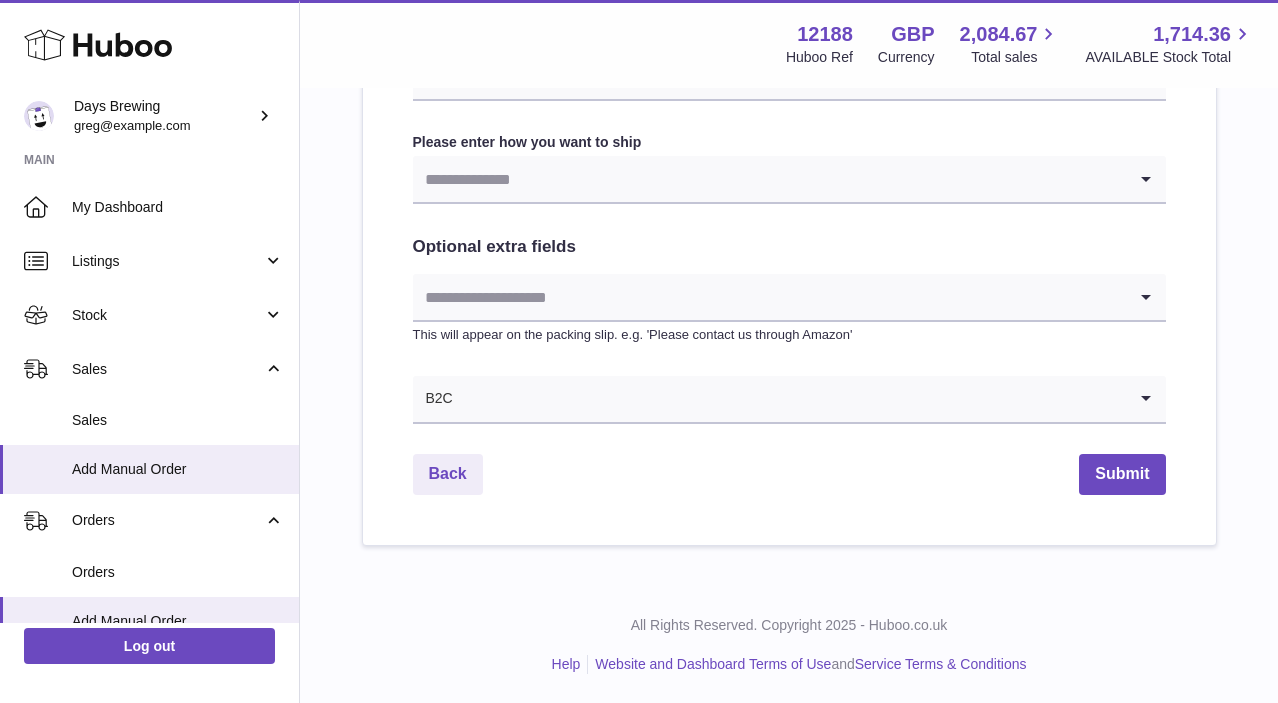 scroll, scrollTop: 0, scrollLeft: 0, axis: both 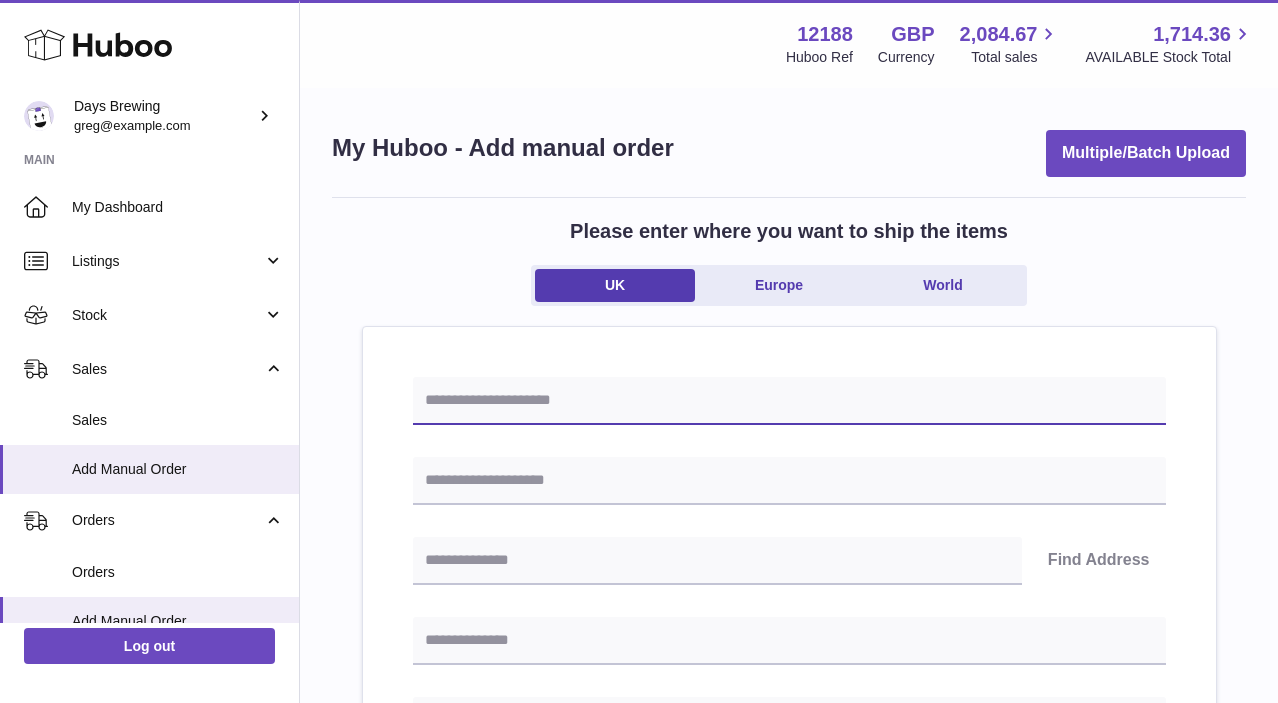 click at bounding box center (789, 401) 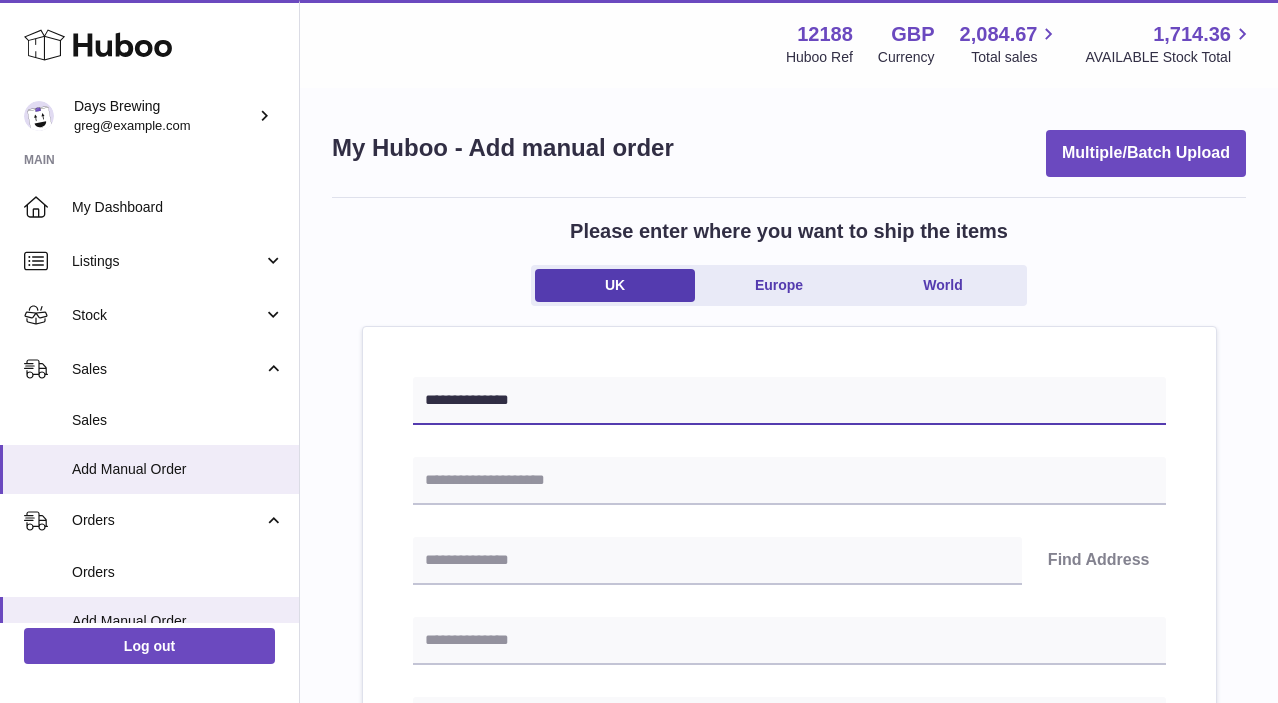 type on "**********" 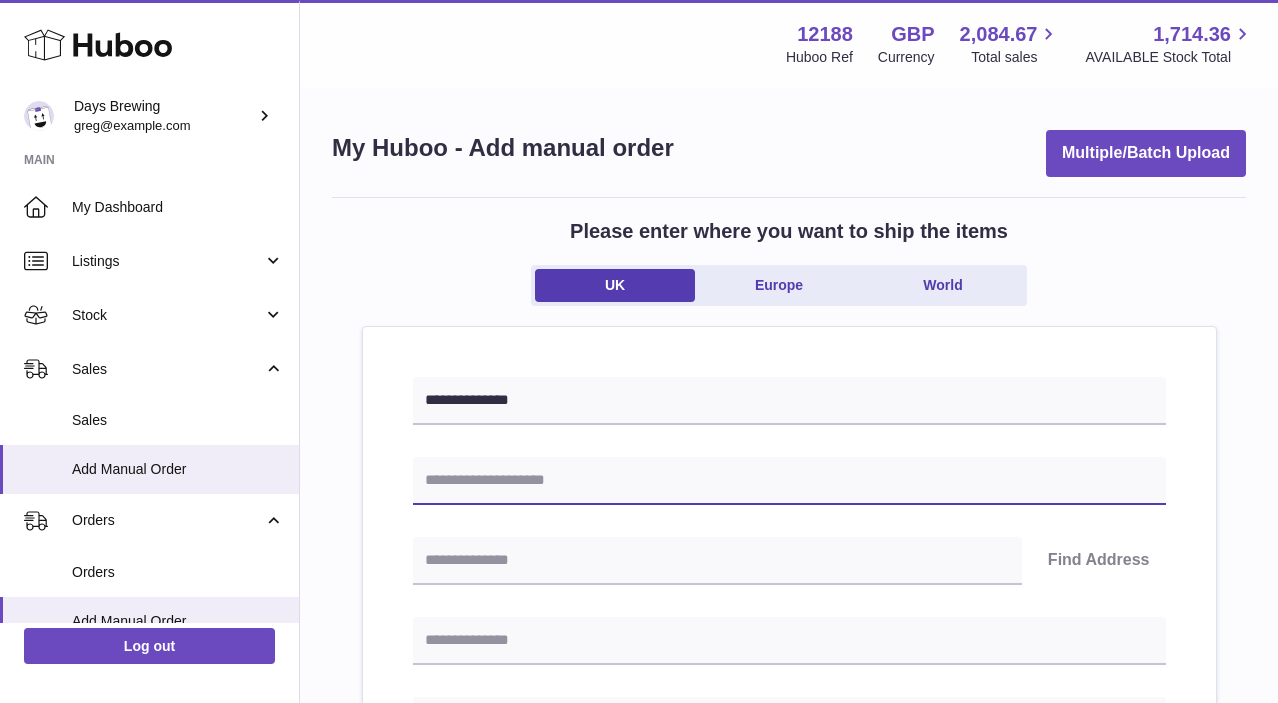 click at bounding box center [789, 481] 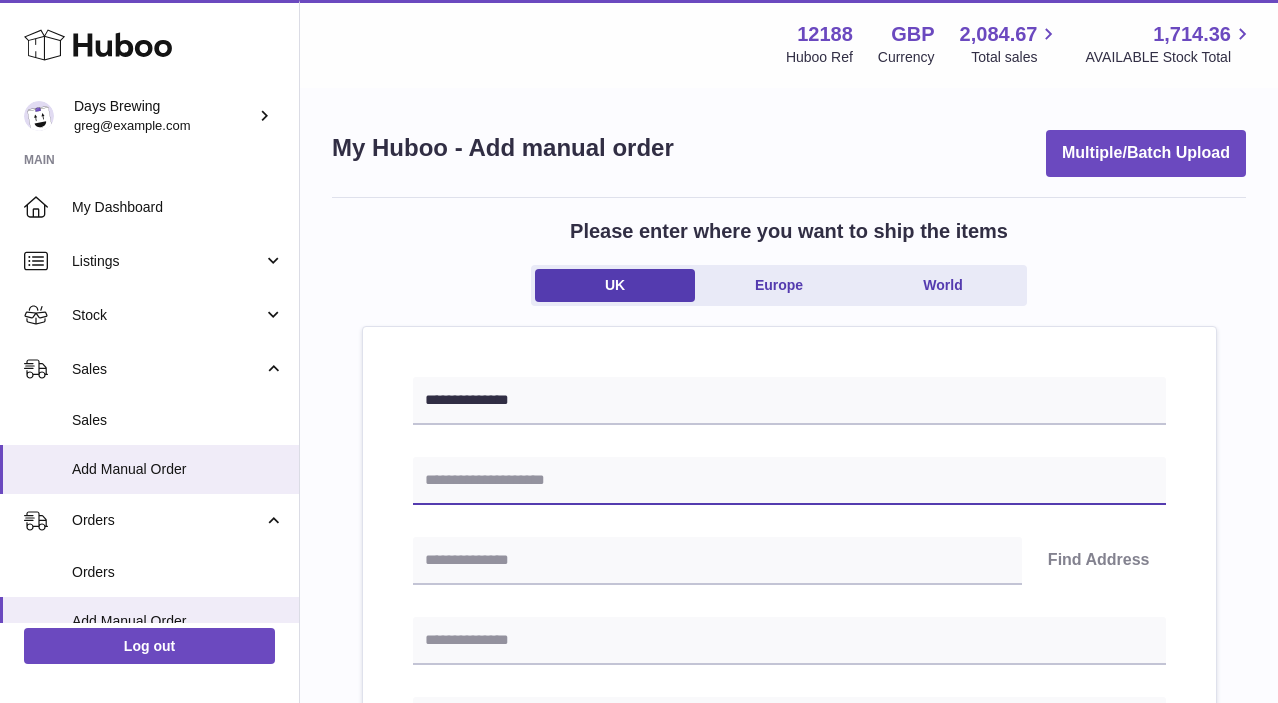 paste on "**********" 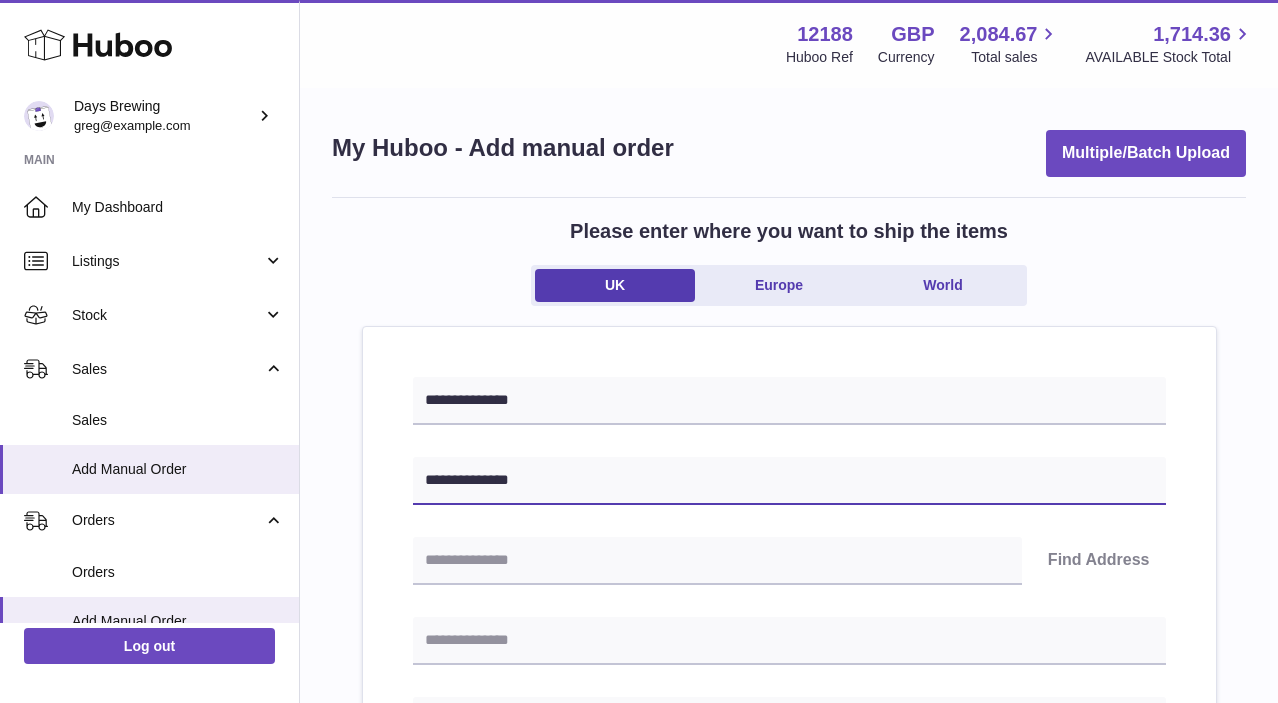click on "**********" at bounding box center (789, 481) 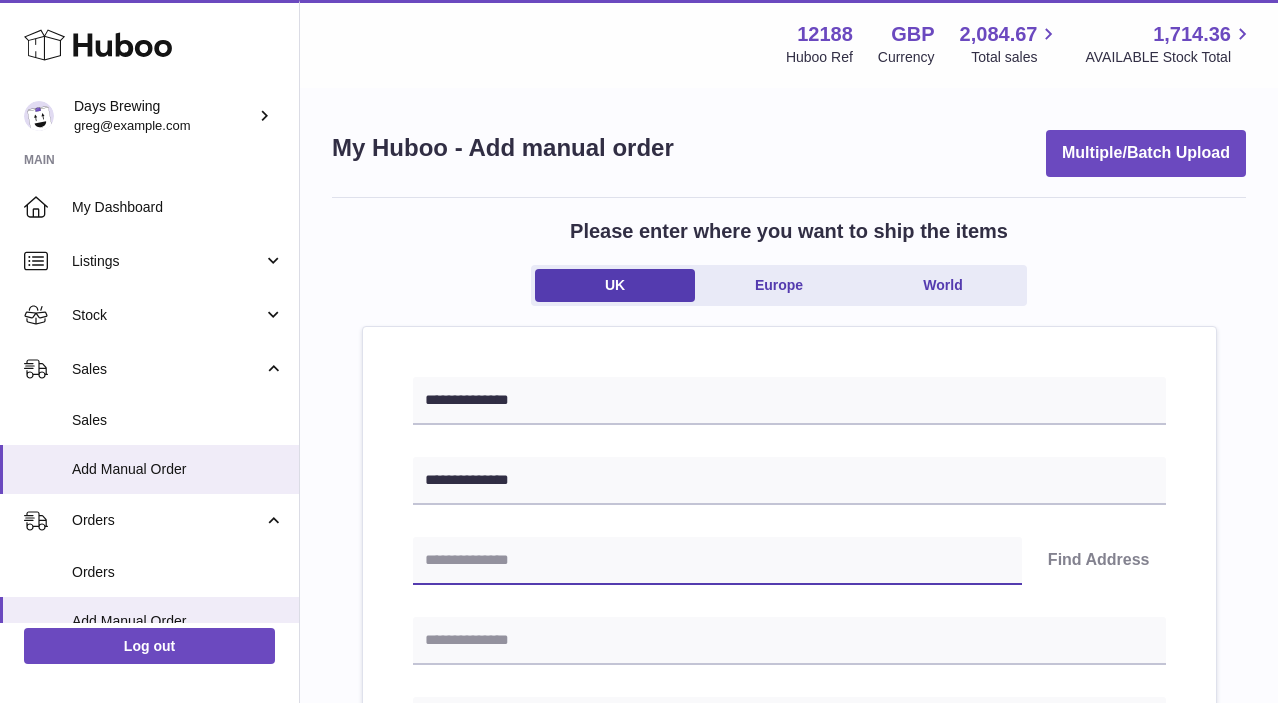 click at bounding box center [717, 561] 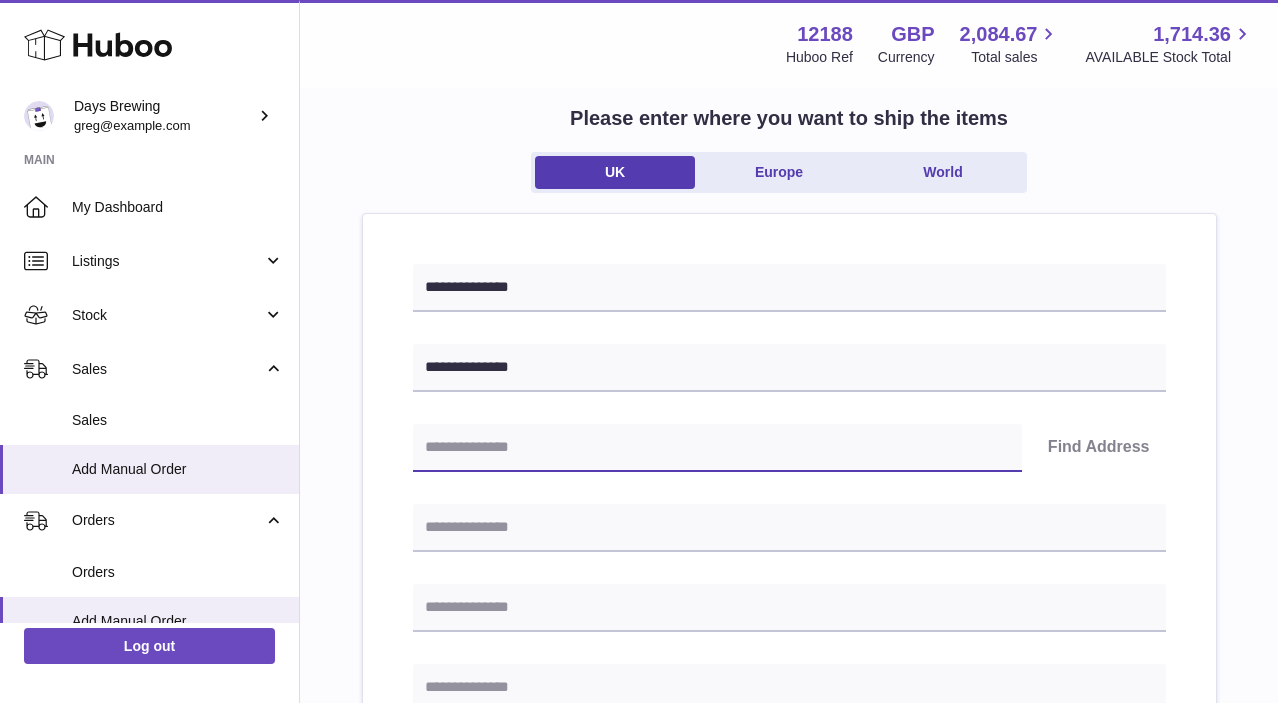 scroll, scrollTop: 125, scrollLeft: 0, axis: vertical 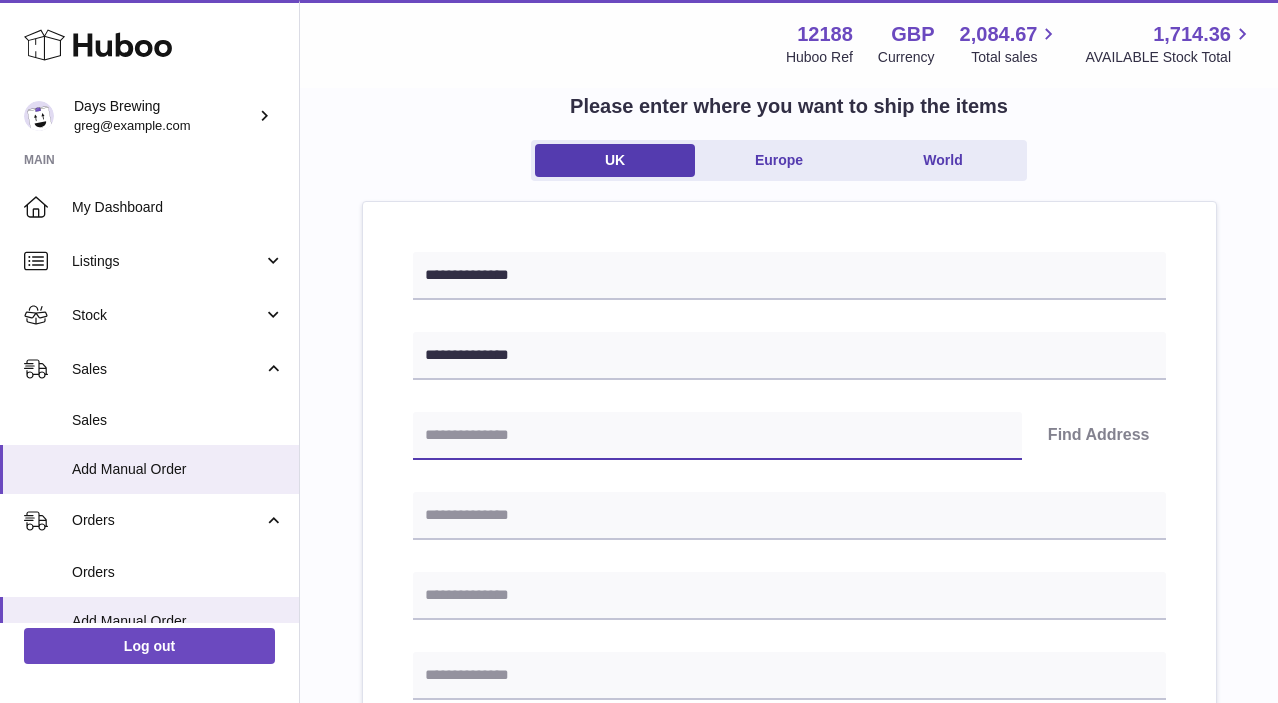 paste on "********" 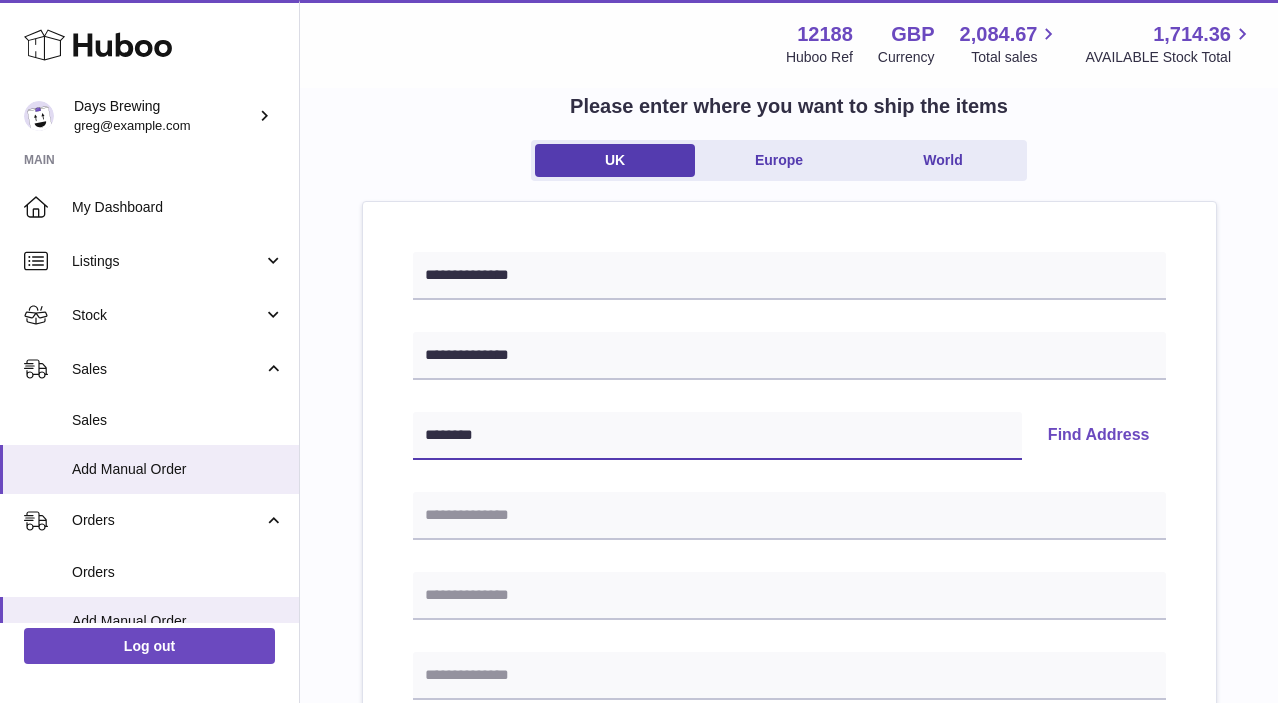 type on "********" 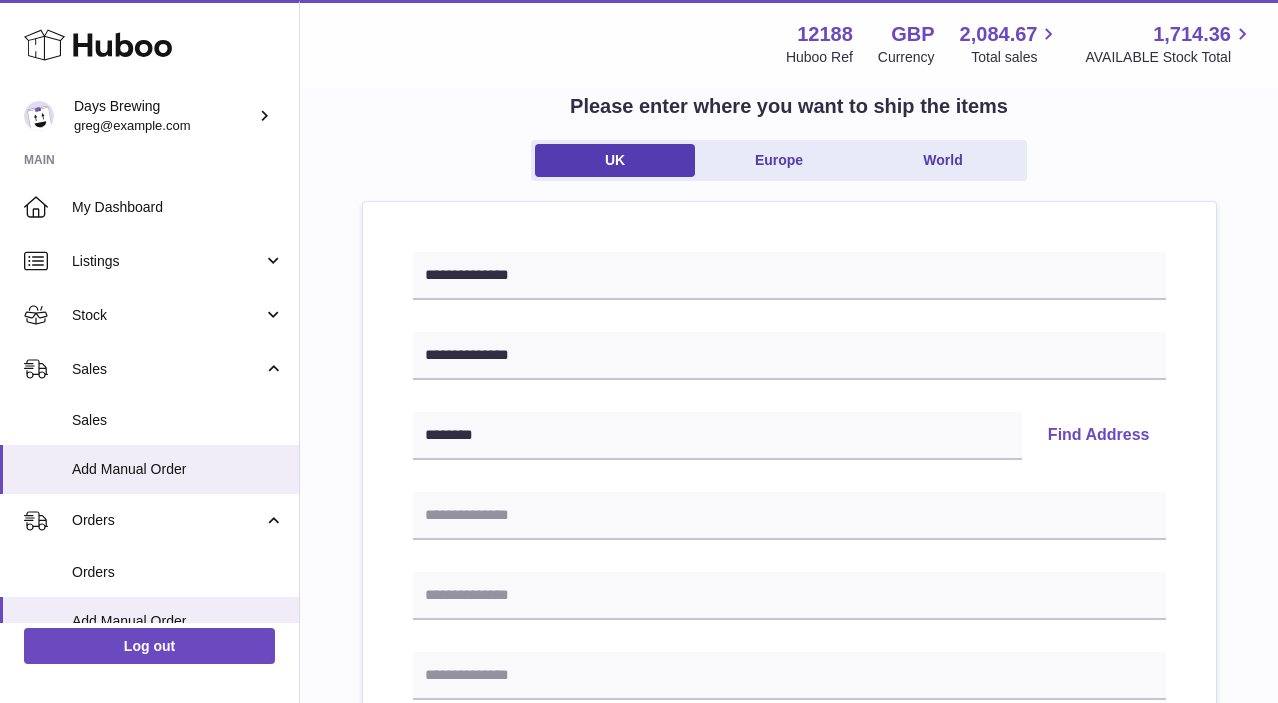 click on "Find Address" at bounding box center (1099, 436) 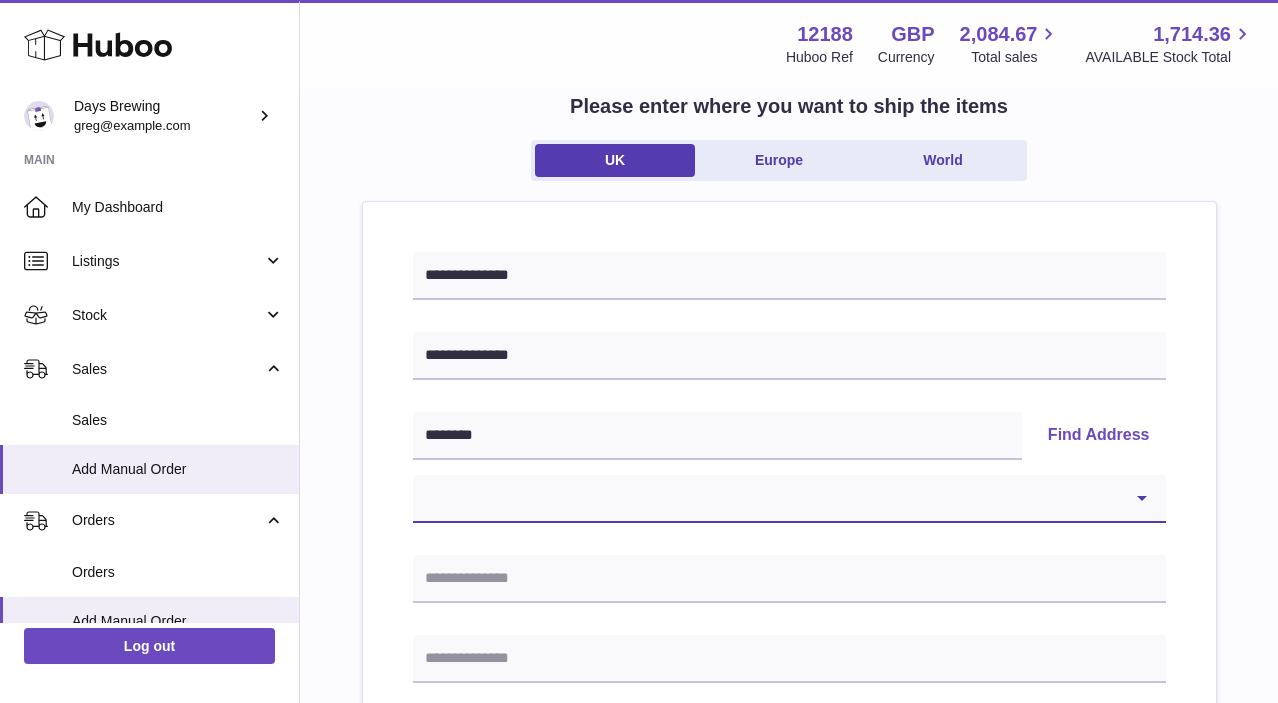 click on "**********" at bounding box center (789, 499) 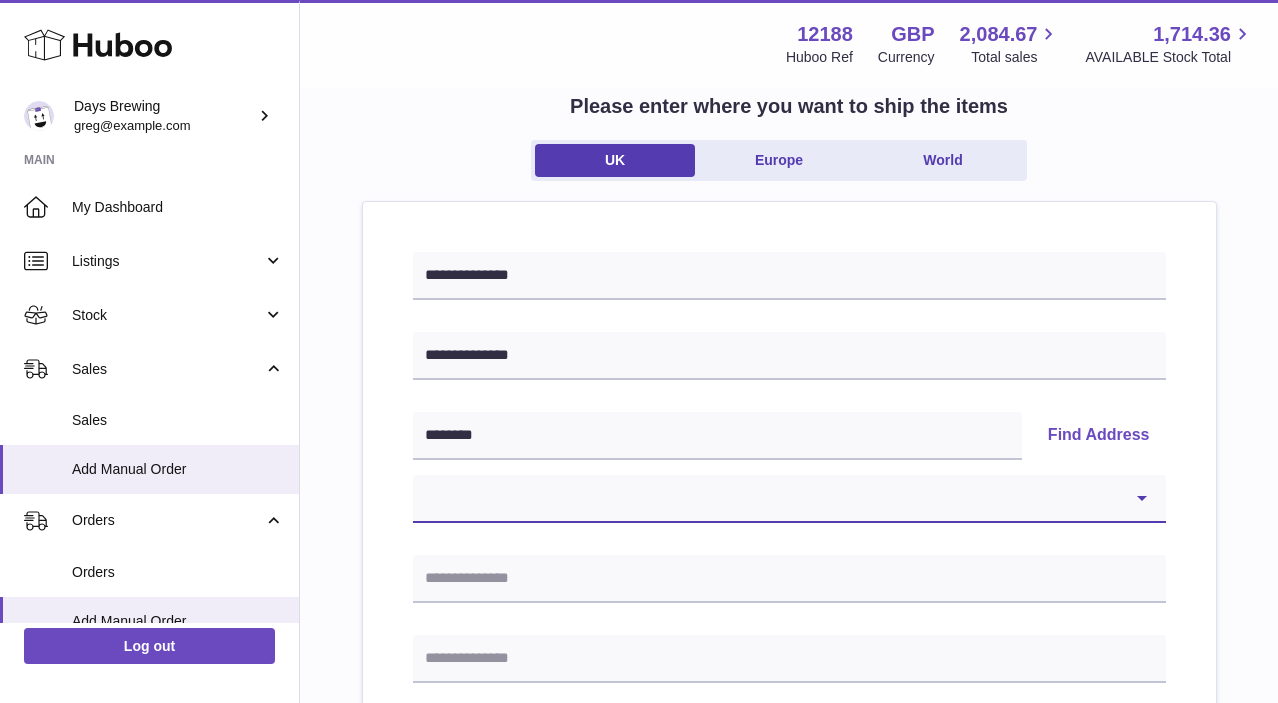 select on "**" 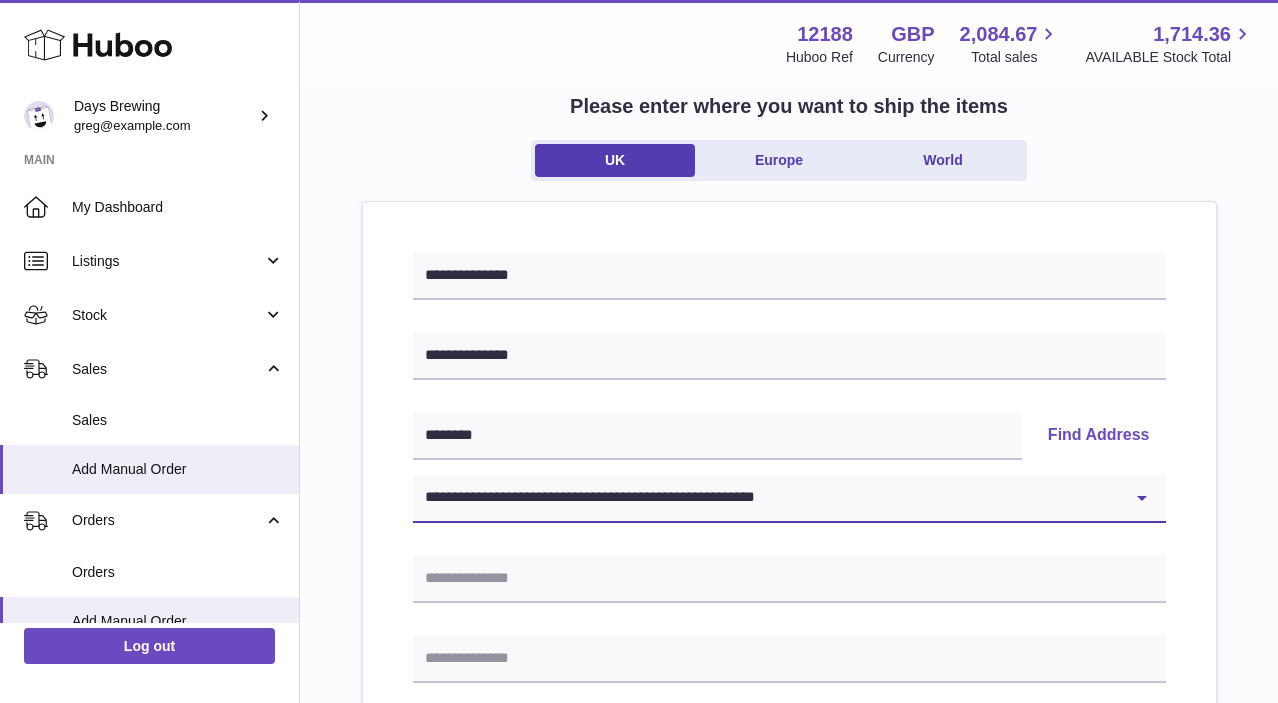 type on "**********" 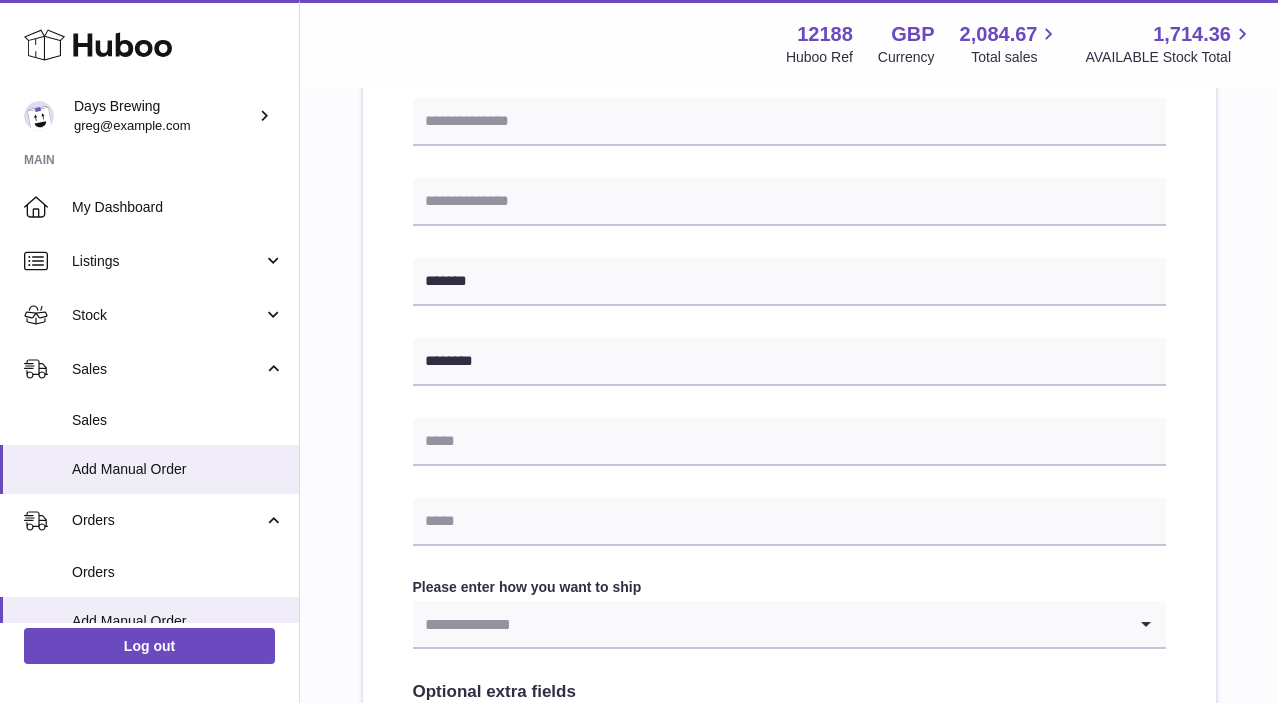 scroll, scrollTop: 692, scrollLeft: 0, axis: vertical 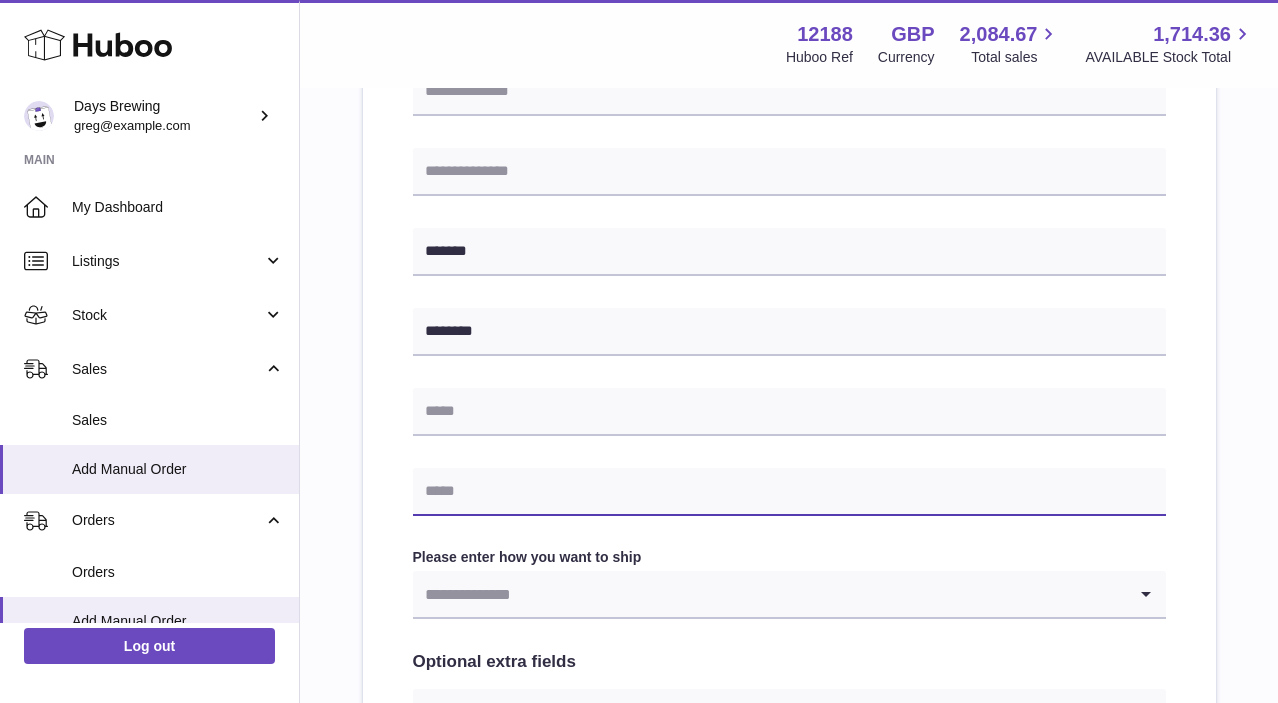 click at bounding box center (789, 492) 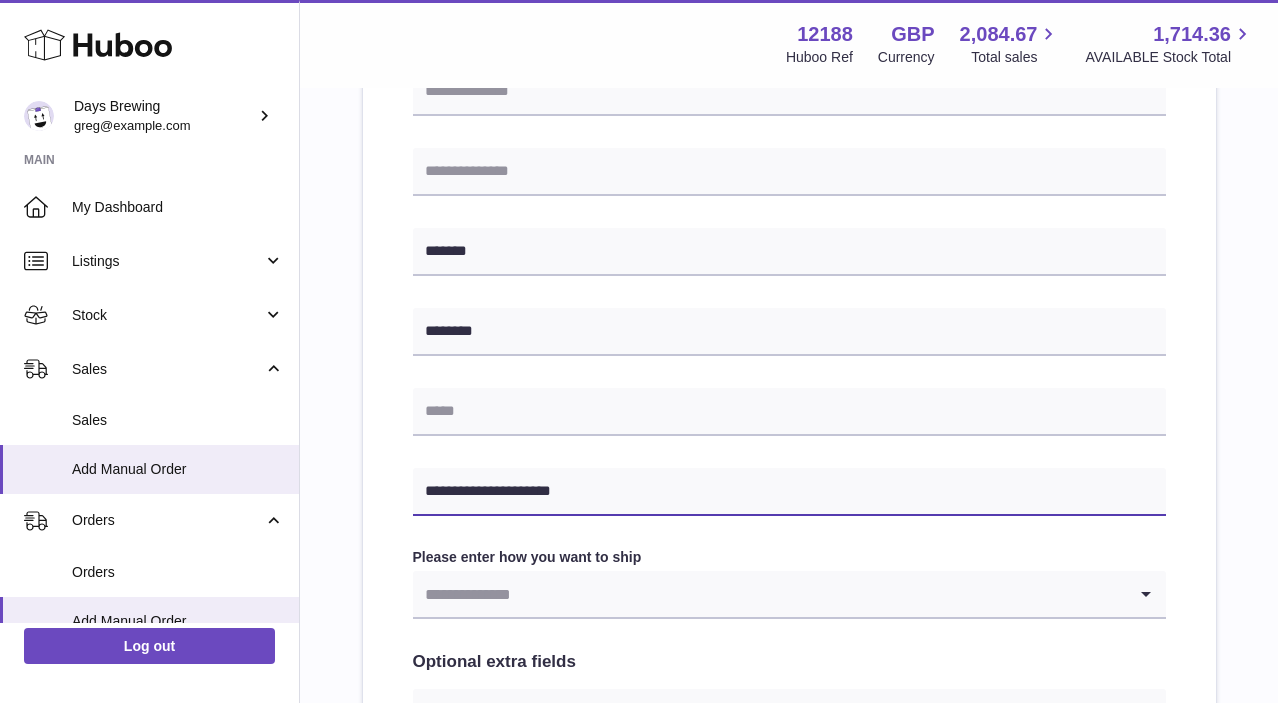 type on "**********" 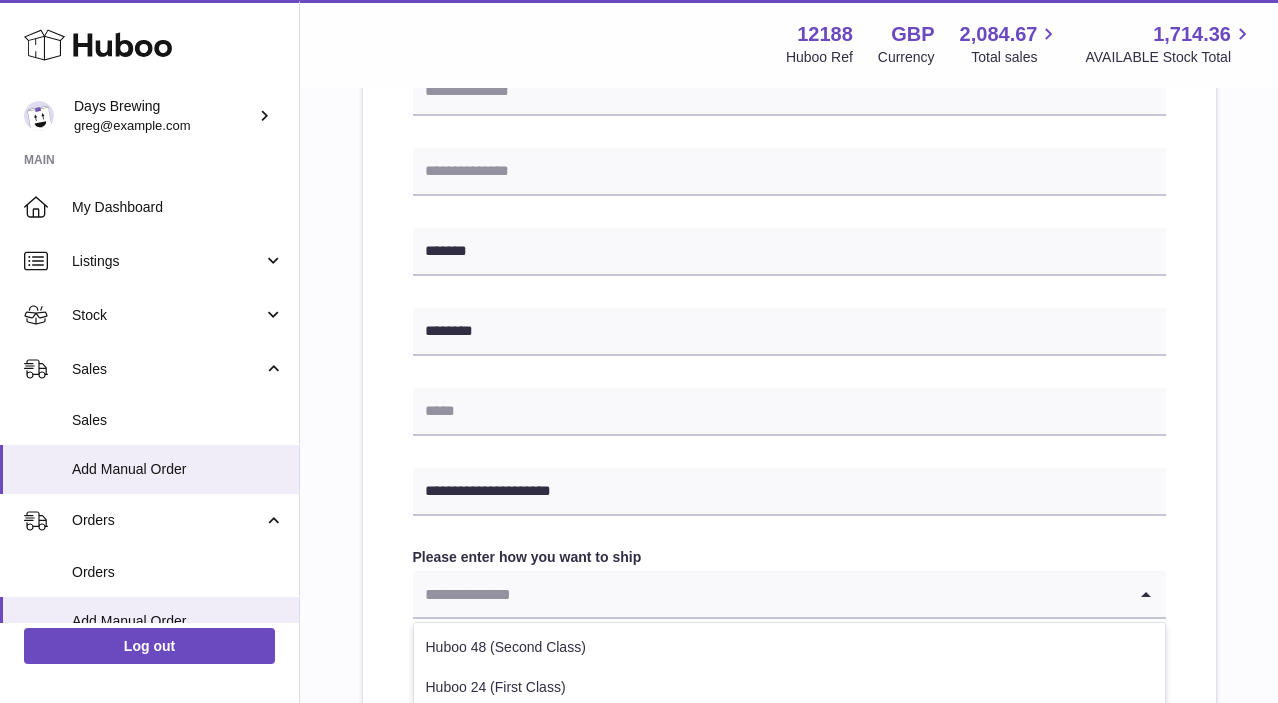 click at bounding box center [769, 594] 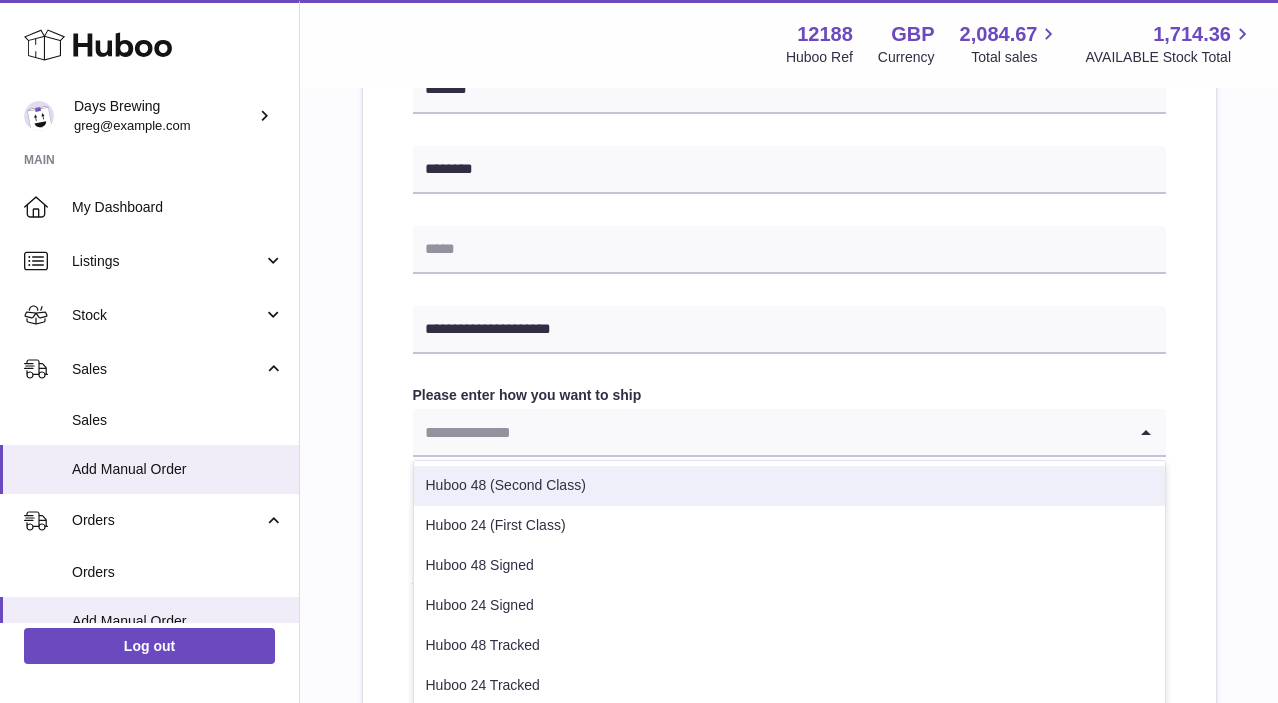scroll, scrollTop: 855, scrollLeft: 0, axis: vertical 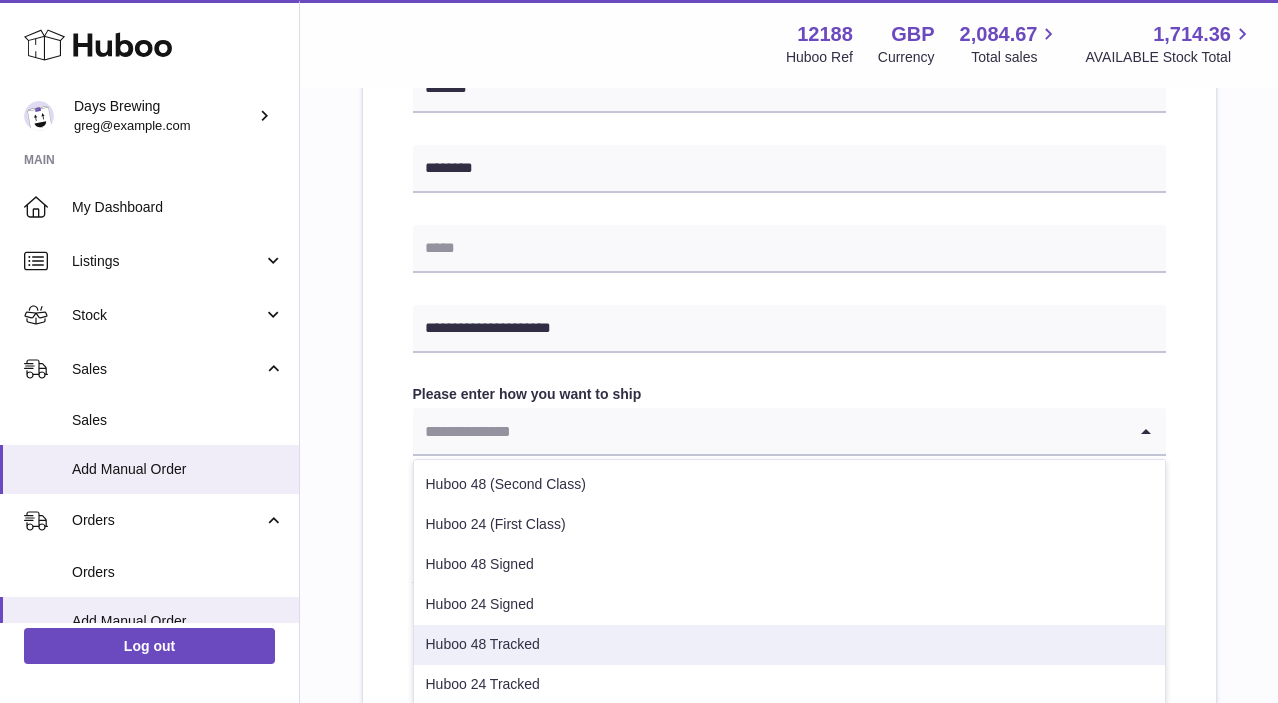 click on "Huboo 48 Tracked" at bounding box center (789, 645) 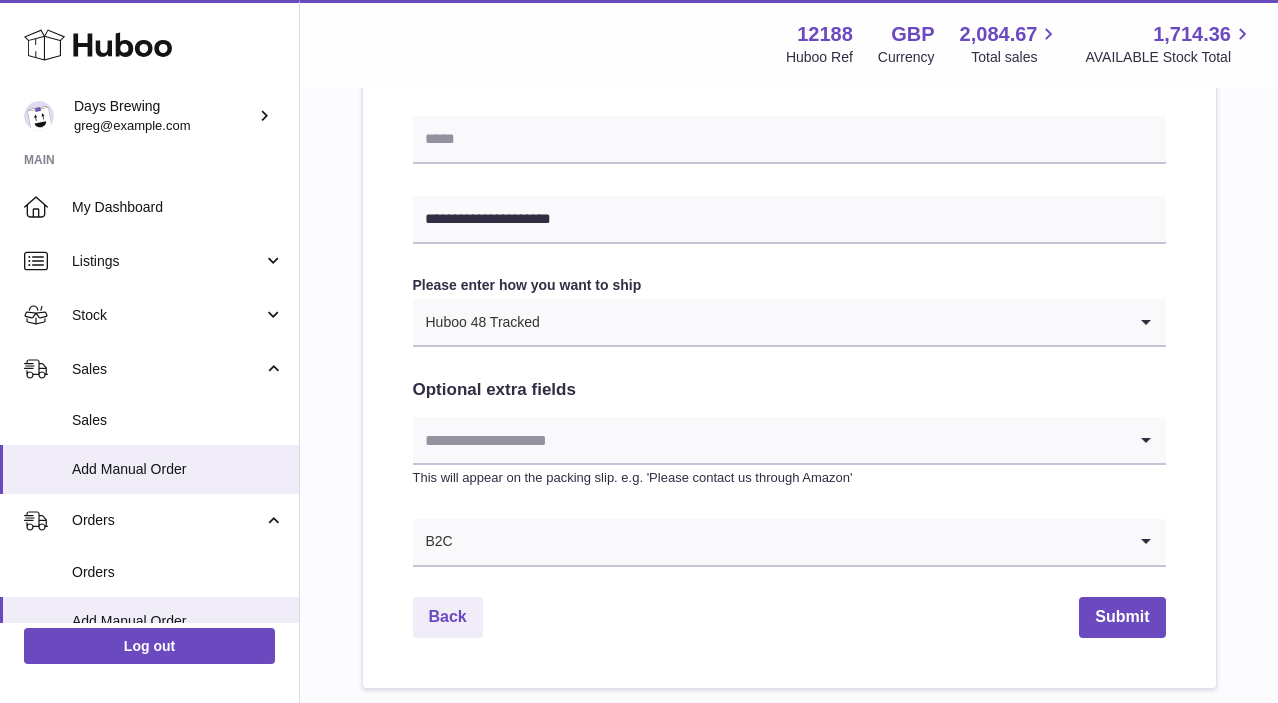 scroll, scrollTop: 1107, scrollLeft: 0, axis: vertical 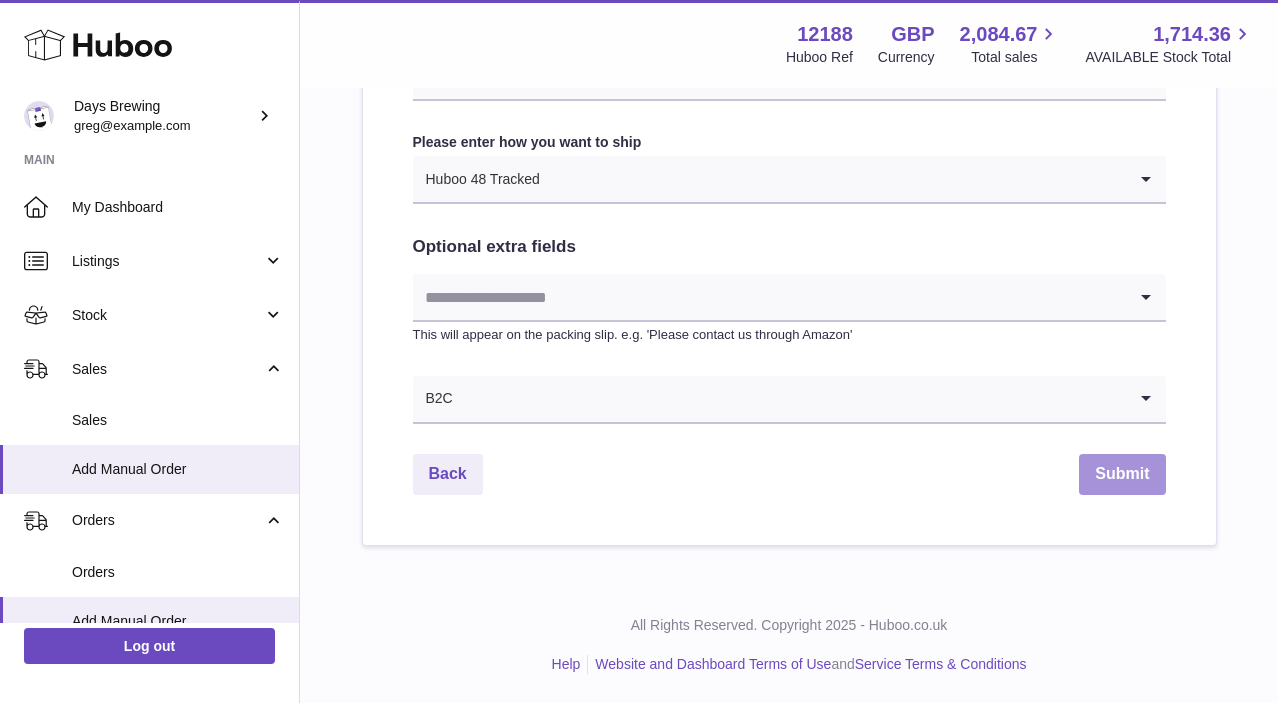 click on "Submit" at bounding box center (1122, 474) 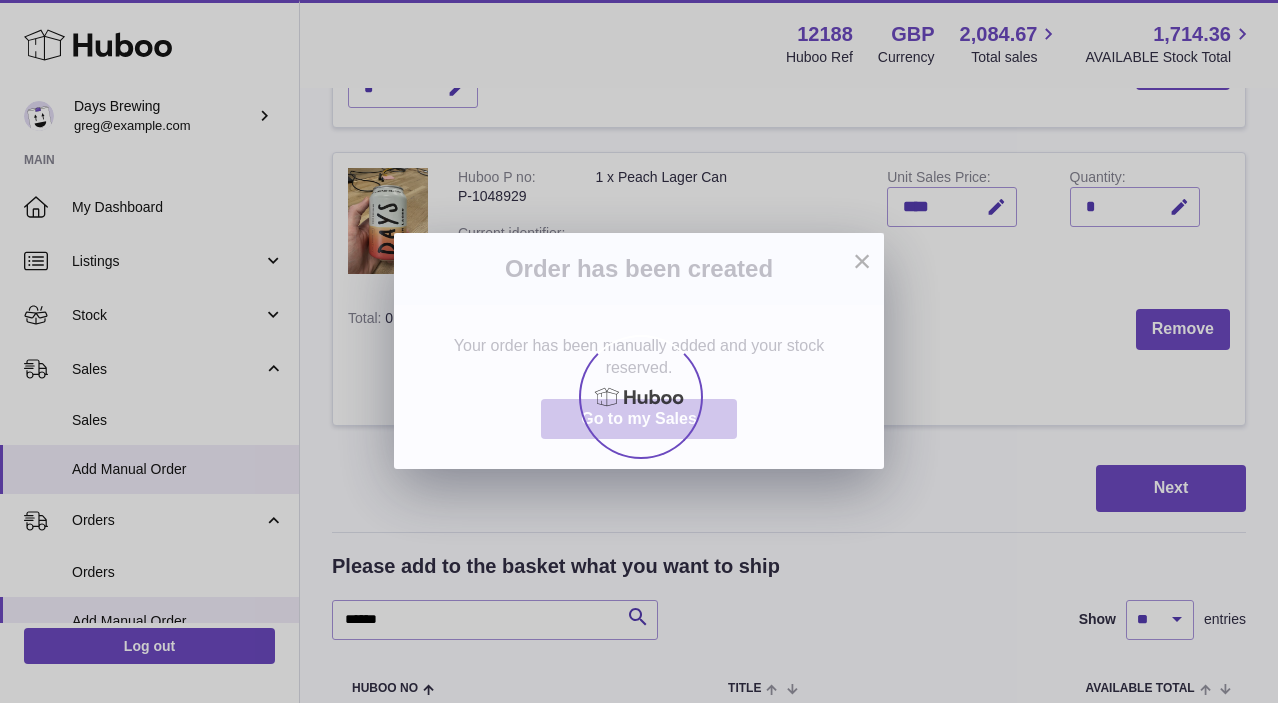 scroll, scrollTop: 0, scrollLeft: 0, axis: both 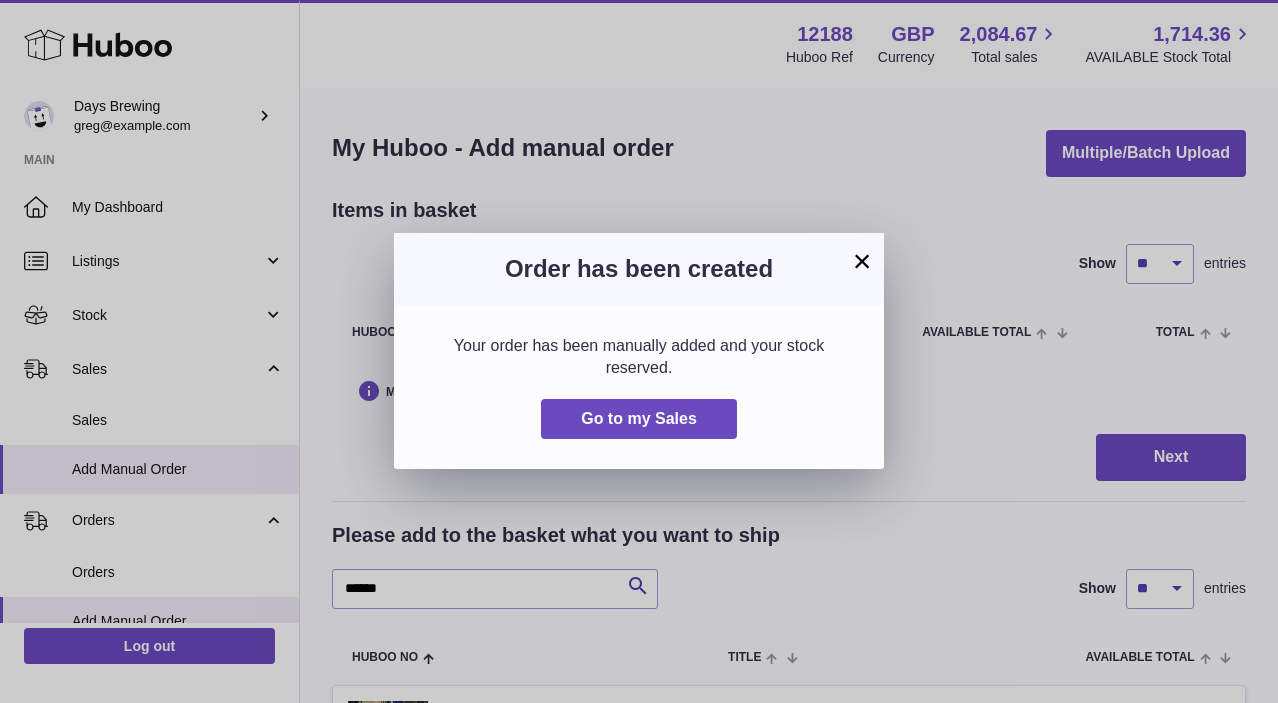 click on "×" at bounding box center [862, 261] 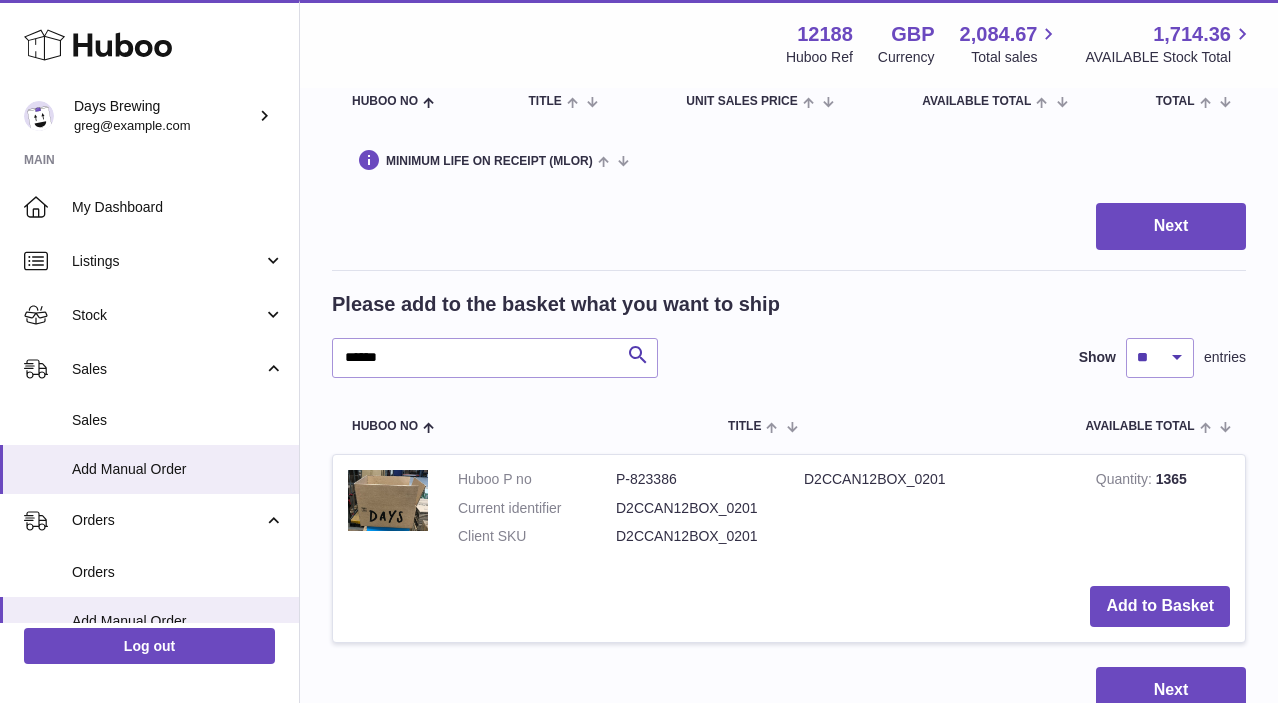 scroll, scrollTop: 235, scrollLeft: 0, axis: vertical 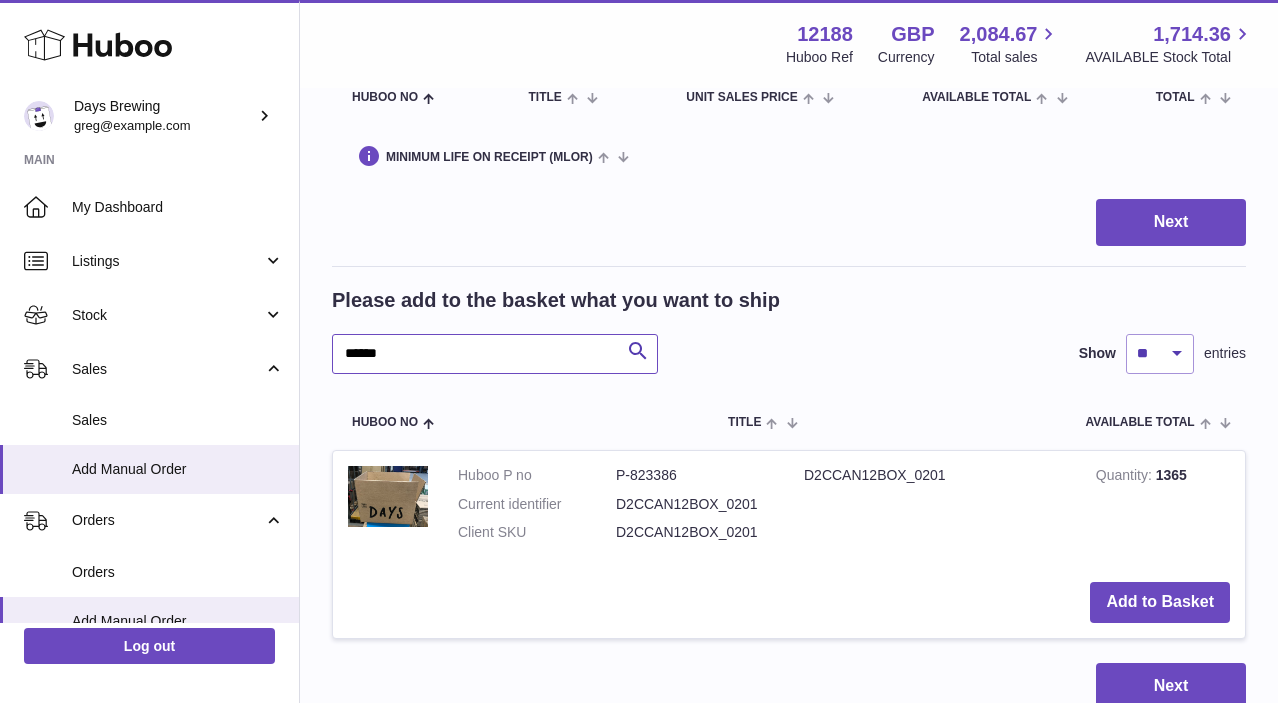 click on "******" at bounding box center (495, 354) 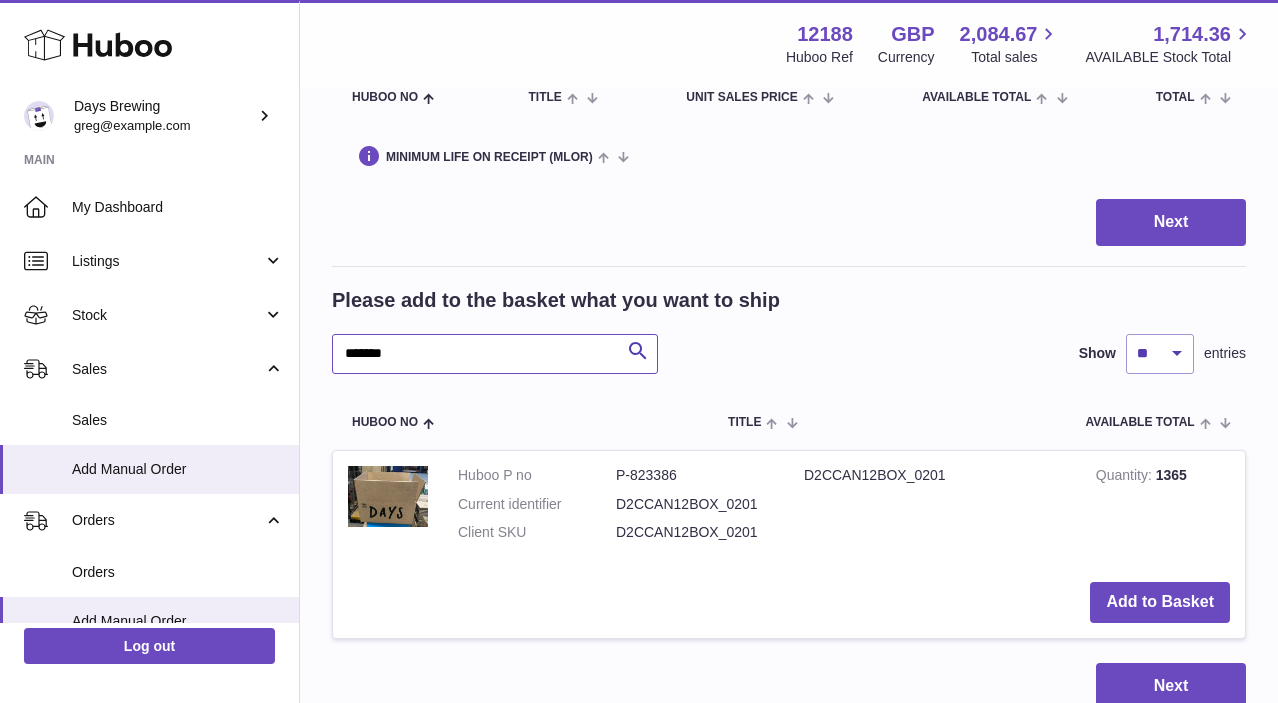 type on "*******" 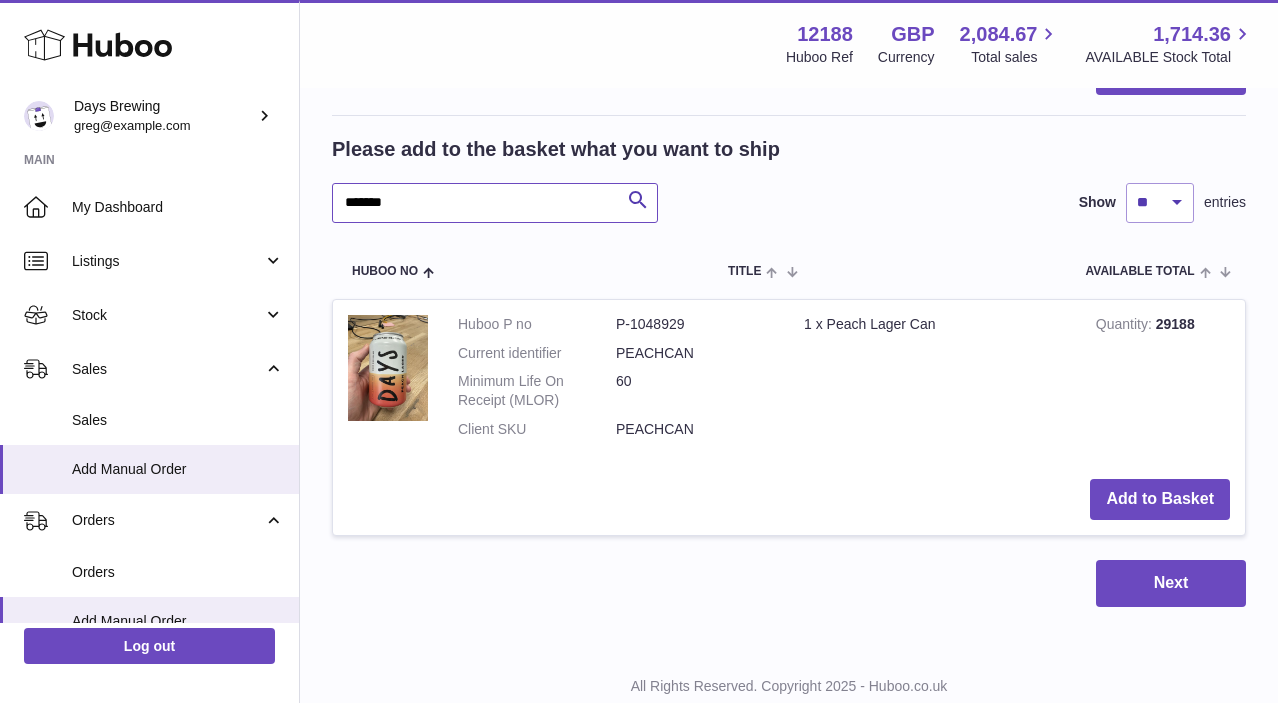 scroll, scrollTop: 448, scrollLeft: 0, axis: vertical 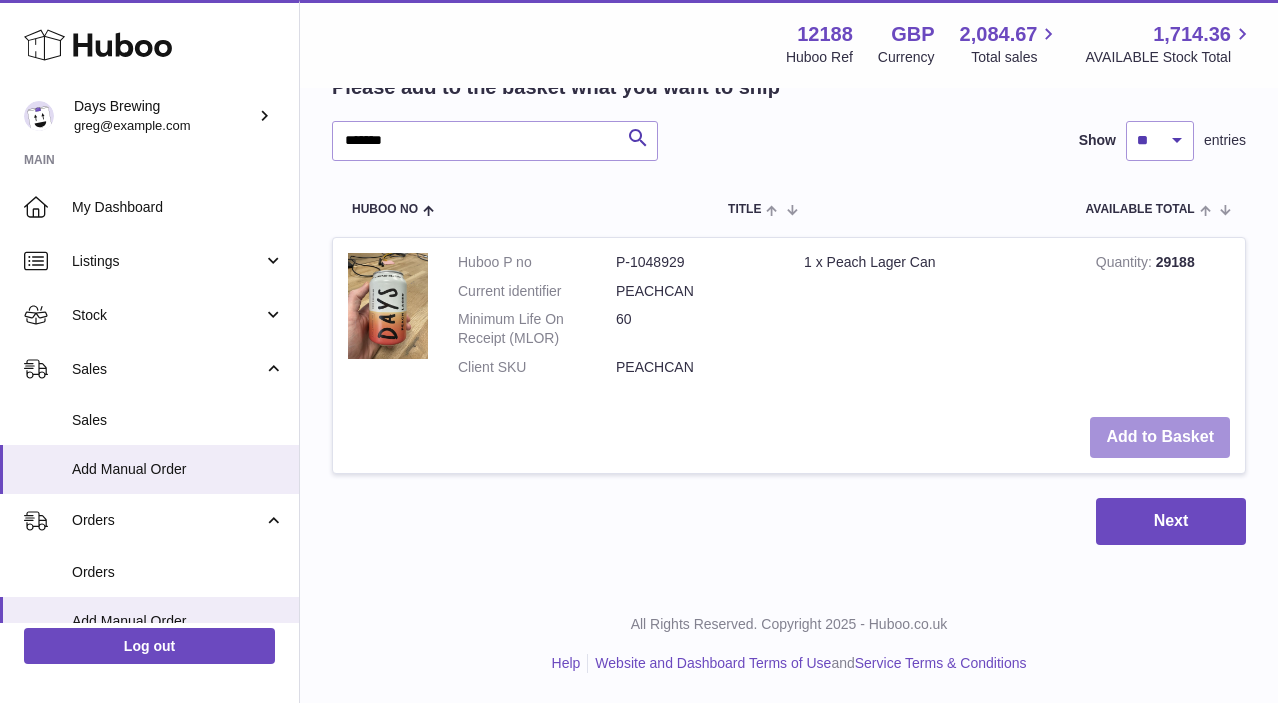 click on "Add to Basket" at bounding box center (1160, 437) 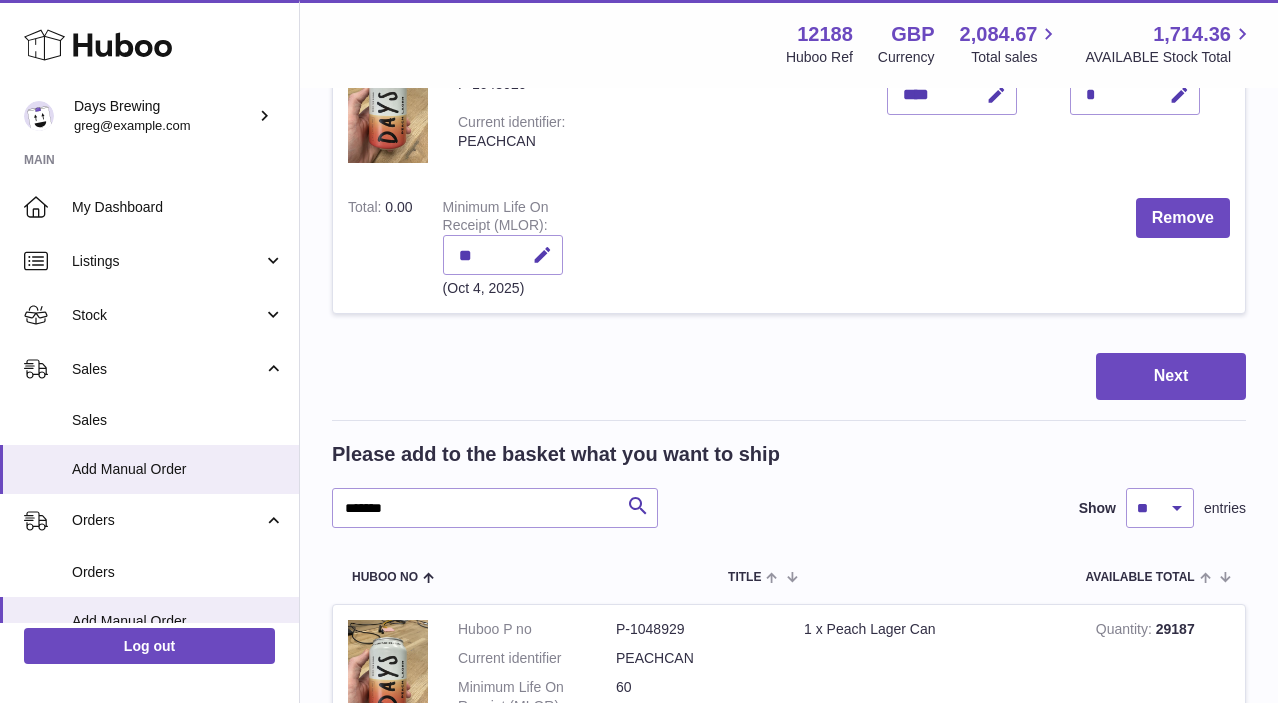 scroll, scrollTop: 158, scrollLeft: 0, axis: vertical 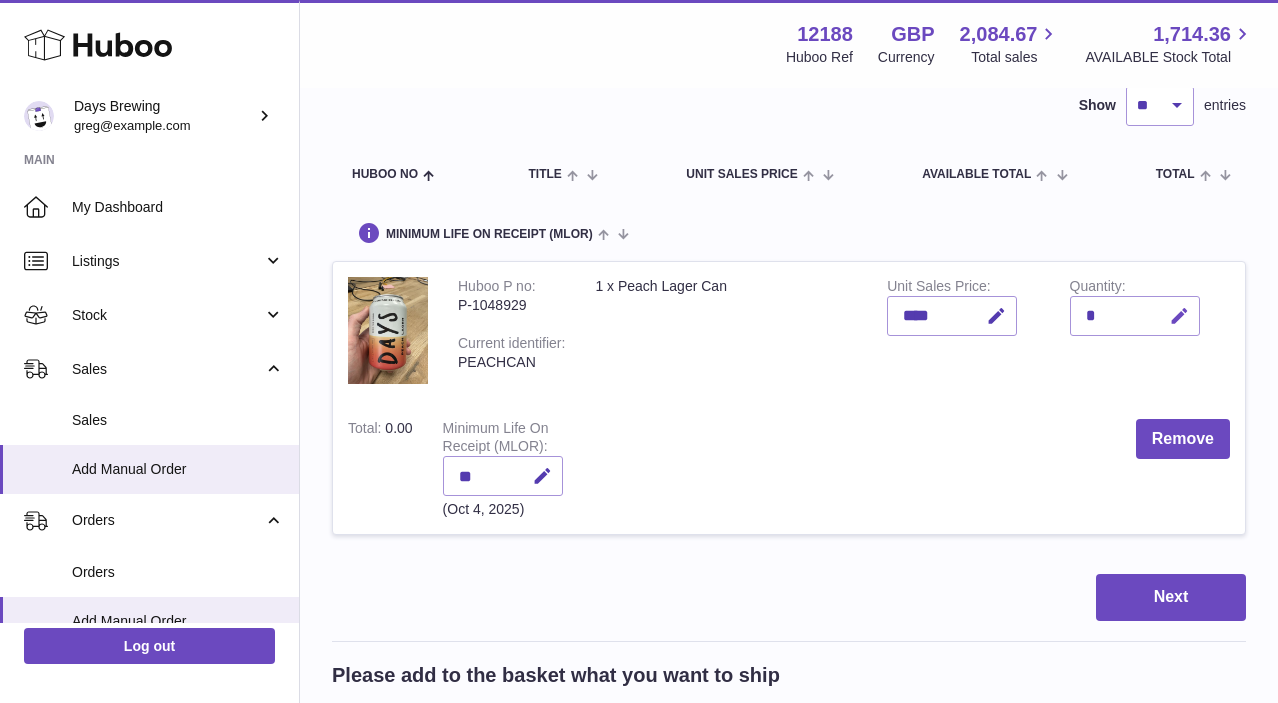 click at bounding box center (1176, 316) 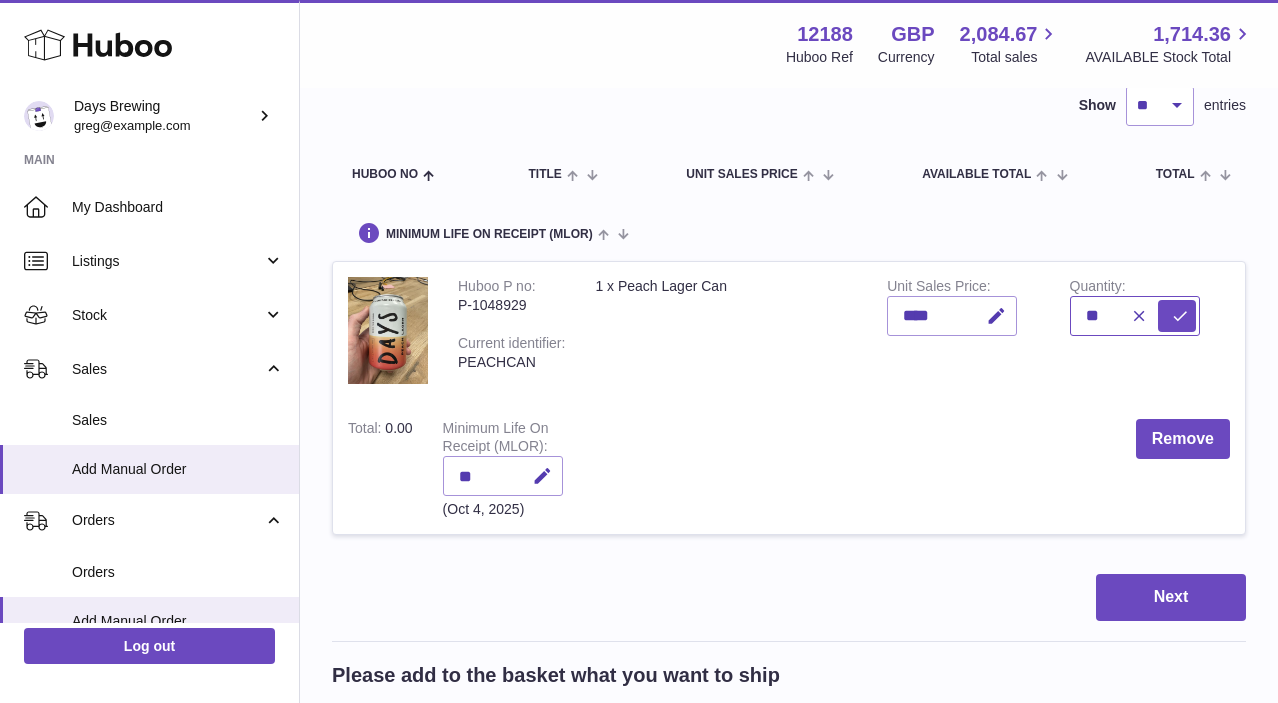 type on "**" 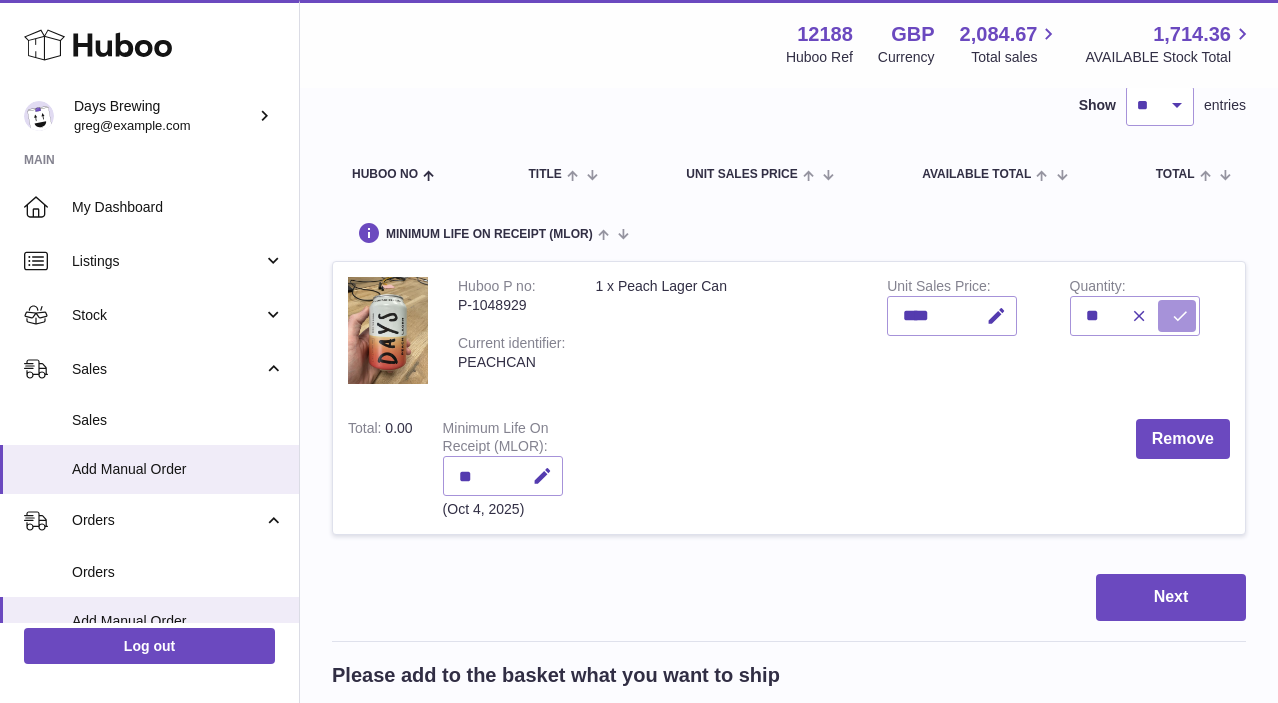 click at bounding box center (1177, 316) 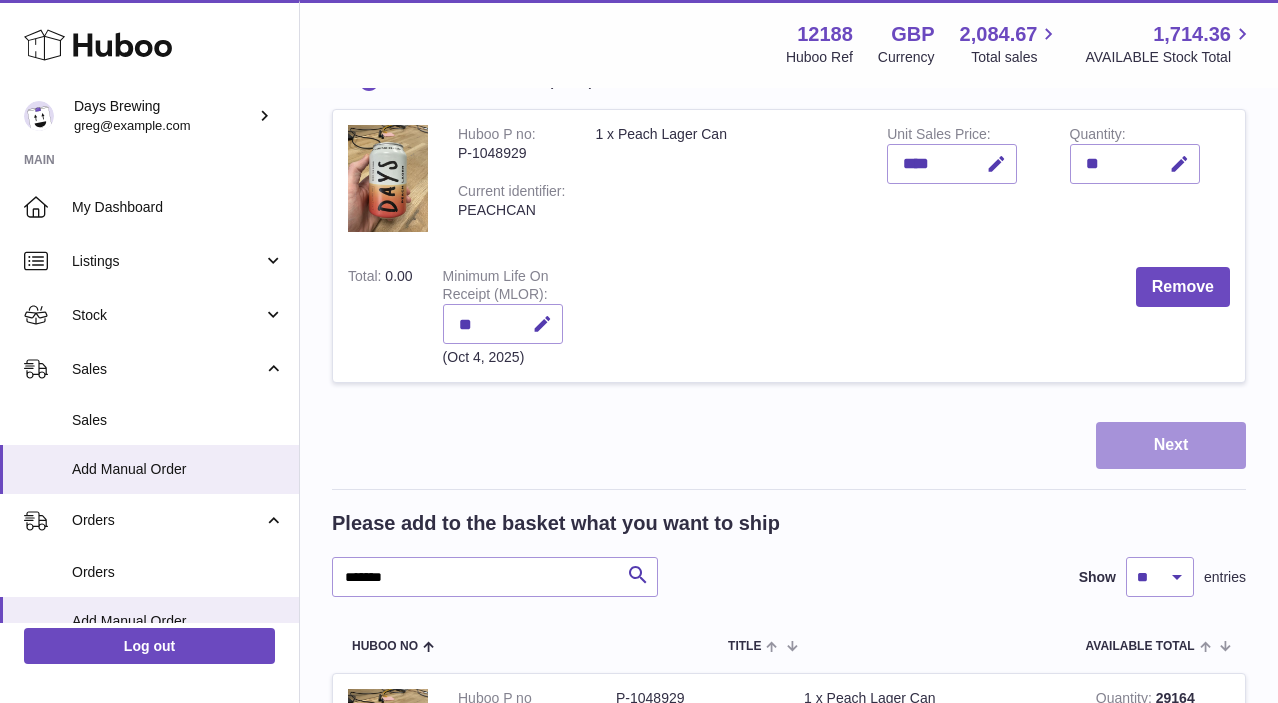 click on "Next" at bounding box center (1171, 445) 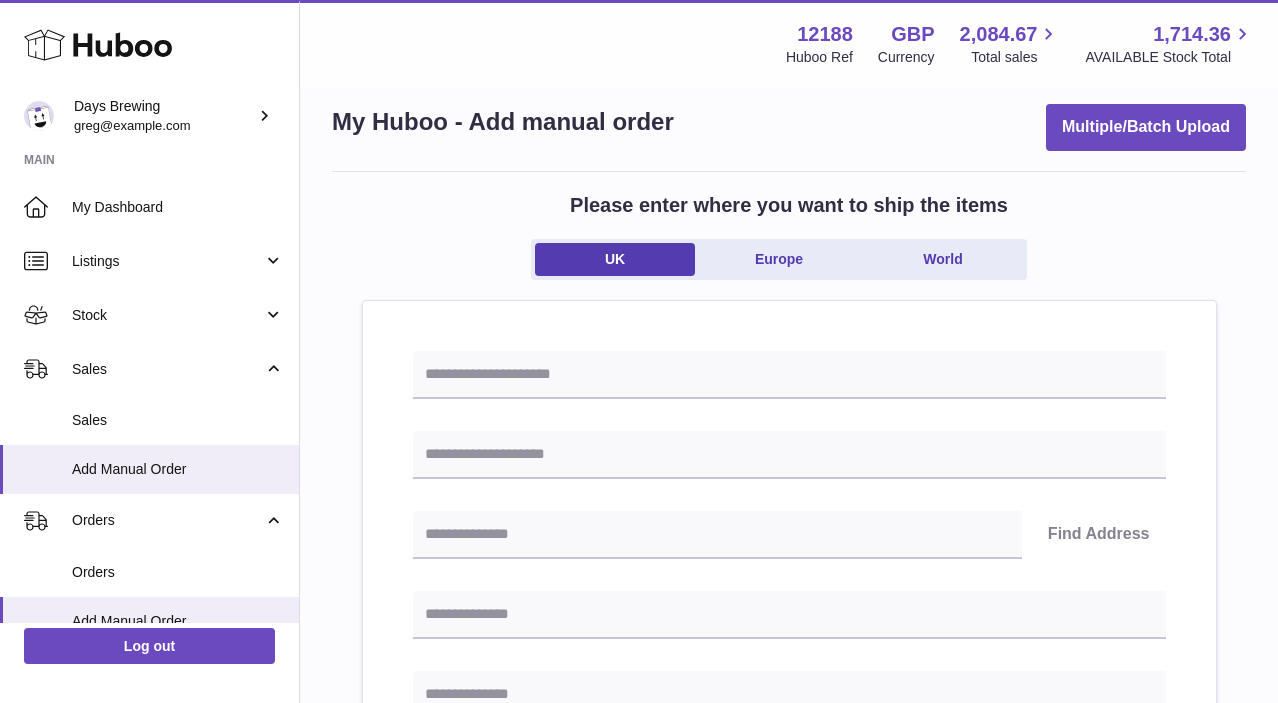 scroll, scrollTop: 0, scrollLeft: 0, axis: both 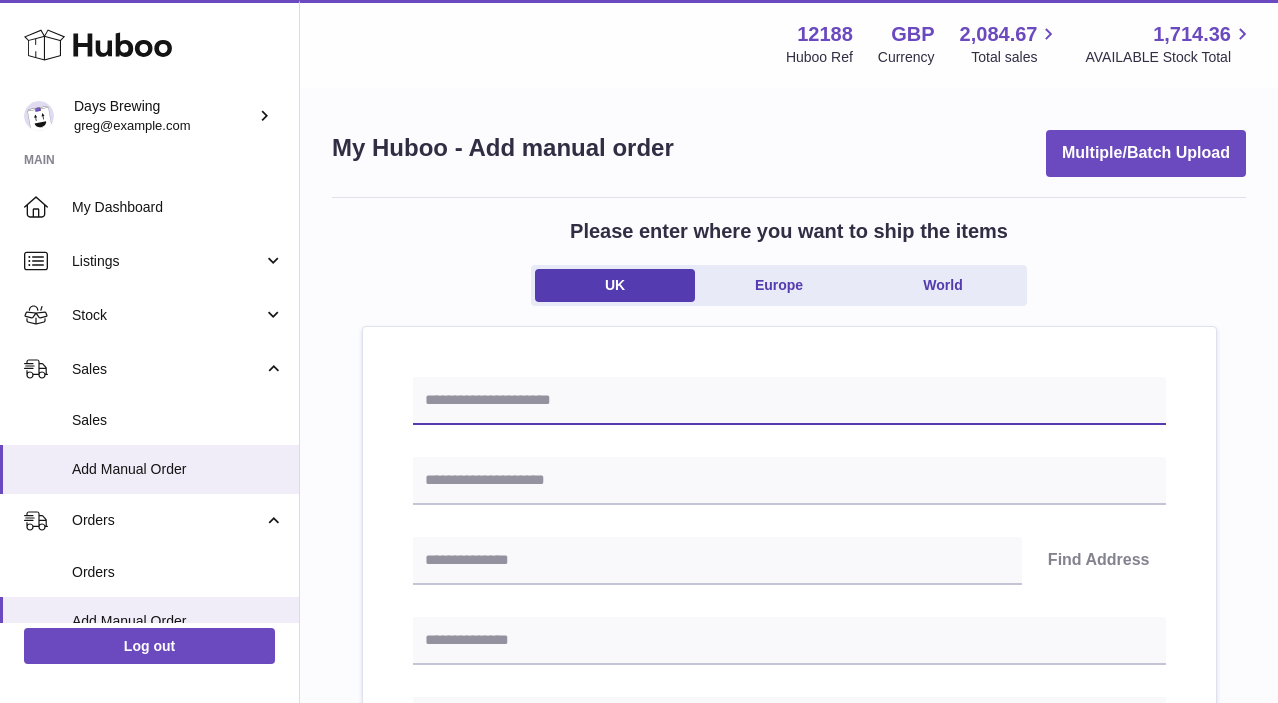 click at bounding box center (789, 401) 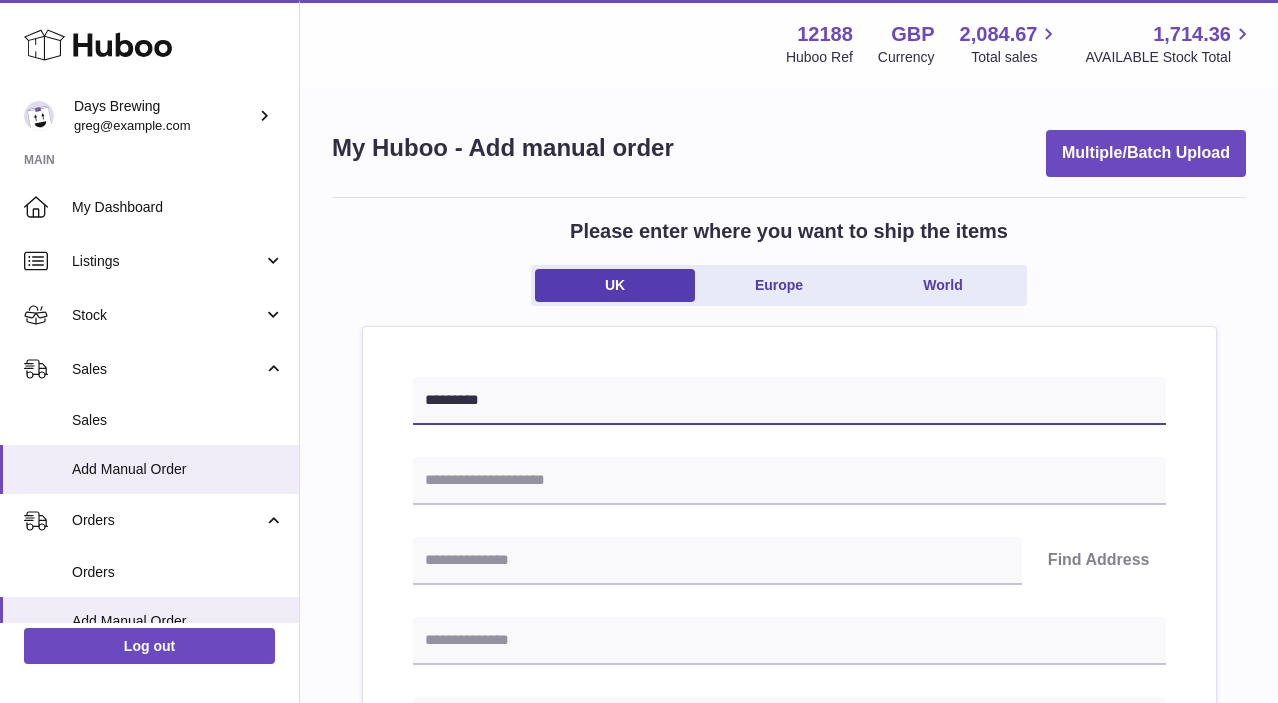 type on "*********" 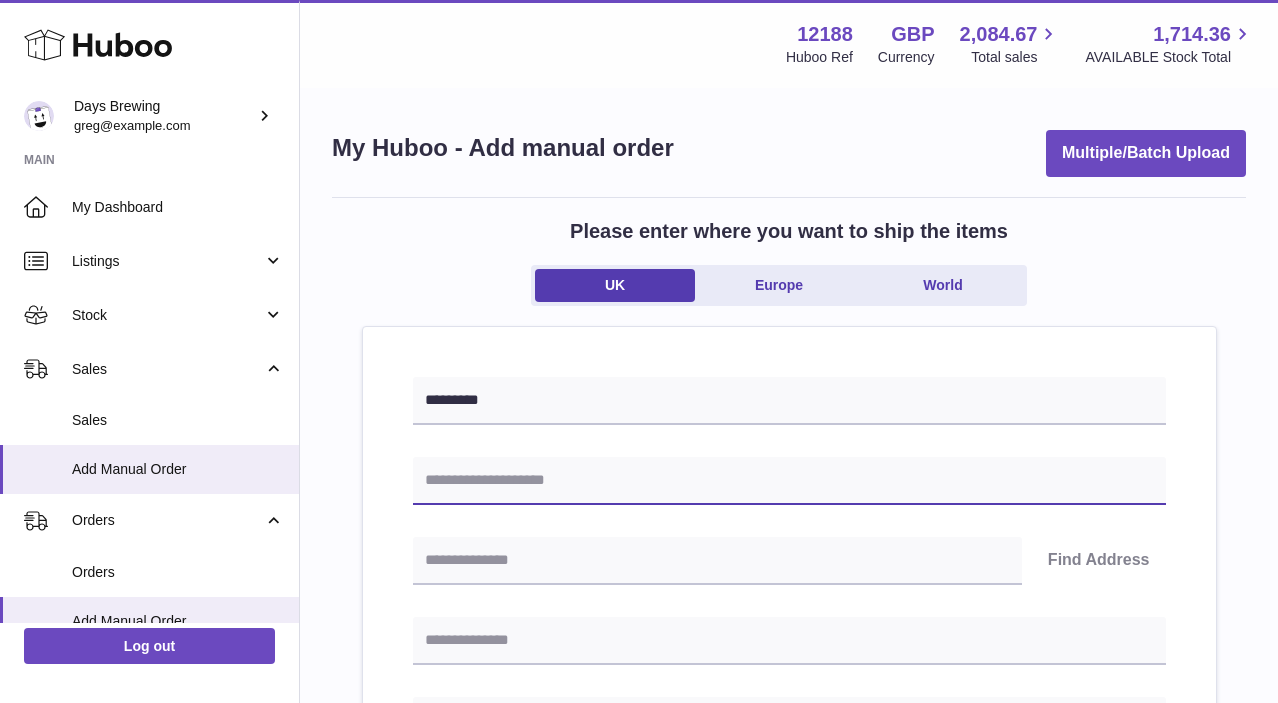 click at bounding box center [789, 481] 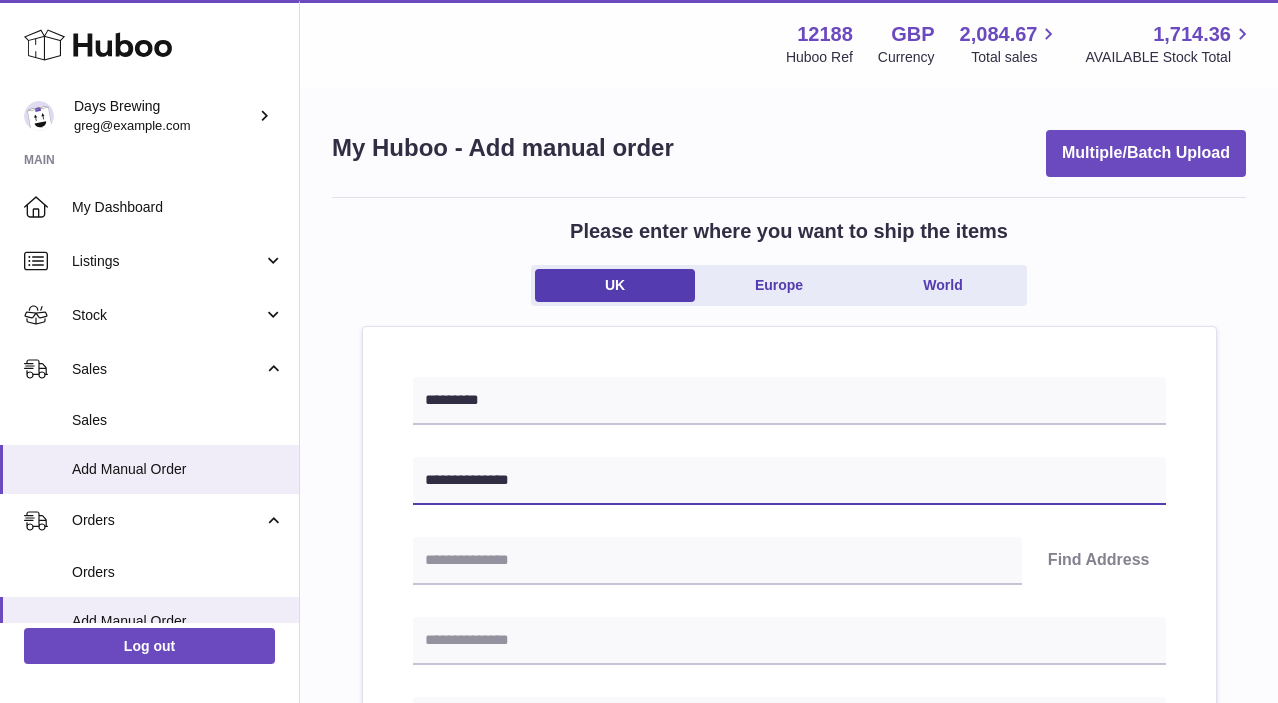click on "**********" at bounding box center [789, 481] 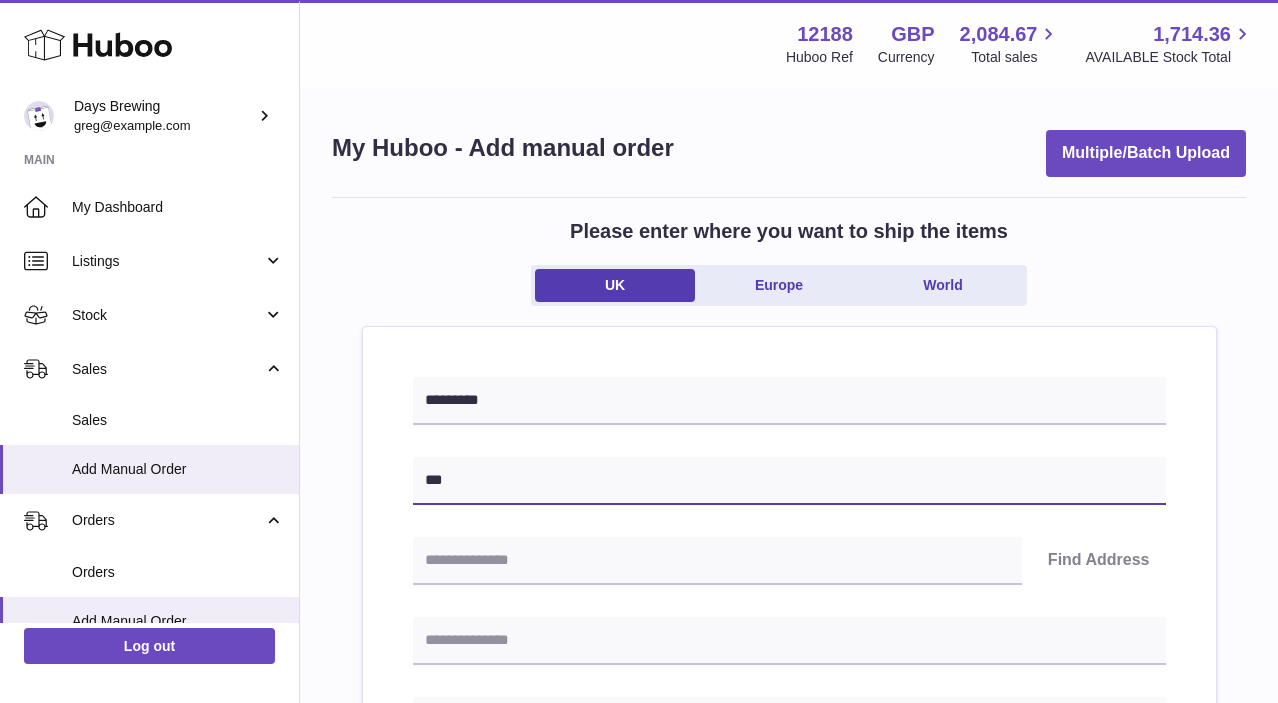 type on "***" 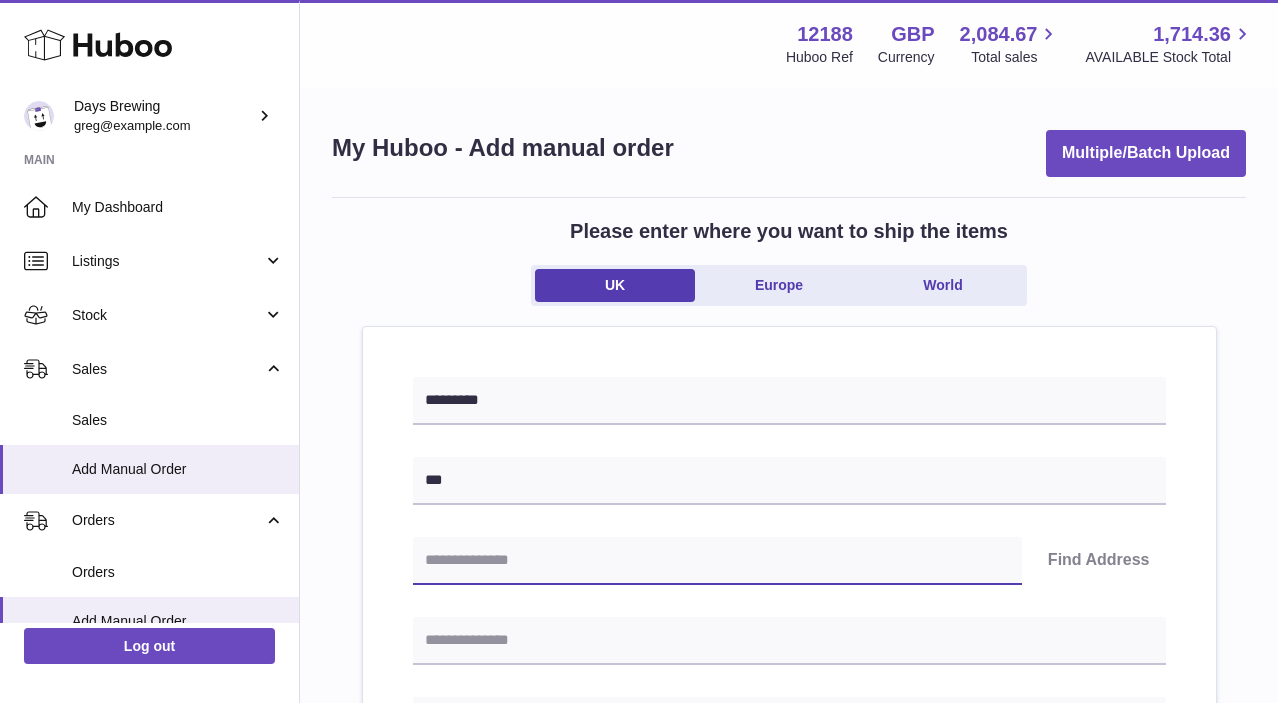 click at bounding box center (717, 561) 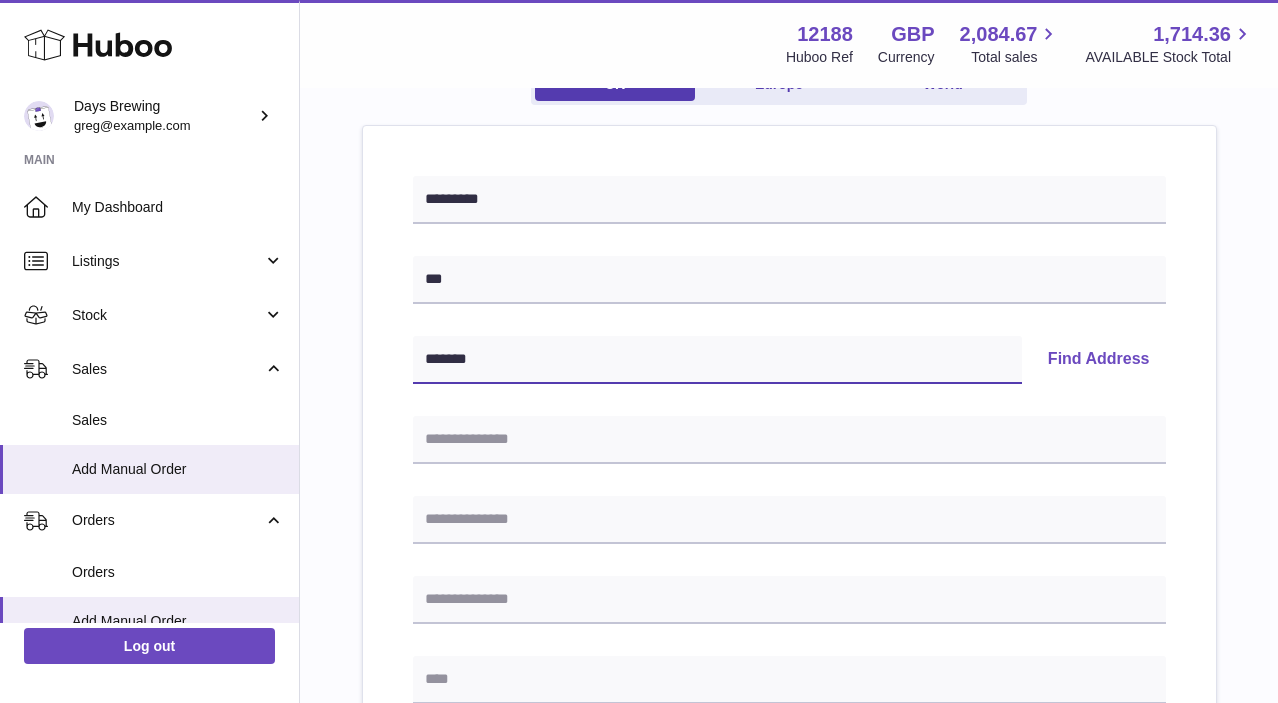 scroll, scrollTop: 205, scrollLeft: 0, axis: vertical 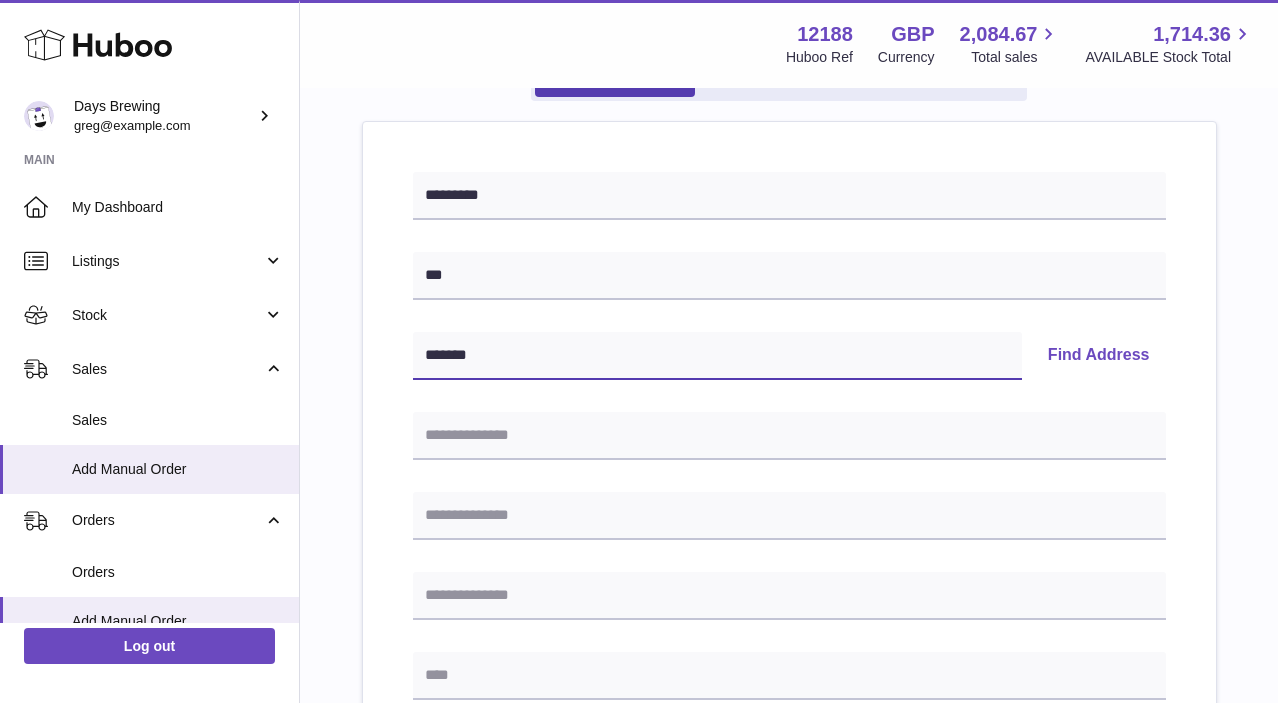 type on "*******" 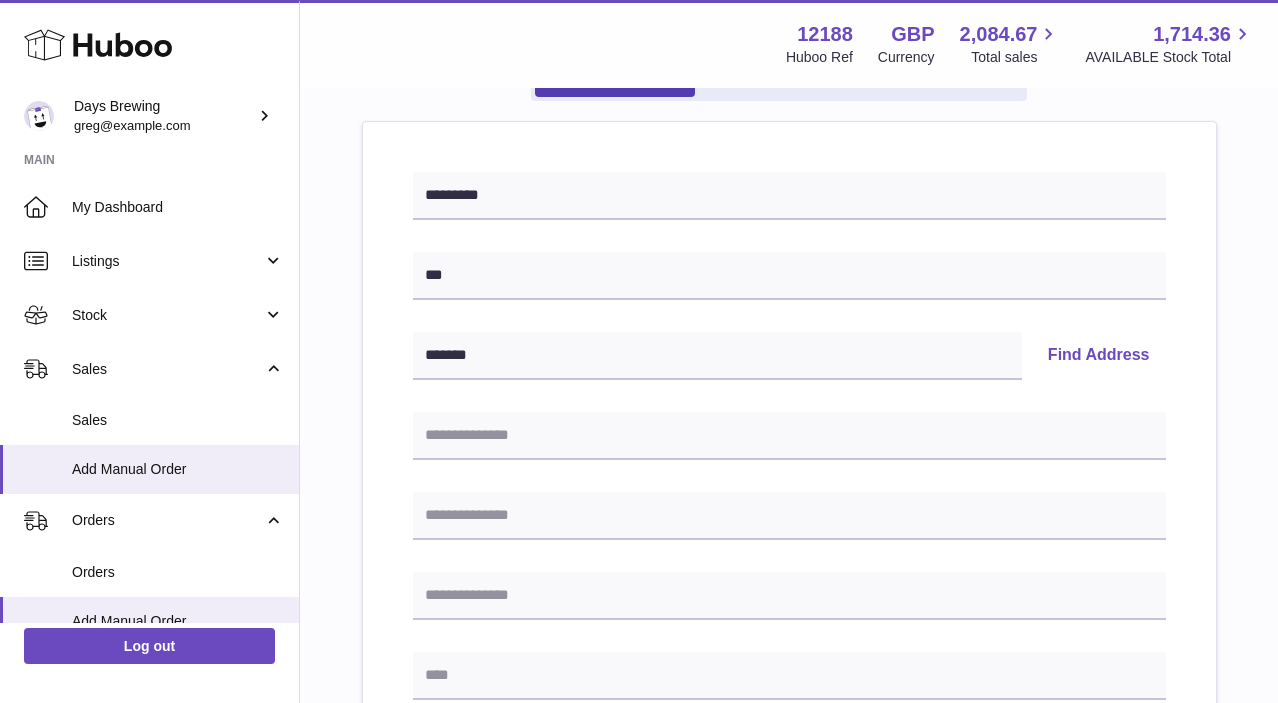 click on "Find Address" at bounding box center (1099, 356) 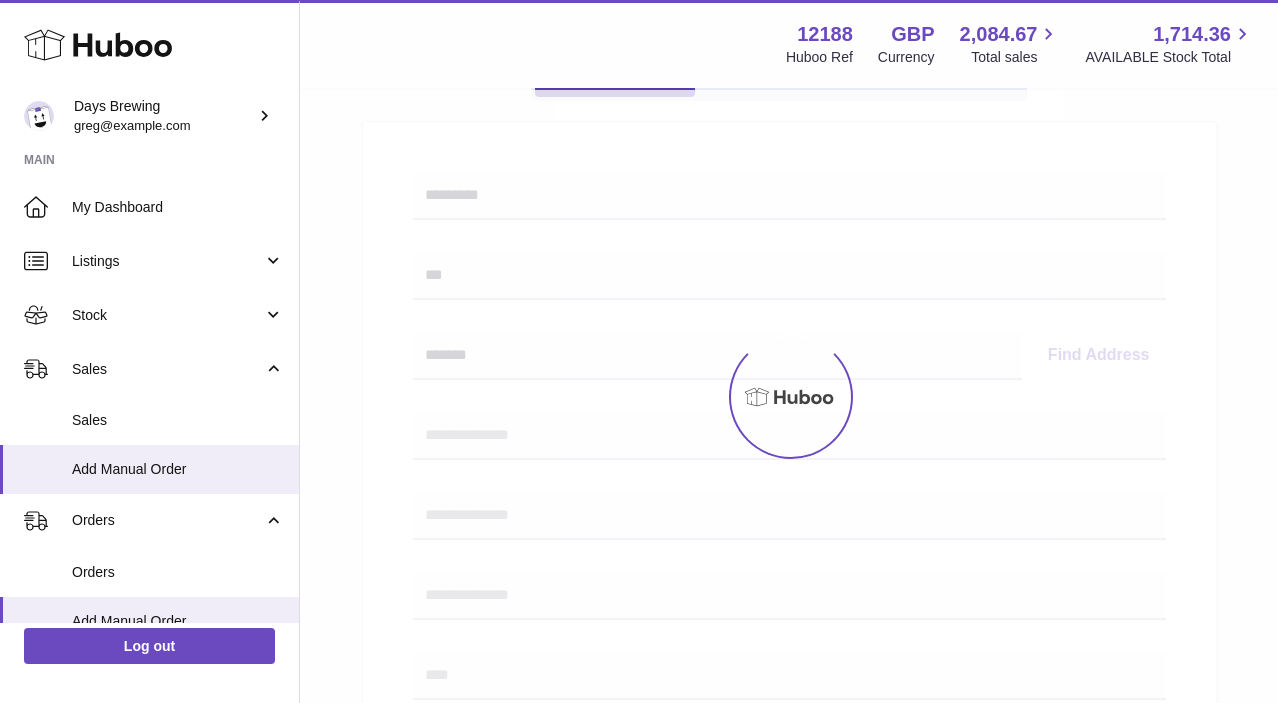 select 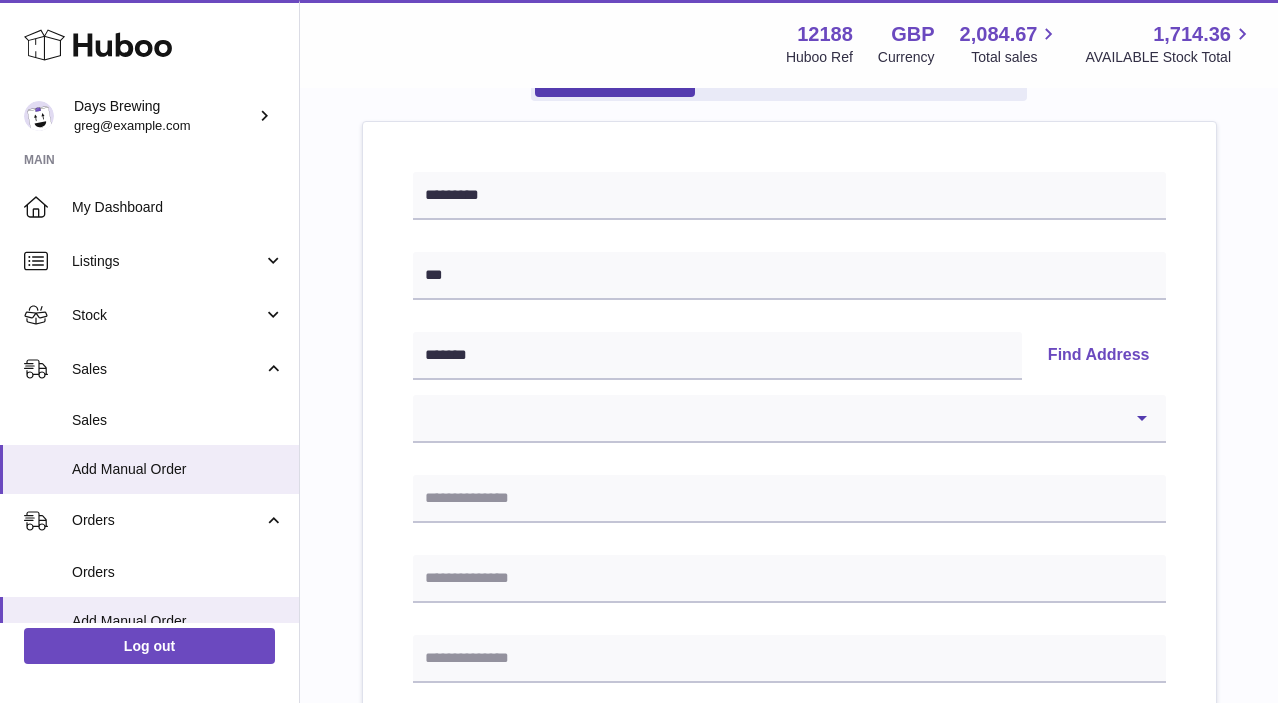 type 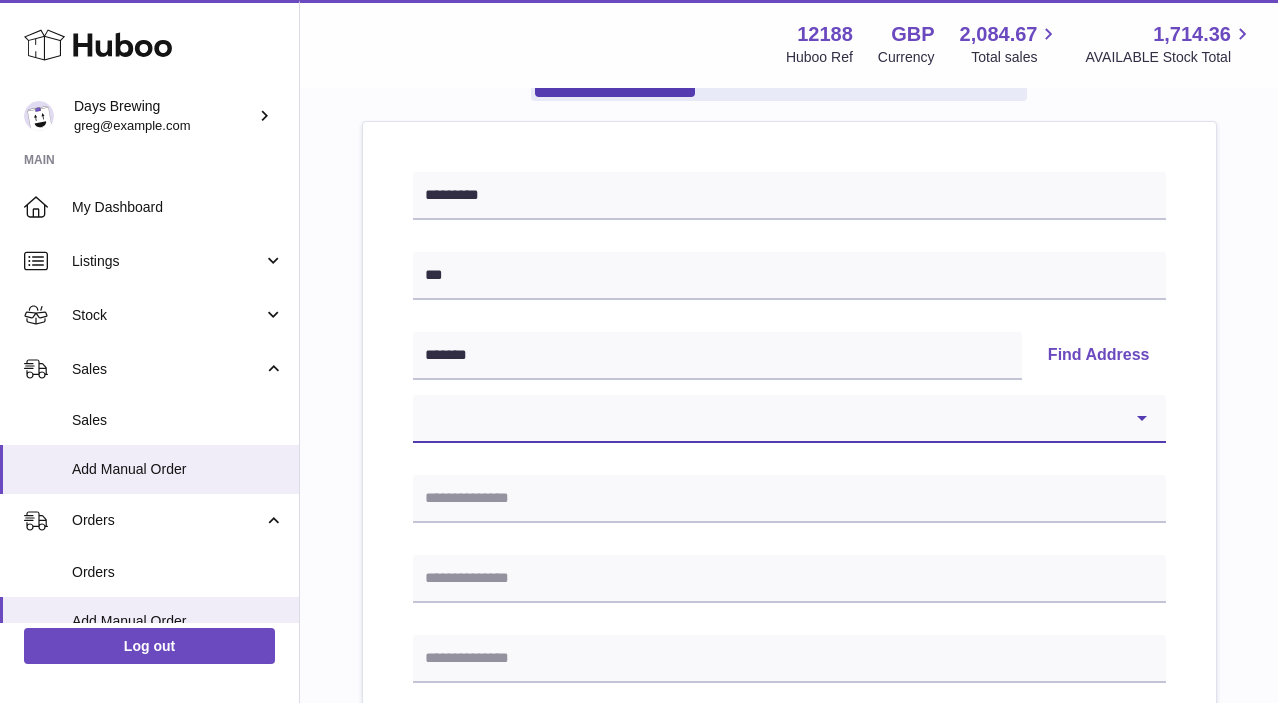 click on "**********" at bounding box center (789, 419) 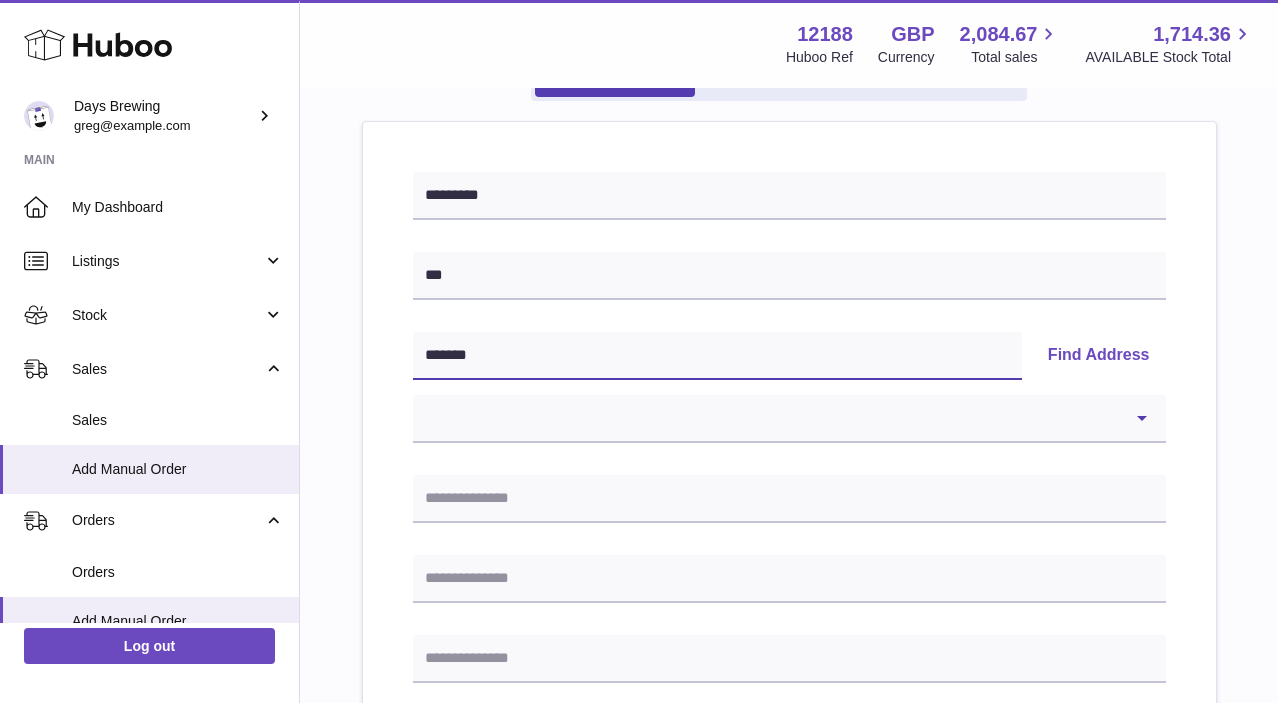 click on "*******" at bounding box center (717, 356) 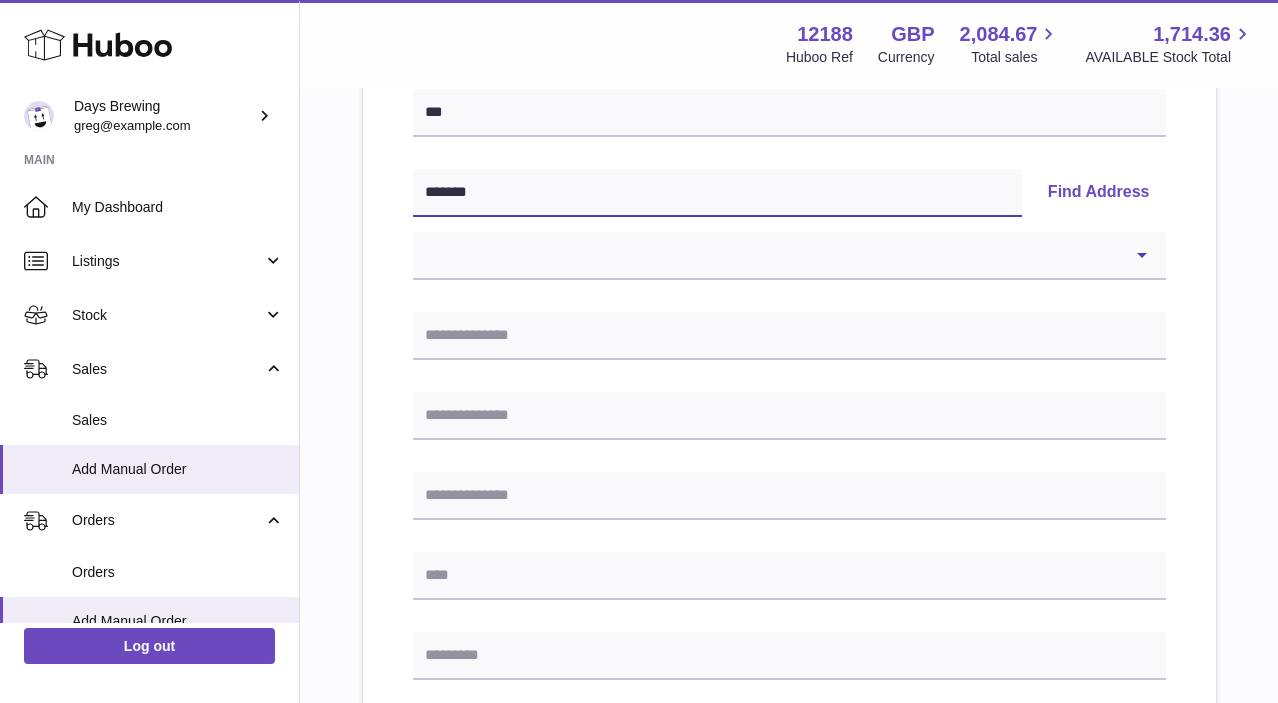 scroll, scrollTop: 374, scrollLeft: 0, axis: vertical 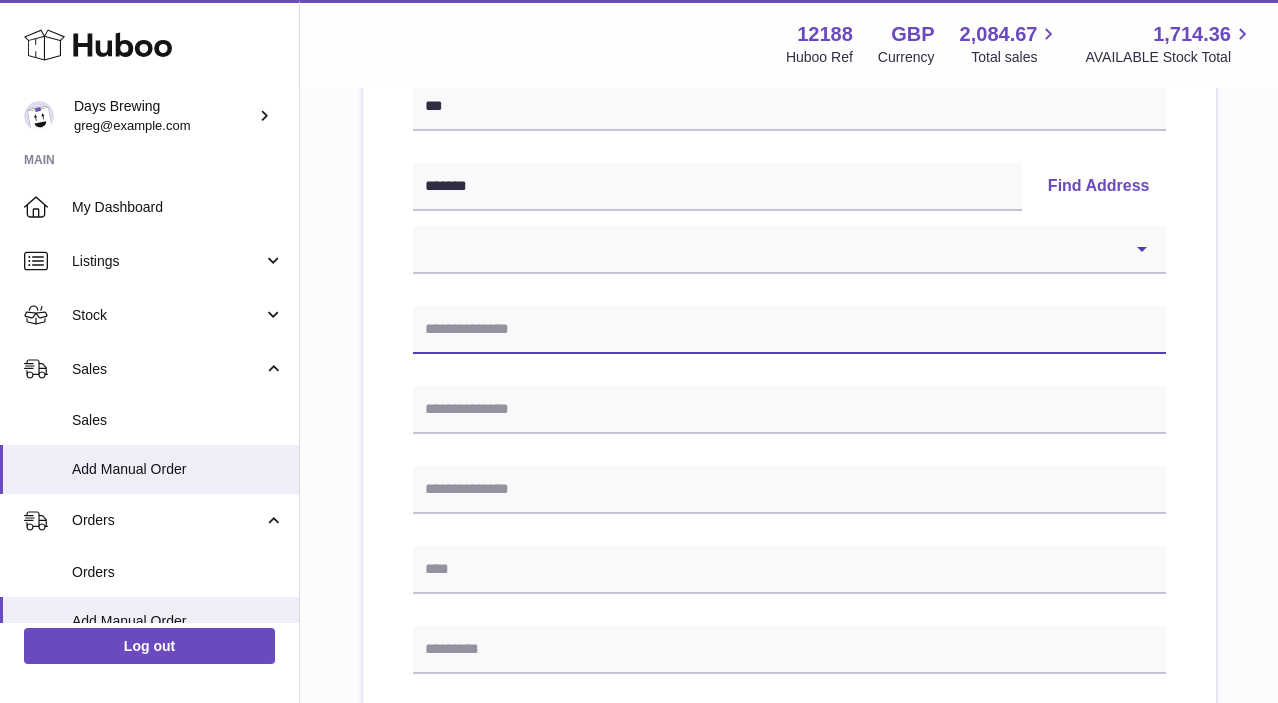 click at bounding box center [789, 330] 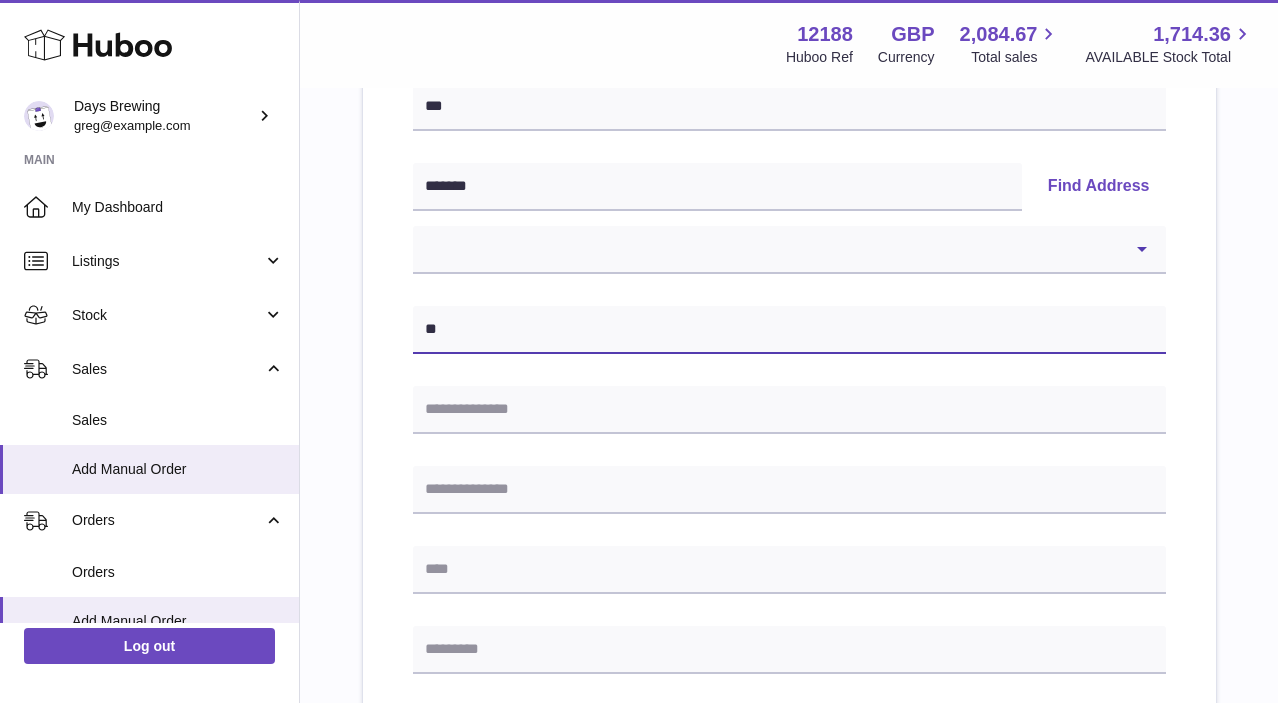 type on "*" 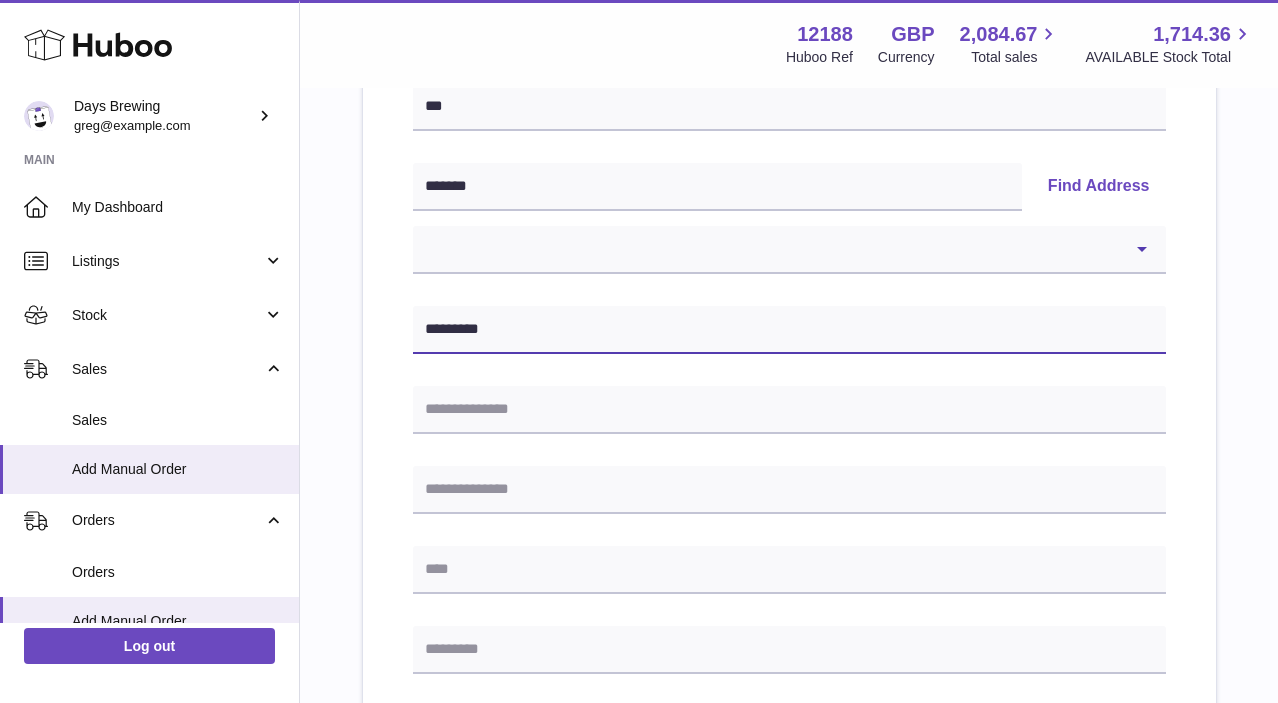 type on "*********" 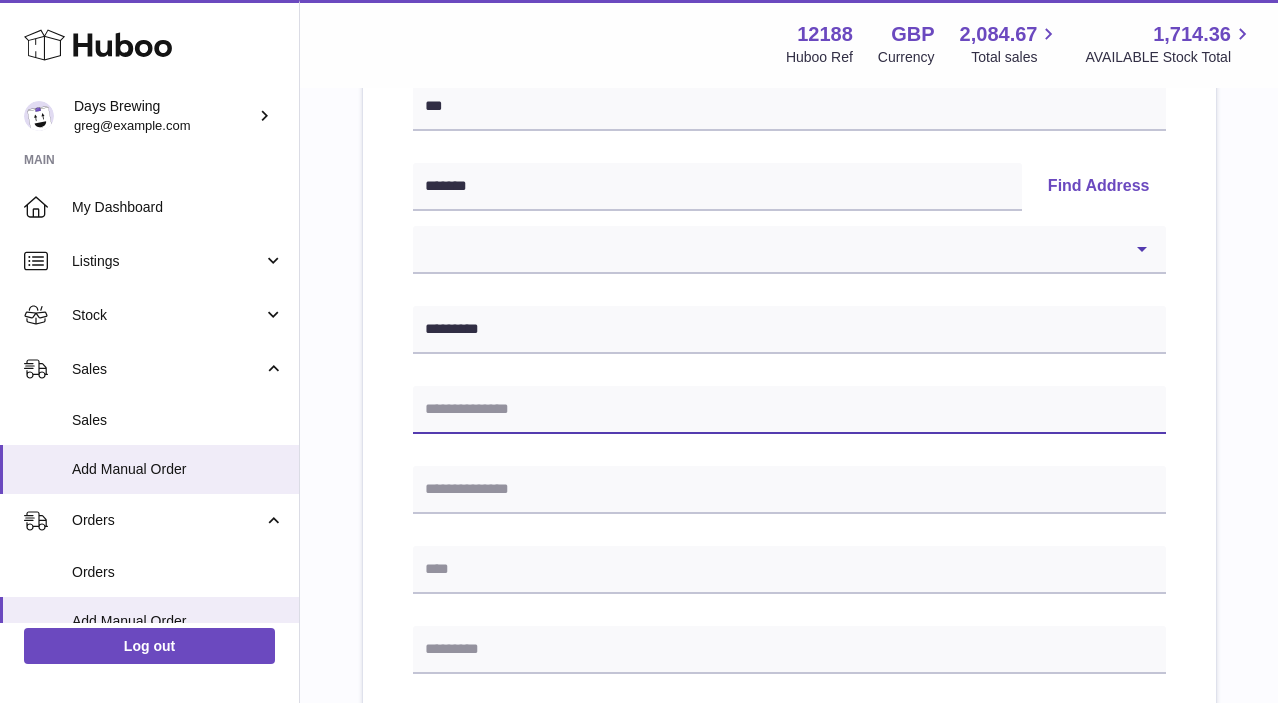 click at bounding box center (789, 410) 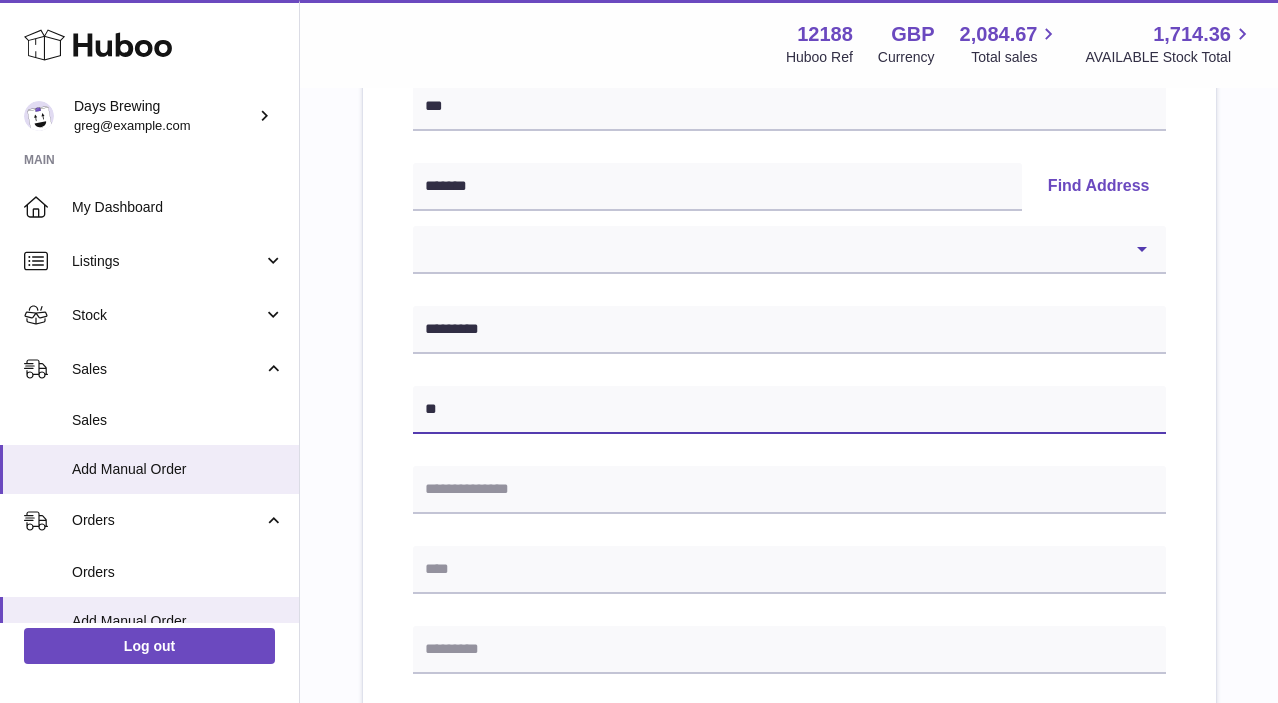type on "*" 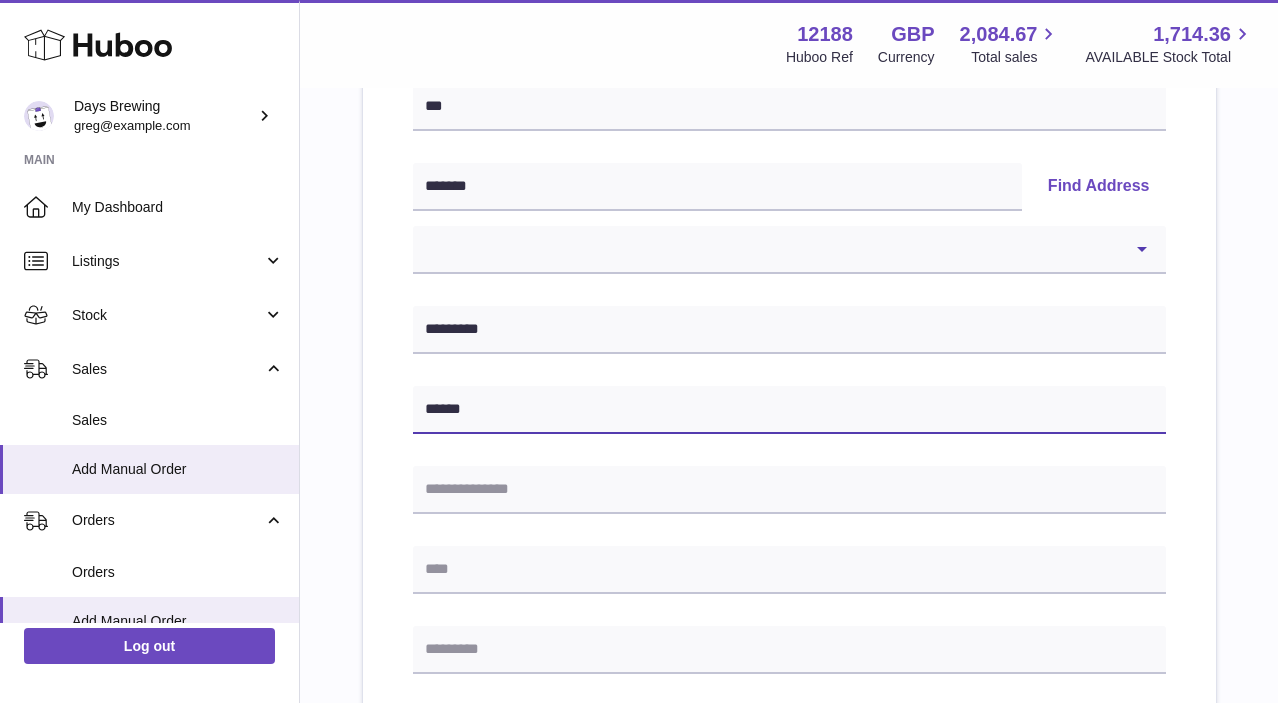 type on "******" 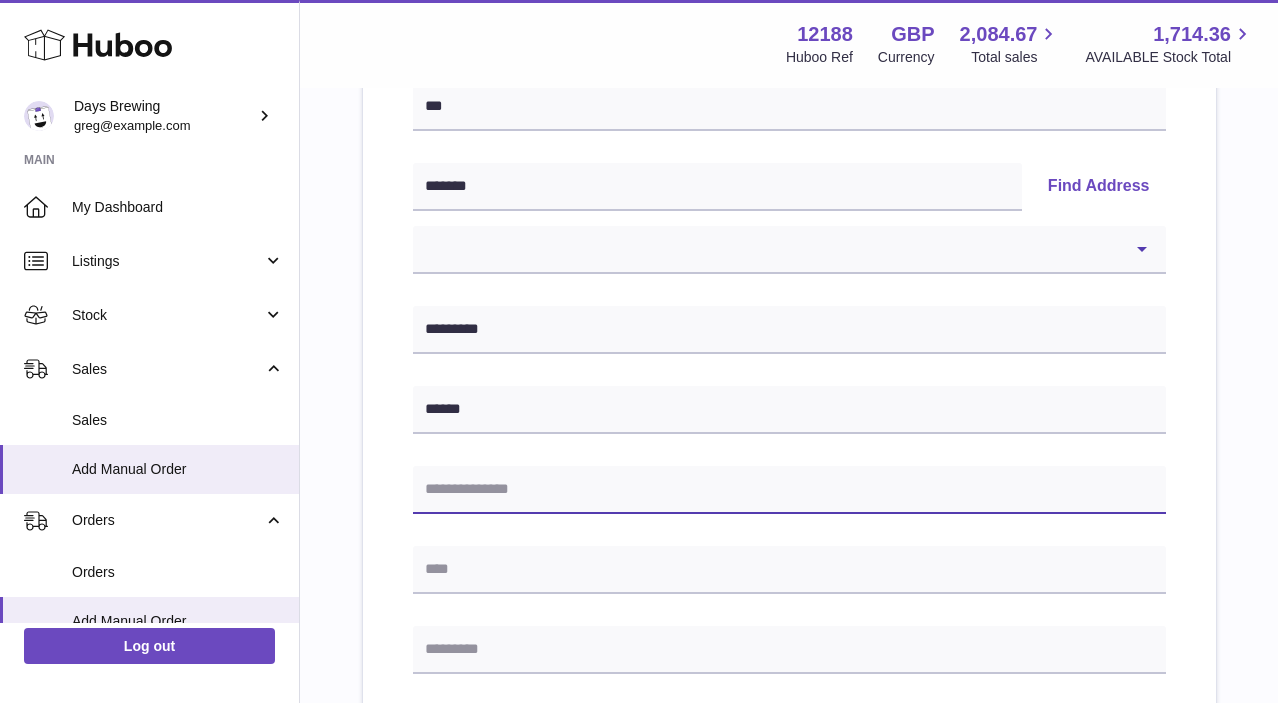 click at bounding box center (789, 490) 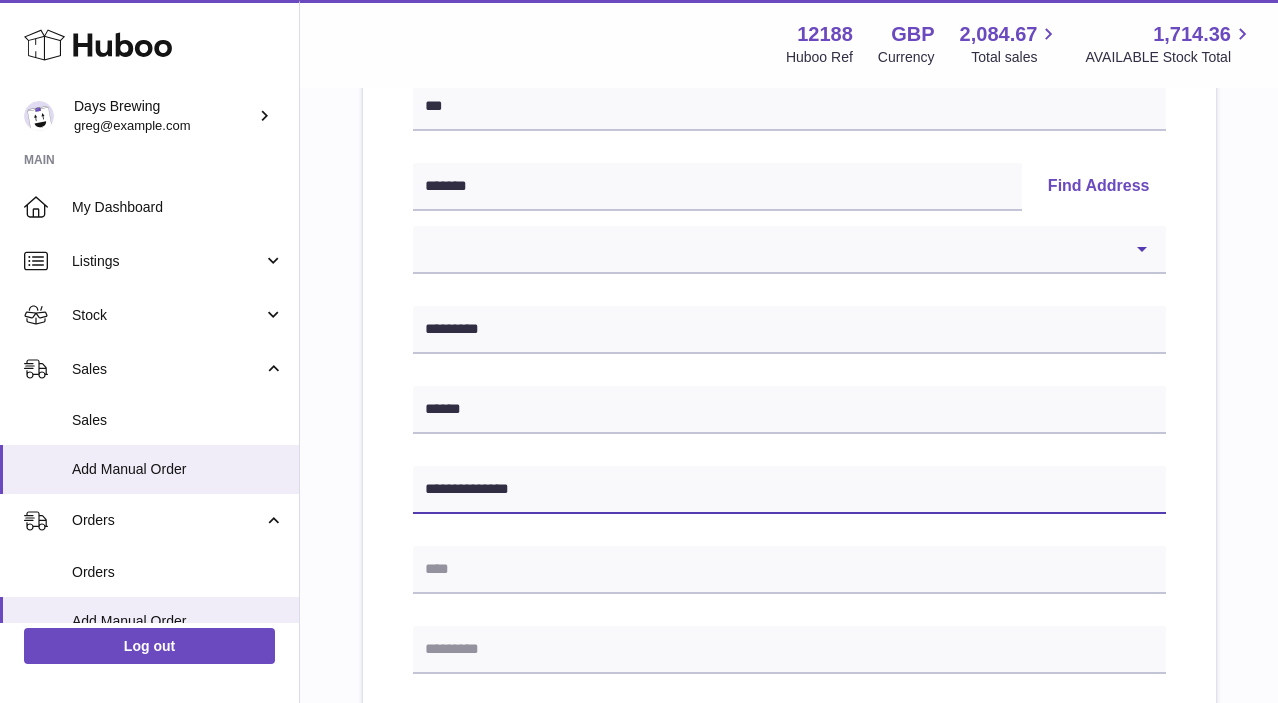 type on "**********" 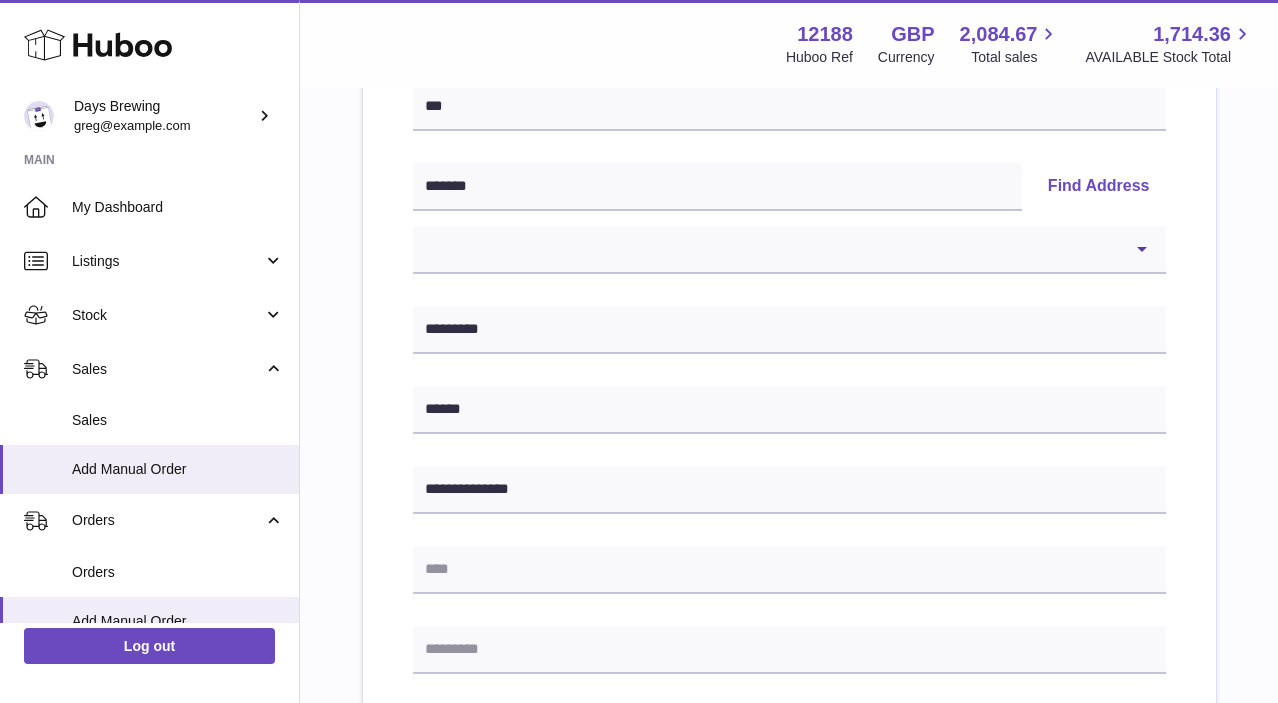 click on "**********" at bounding box center [789, 580] 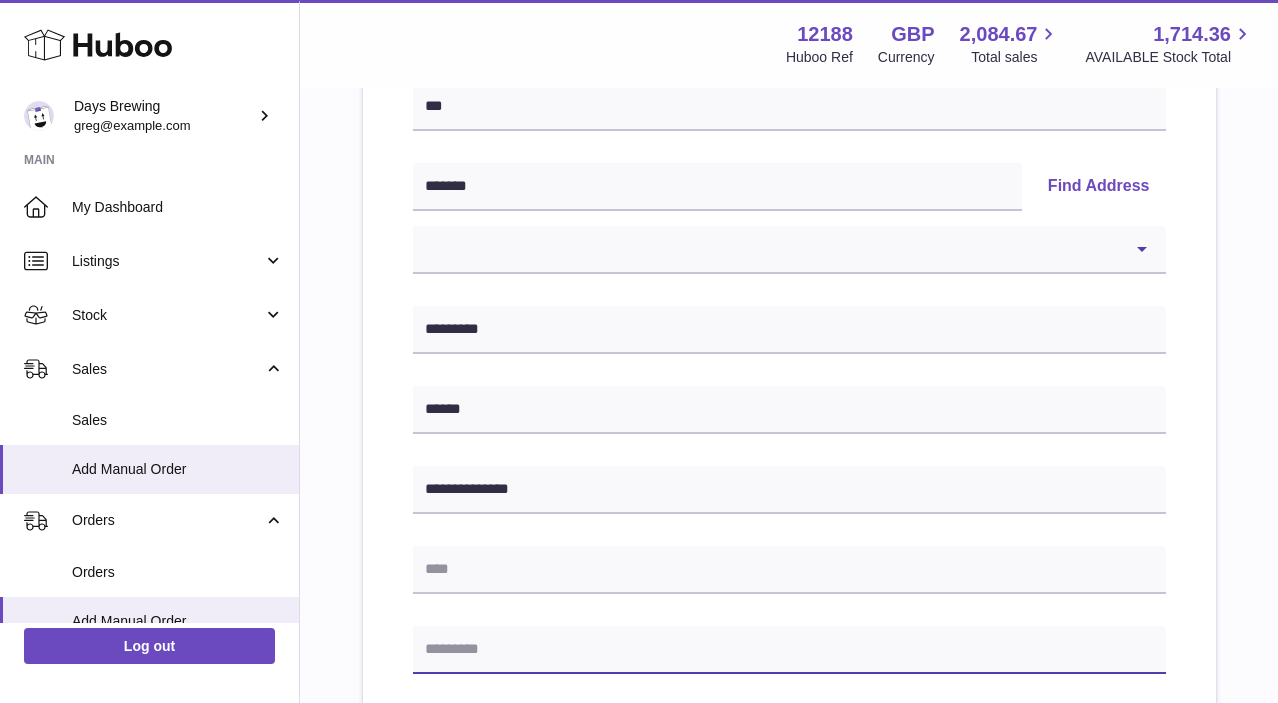 click at bounding box center (789, 650) 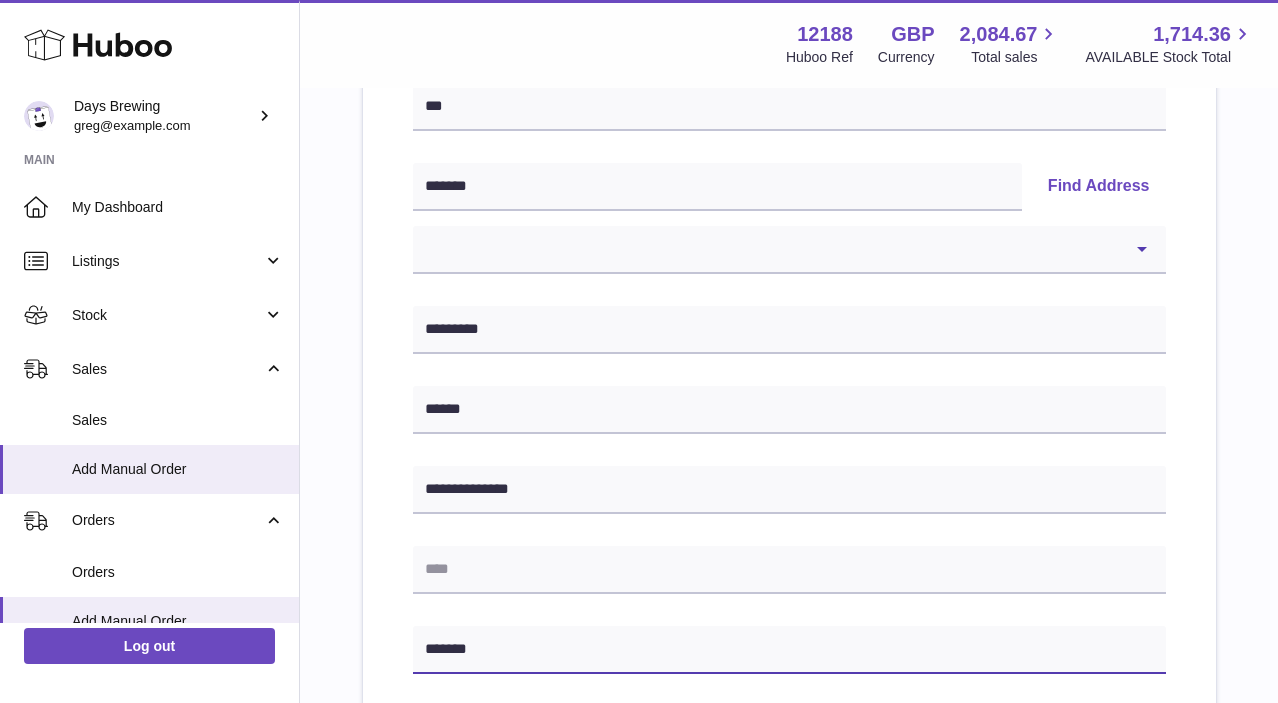 type on "*******" 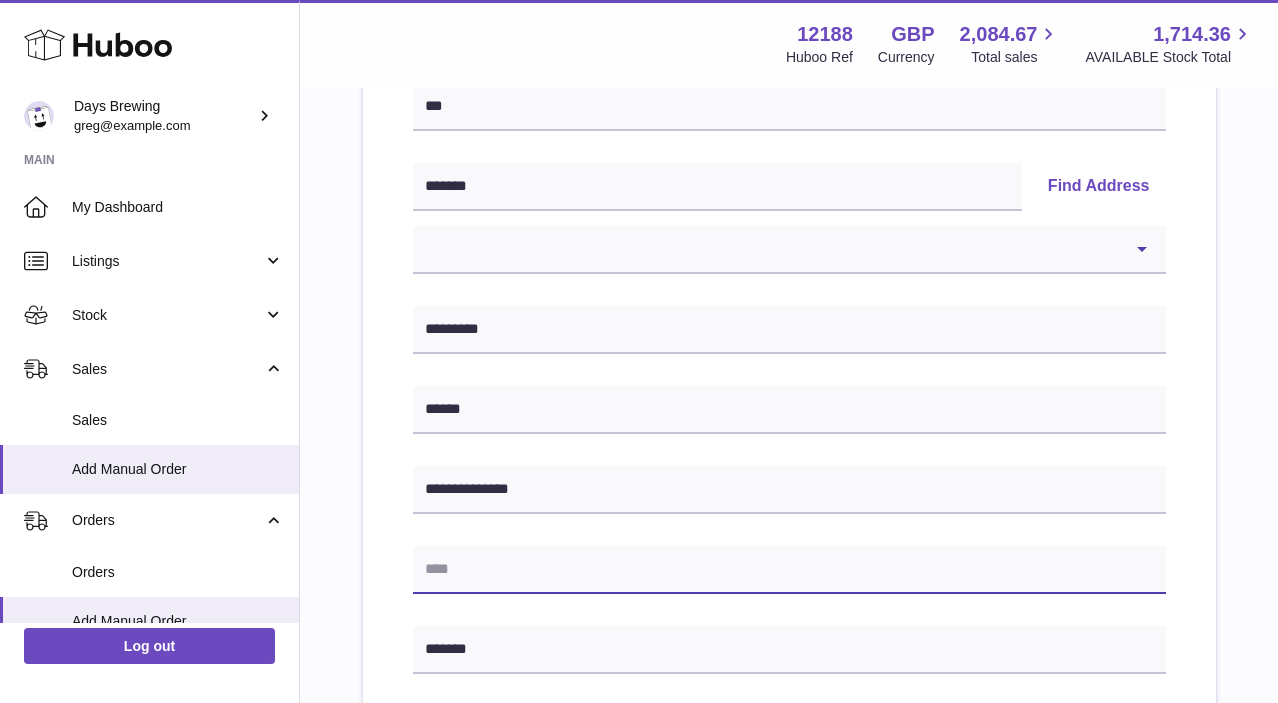 click at bounding box center [789, 570] 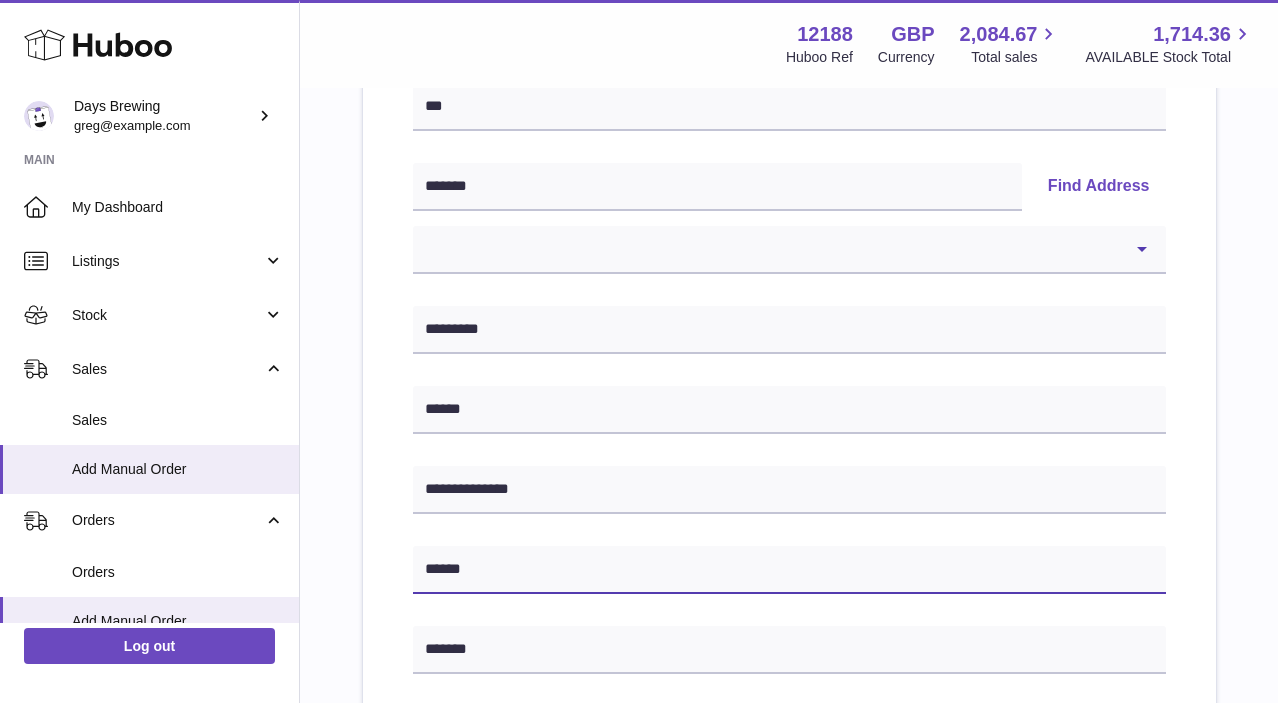 type on "******" 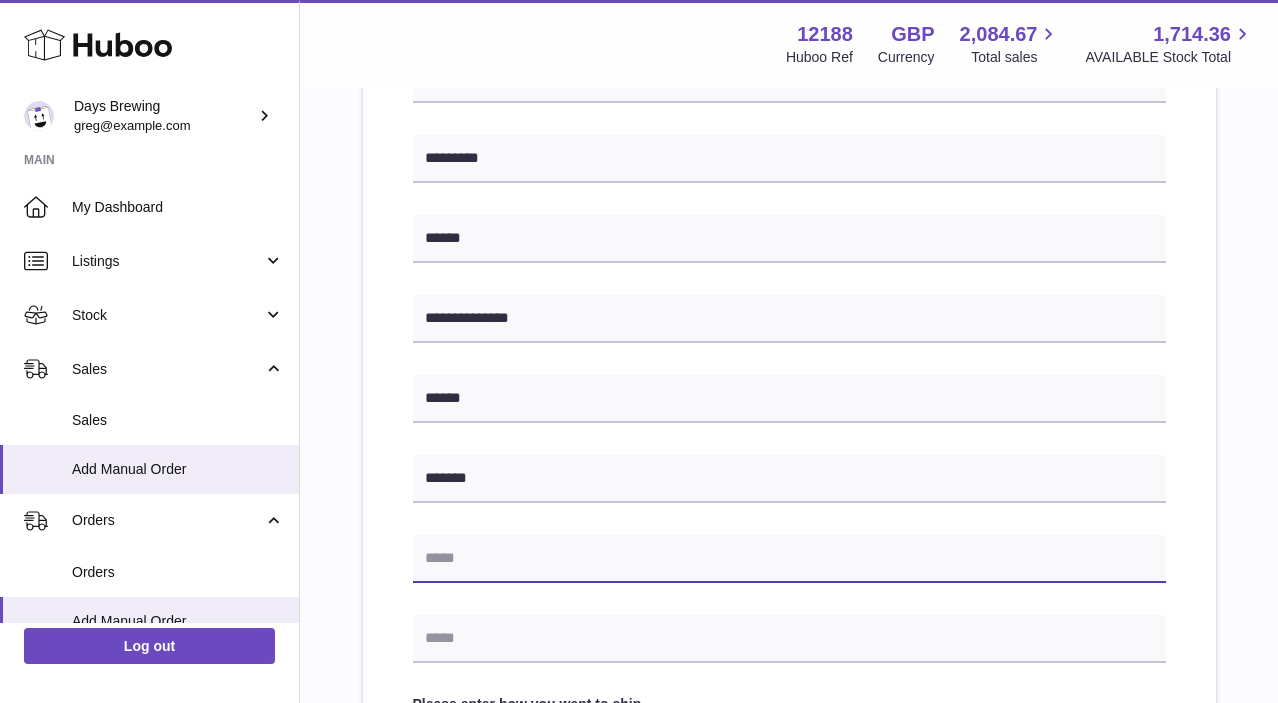 click at bounding box center [789, 559] 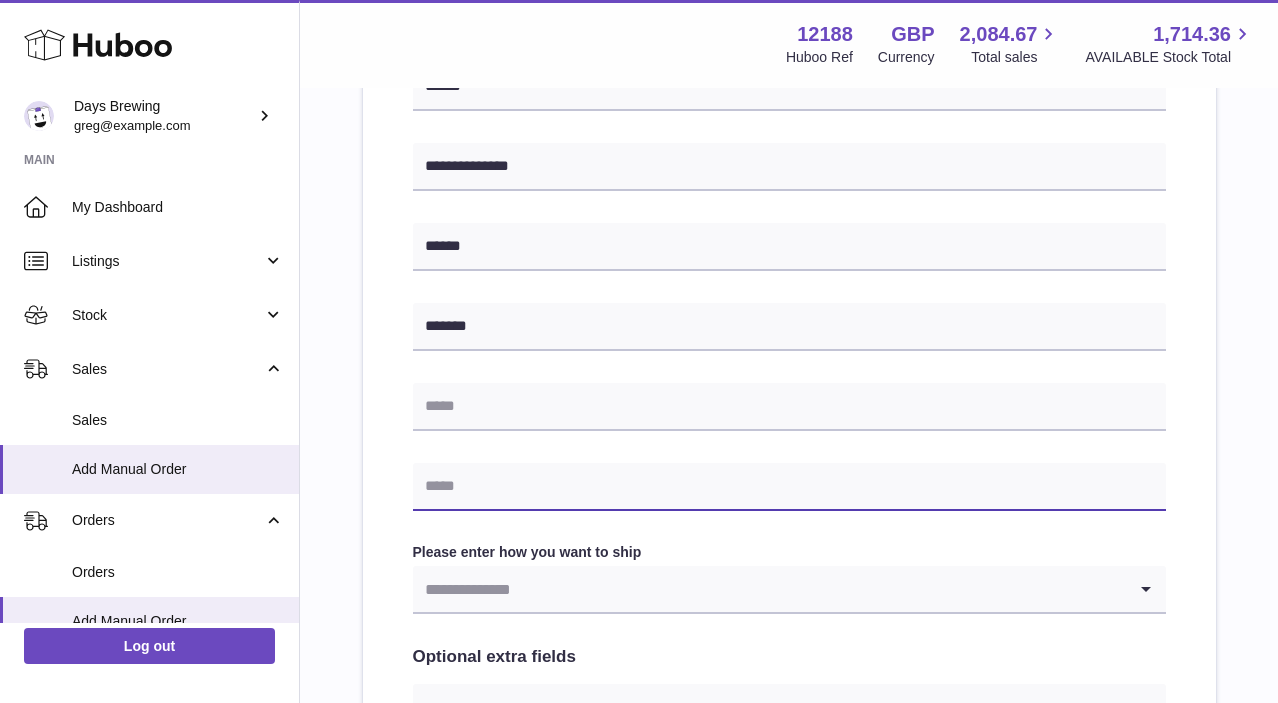 click at bounding box center (789, 487) 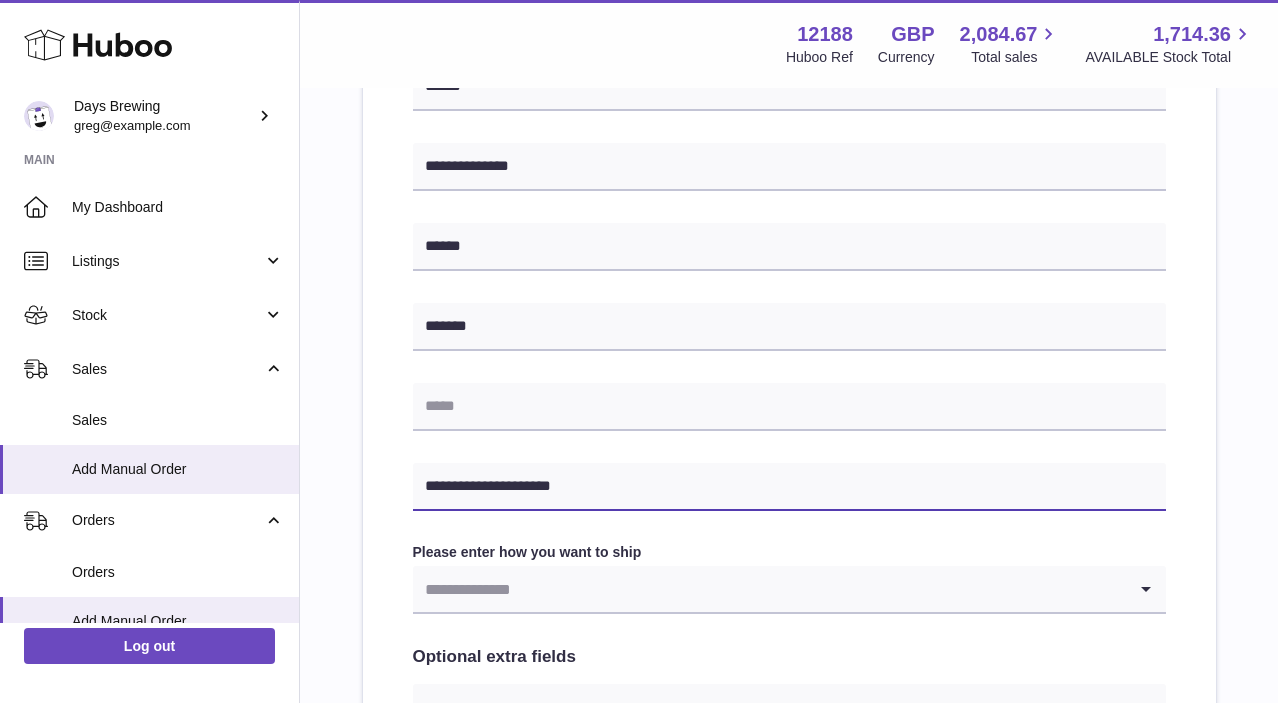 type on "**********" 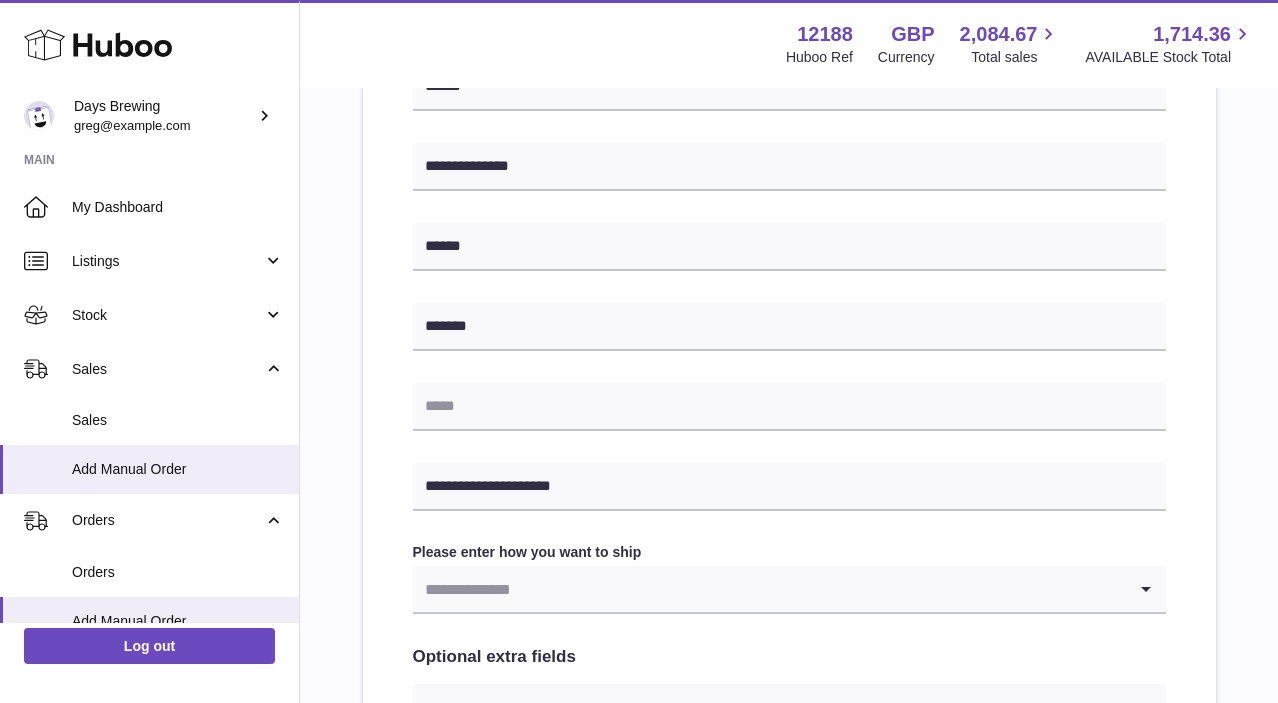 click at bounding box center [769, 589] 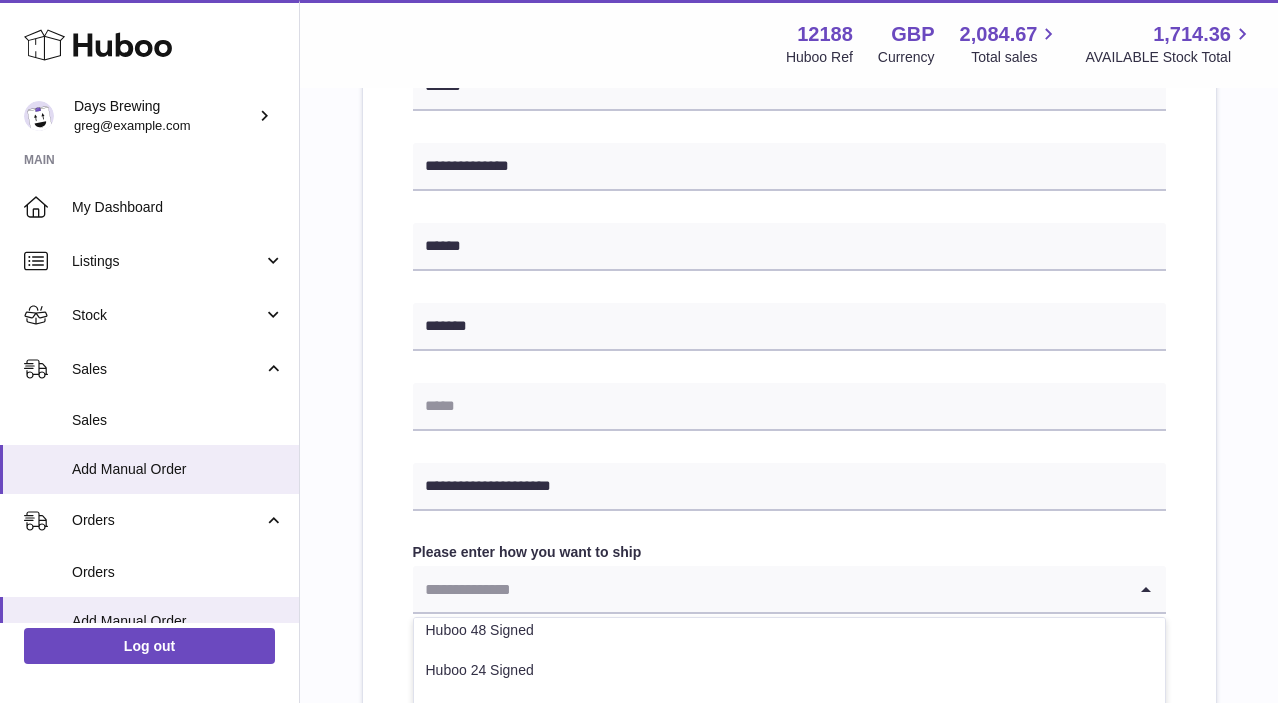 scroll, scrollTop: 142, scrollLeft: 0, axis: vertical 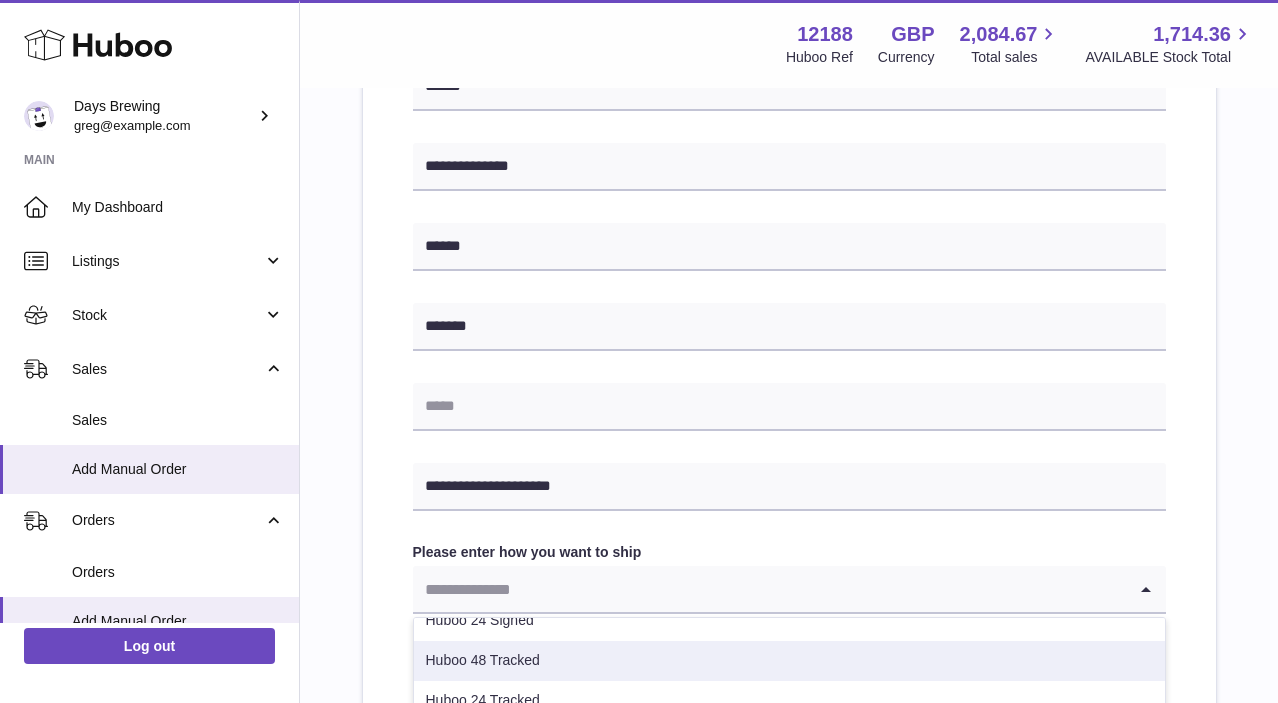 click on "Huboo 48 Tracked" at bounding box center [789, 661] 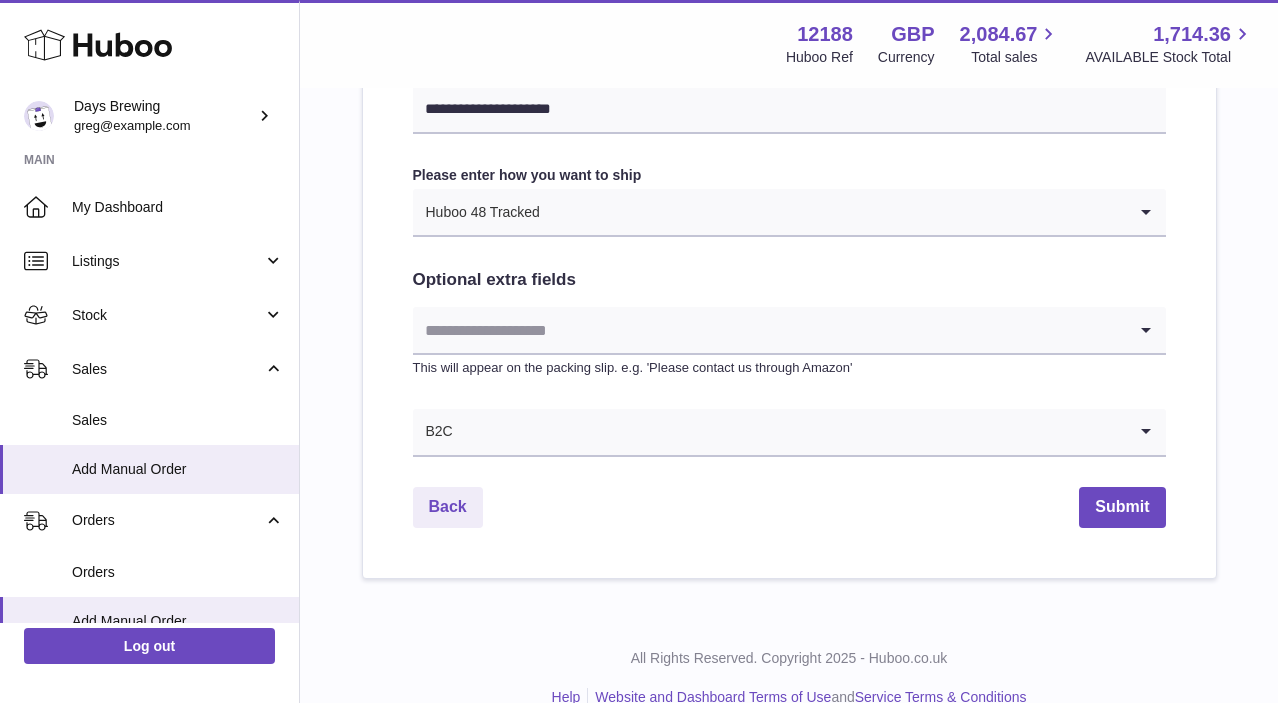 scroll, scrollTop: 1078, scrollLeft: 0, axis: vertical 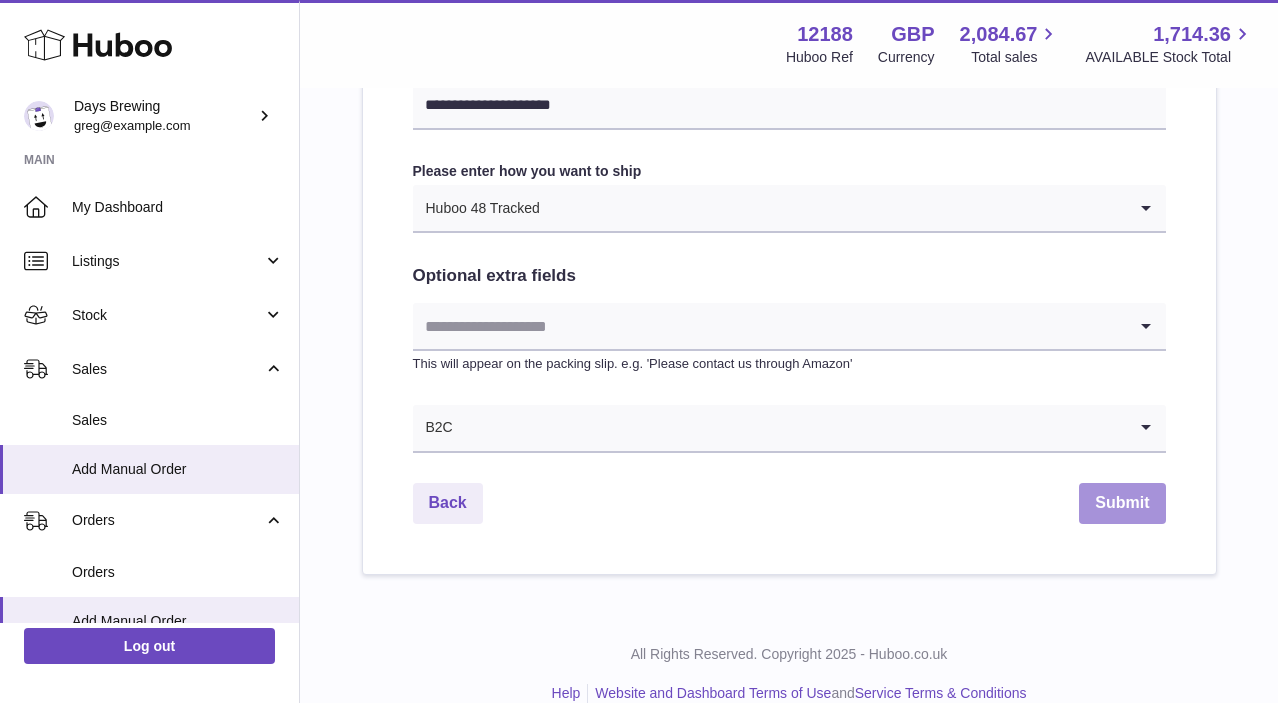 click on "Submit" at bounding box center [1122, 503] 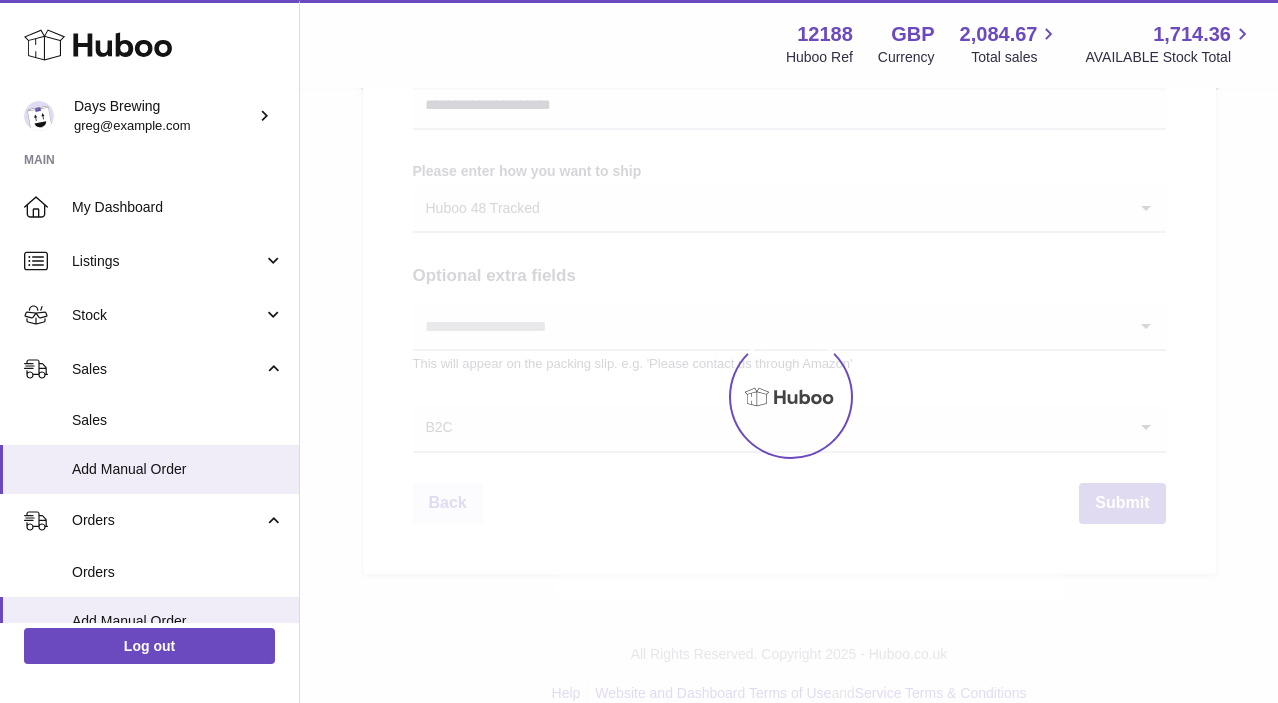 scroll, scrollTop: 0, scrollLeft: 0, axis: both 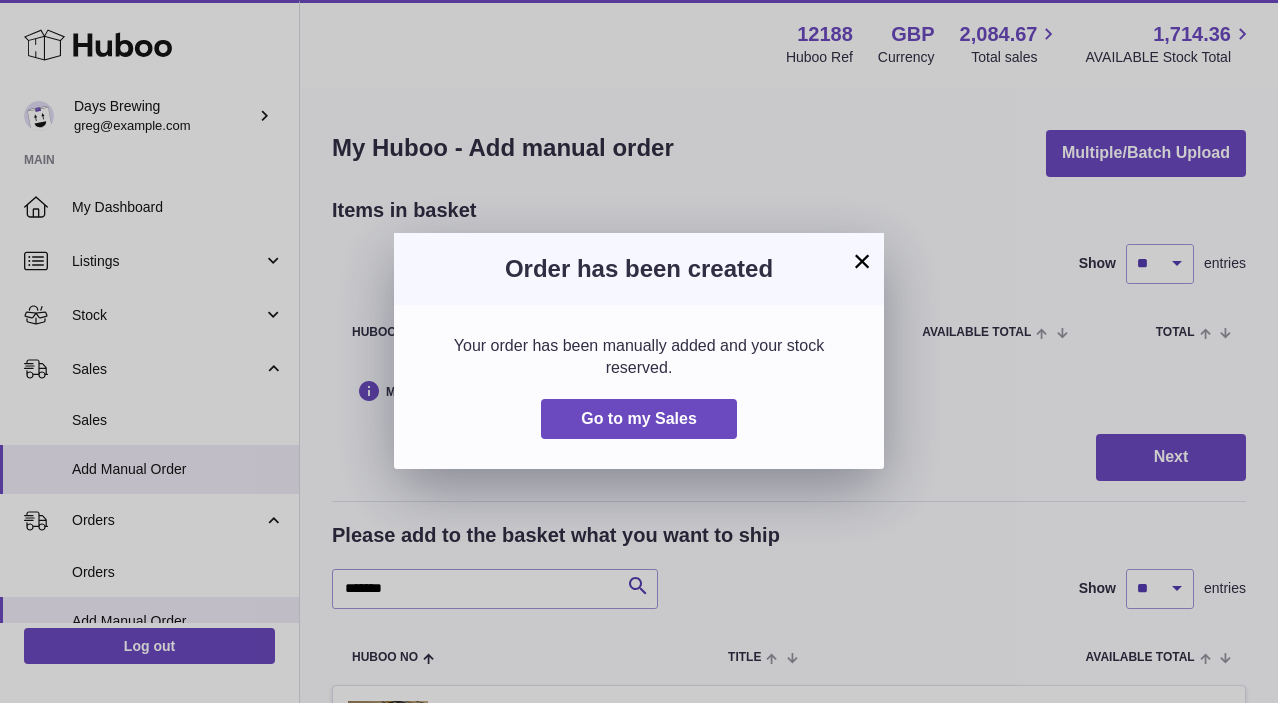 click on "×" at bounding box center (862, 261) 